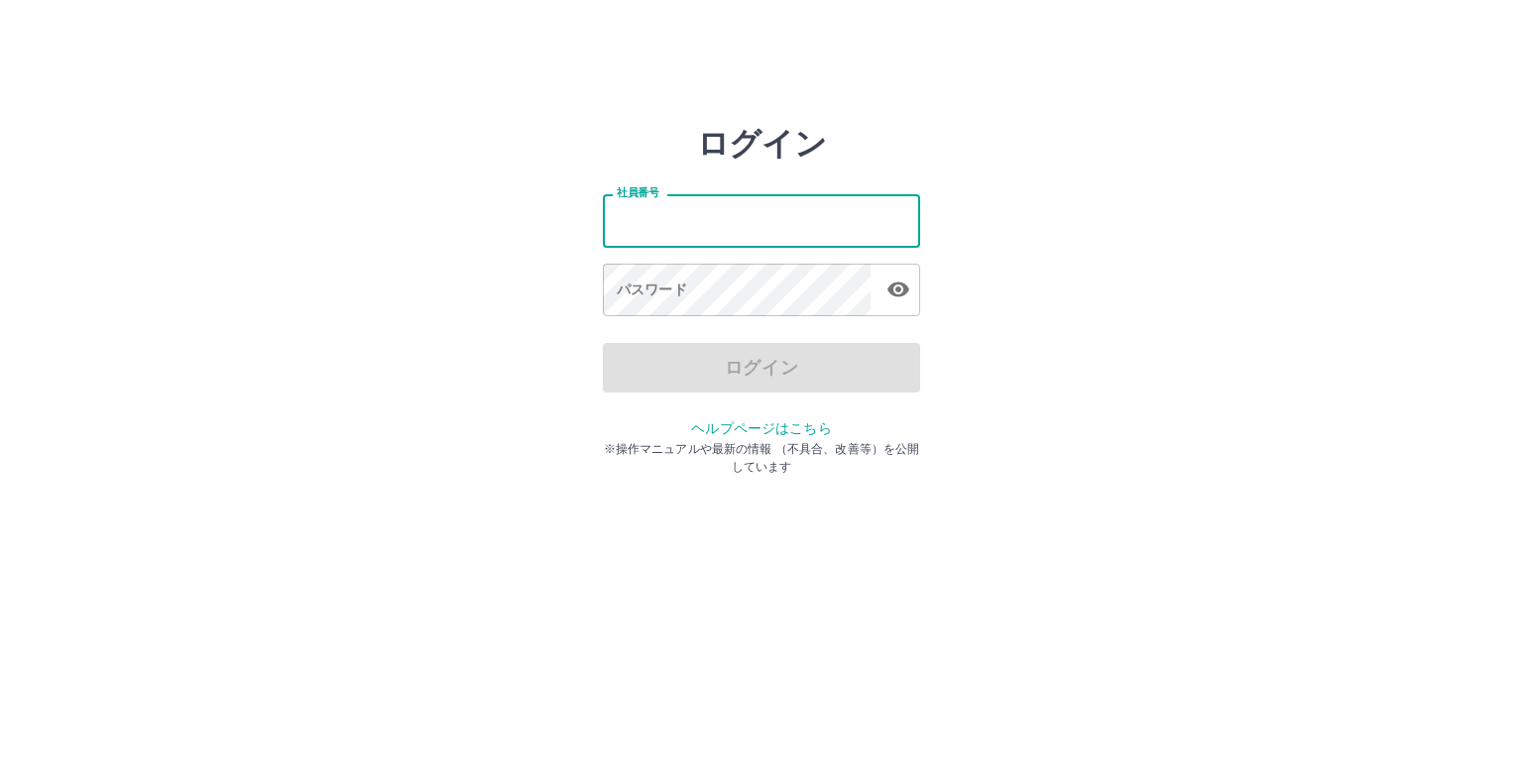 scroll, scrollTop: 0, scrollLeft: 0, axis: both 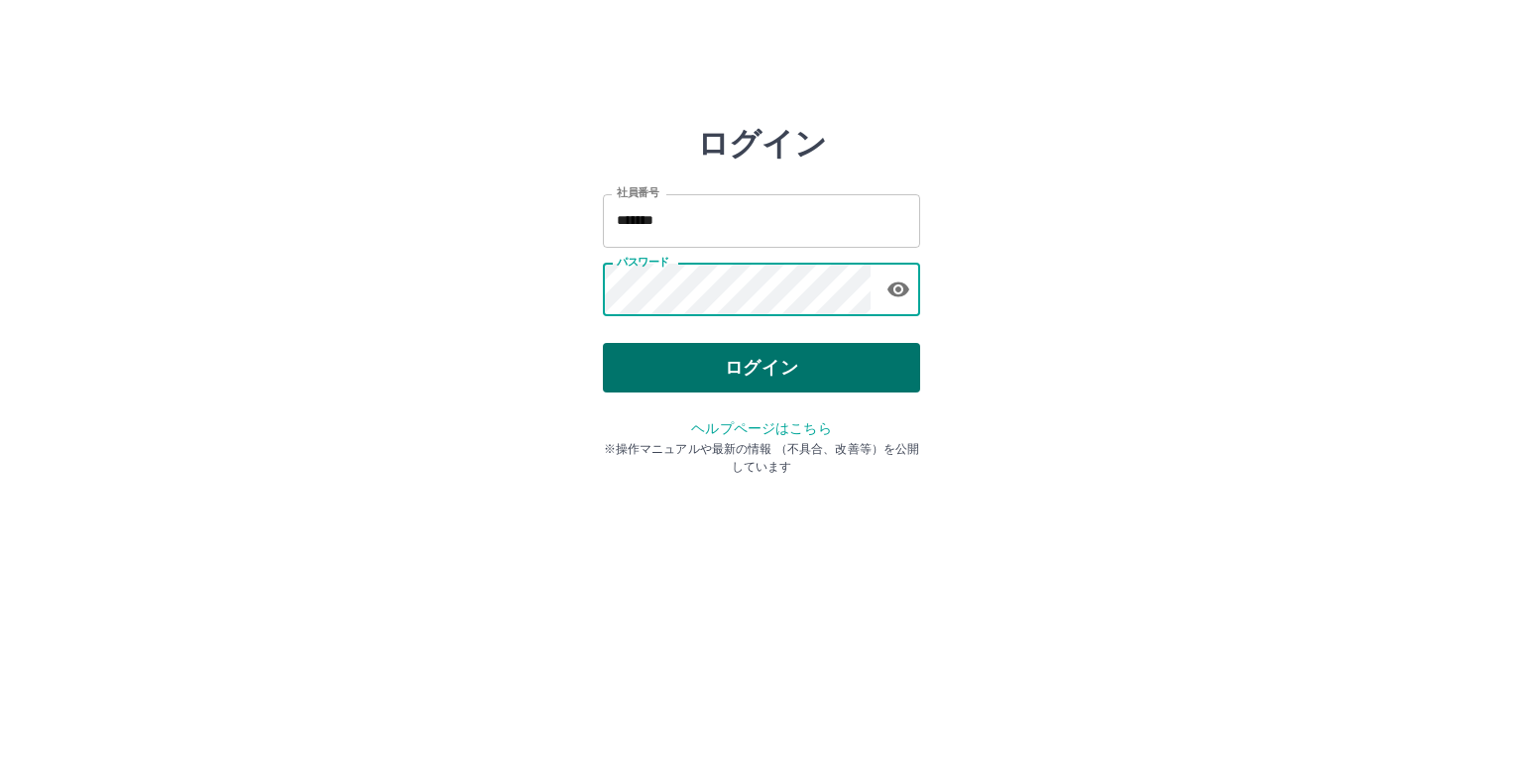 click on "ログイン" at bounding box center (762, 368) 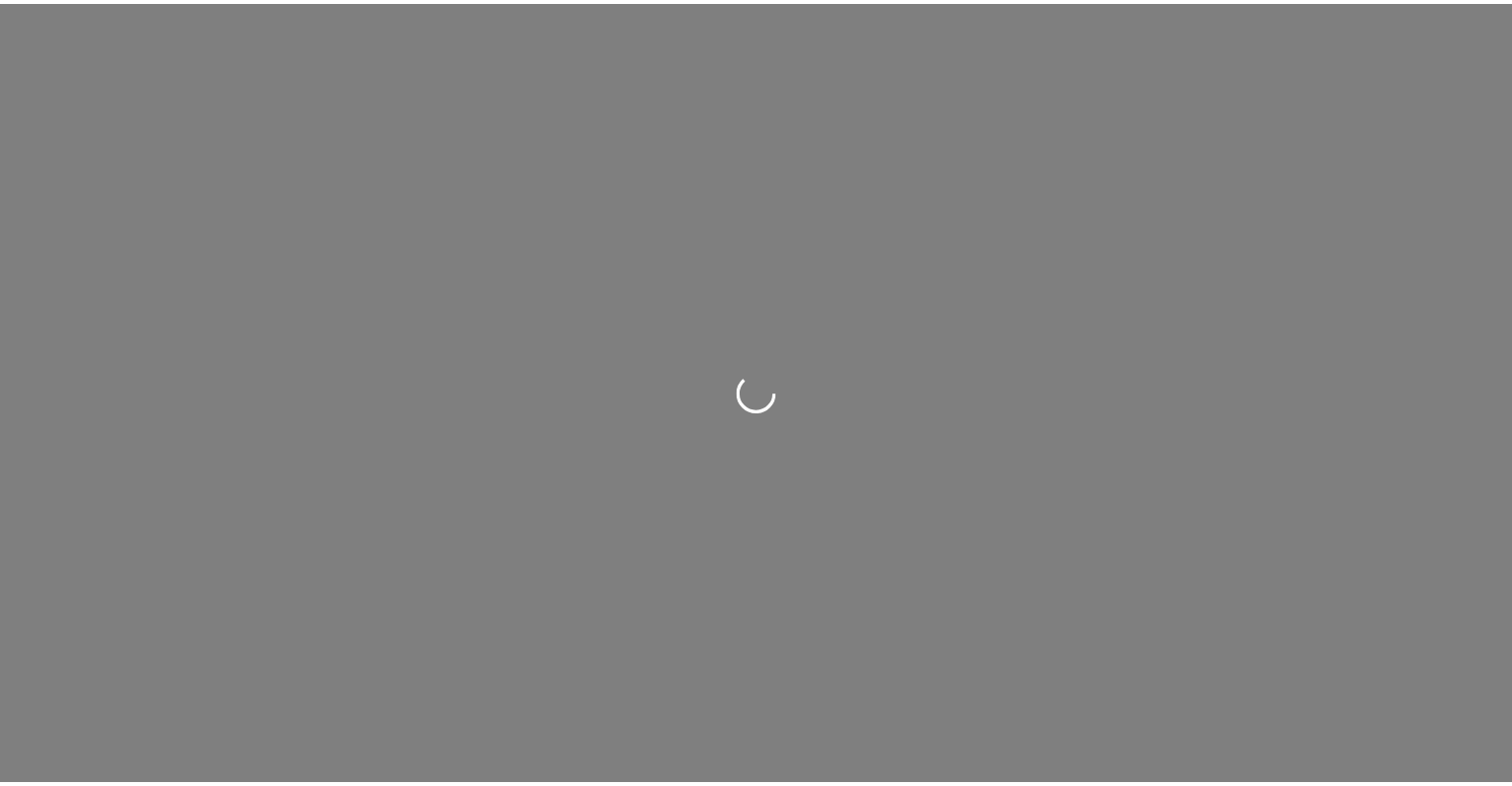 scroll, scrollTop: 0, scrollLeft: 0, axis: both 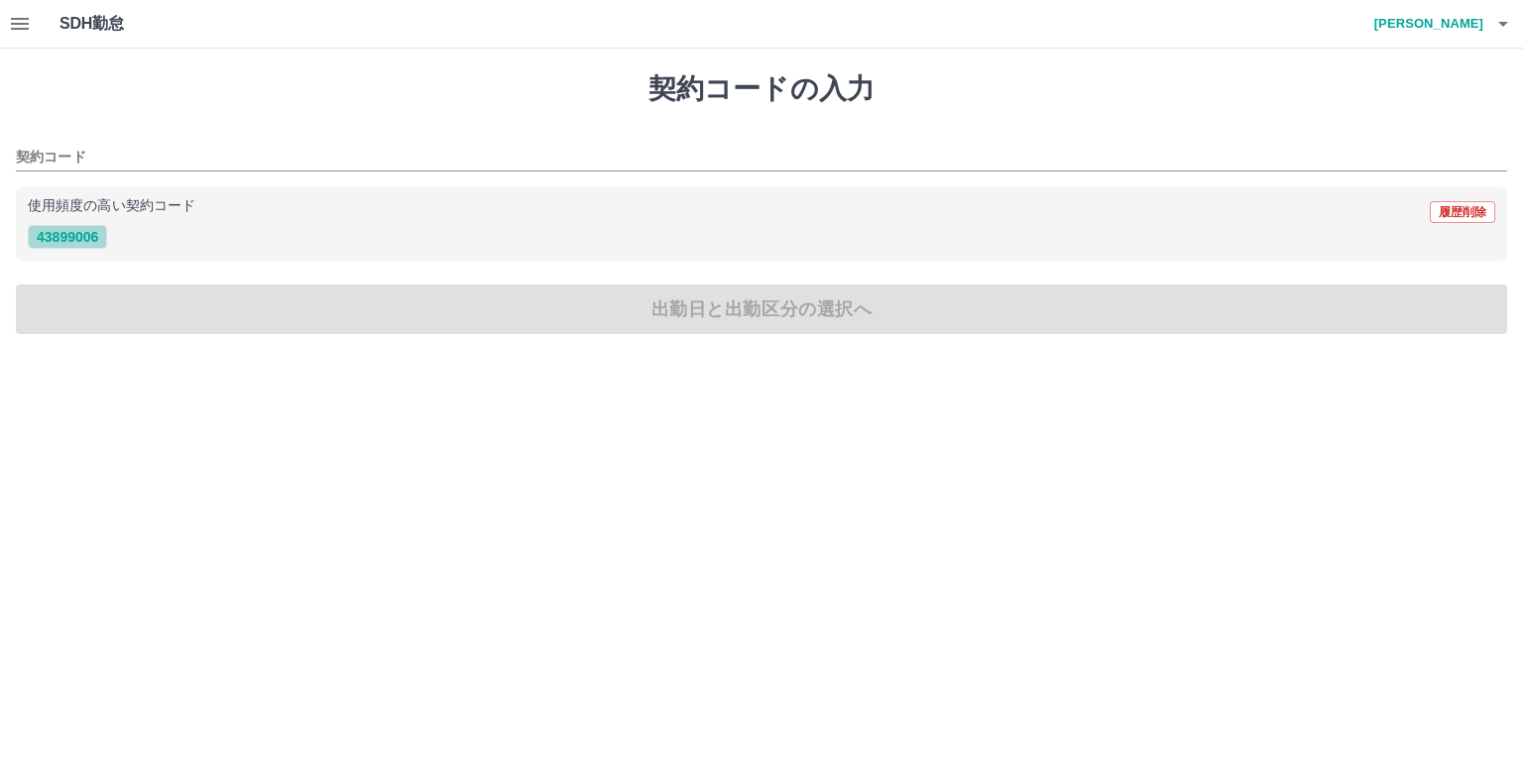 click on "43899006" at bounding box center [67, 237] 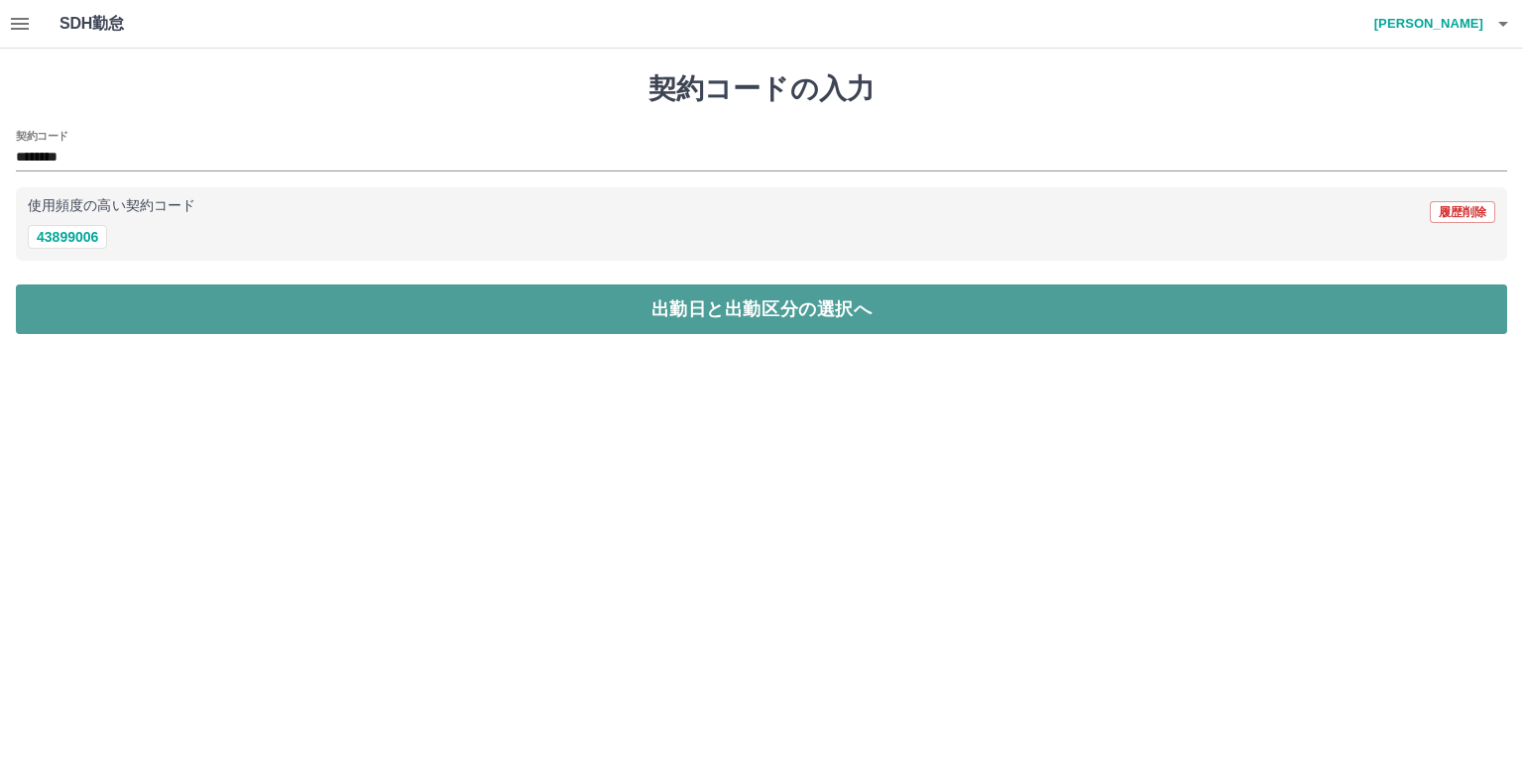 click on "出勤日と出勤区分の選択へ" at bounding box center (762, 309) 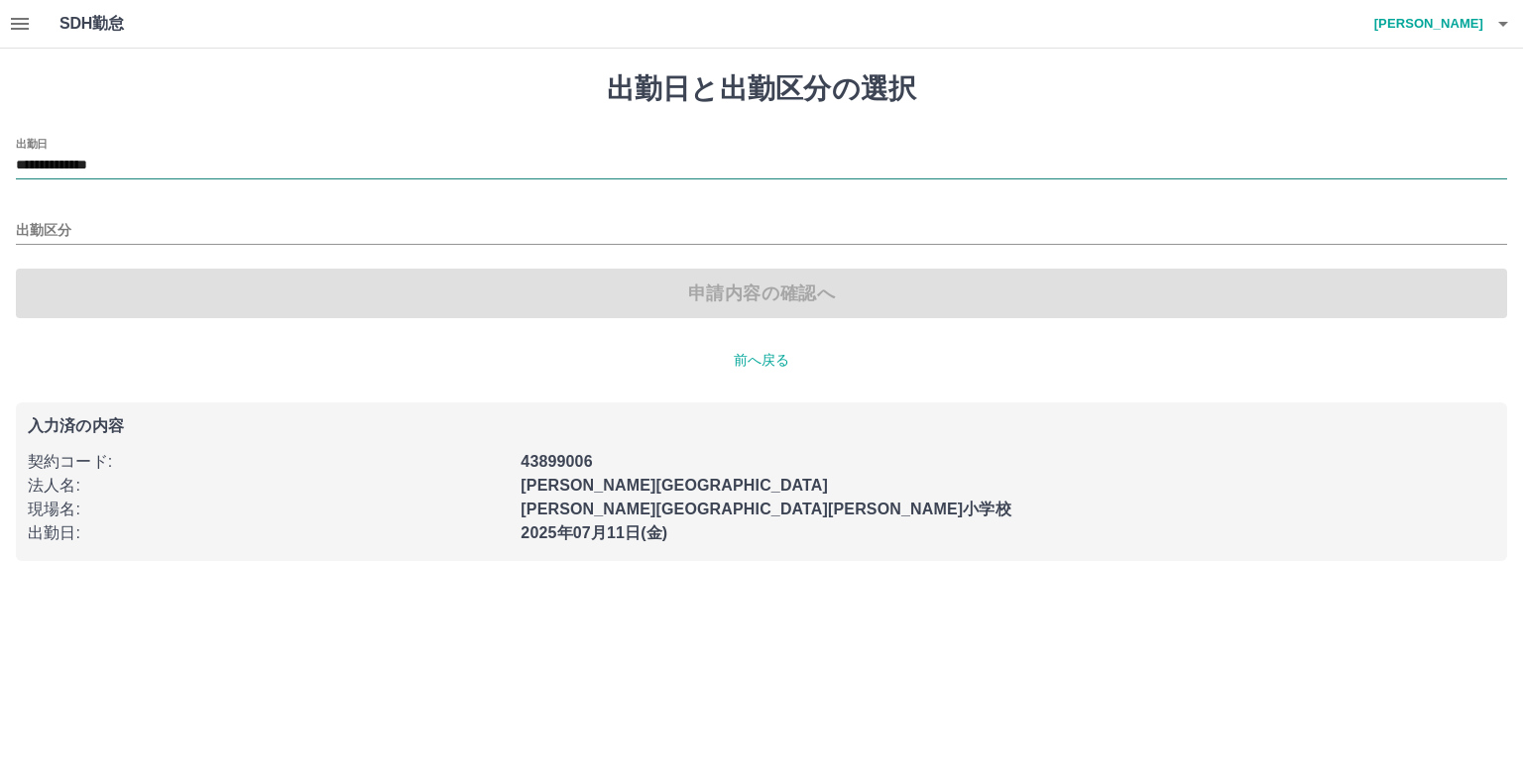 click on "**********" at bounding box center [762, 166] 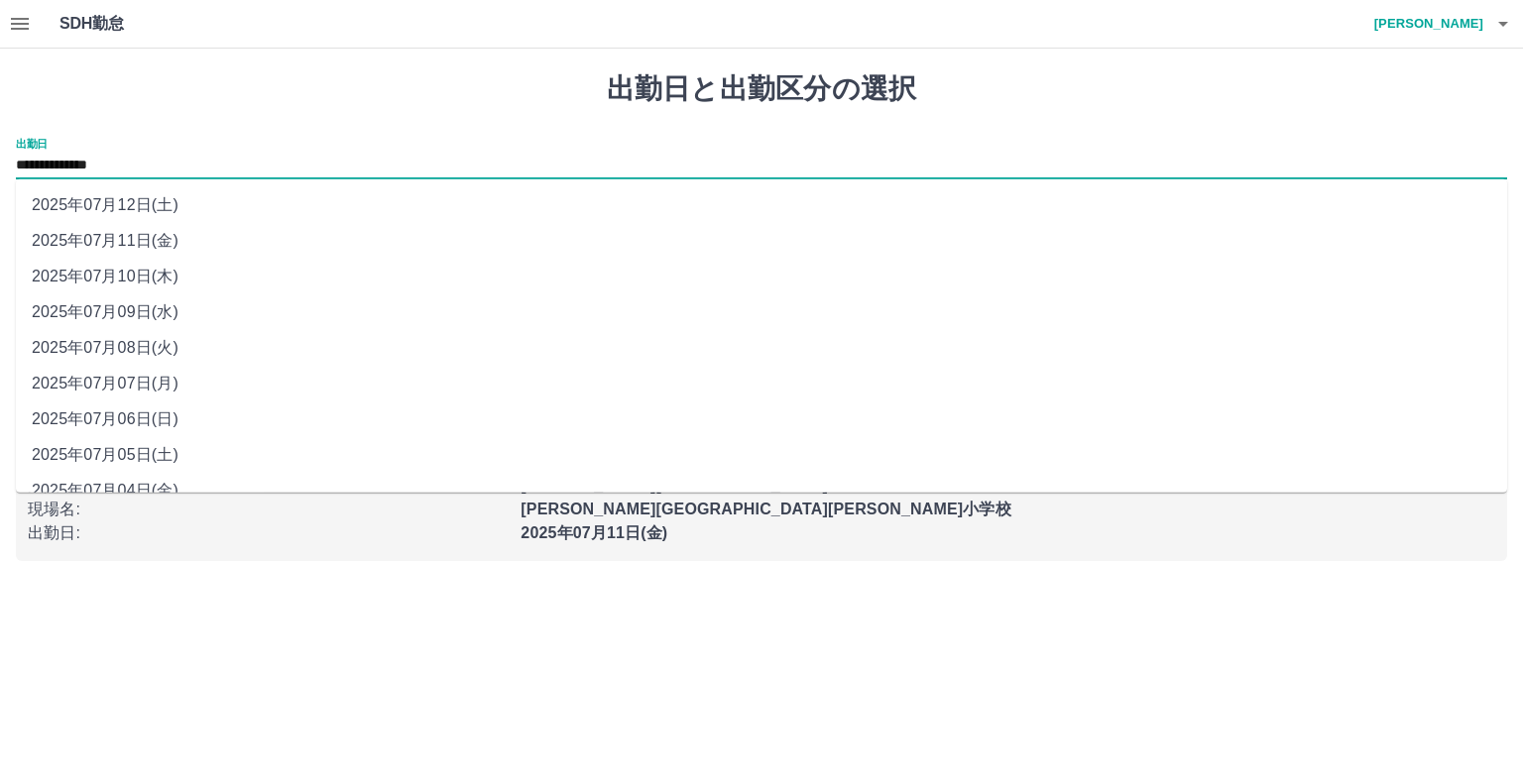 click on "2025年07月10日(木)" at bounding box center [762, 277] 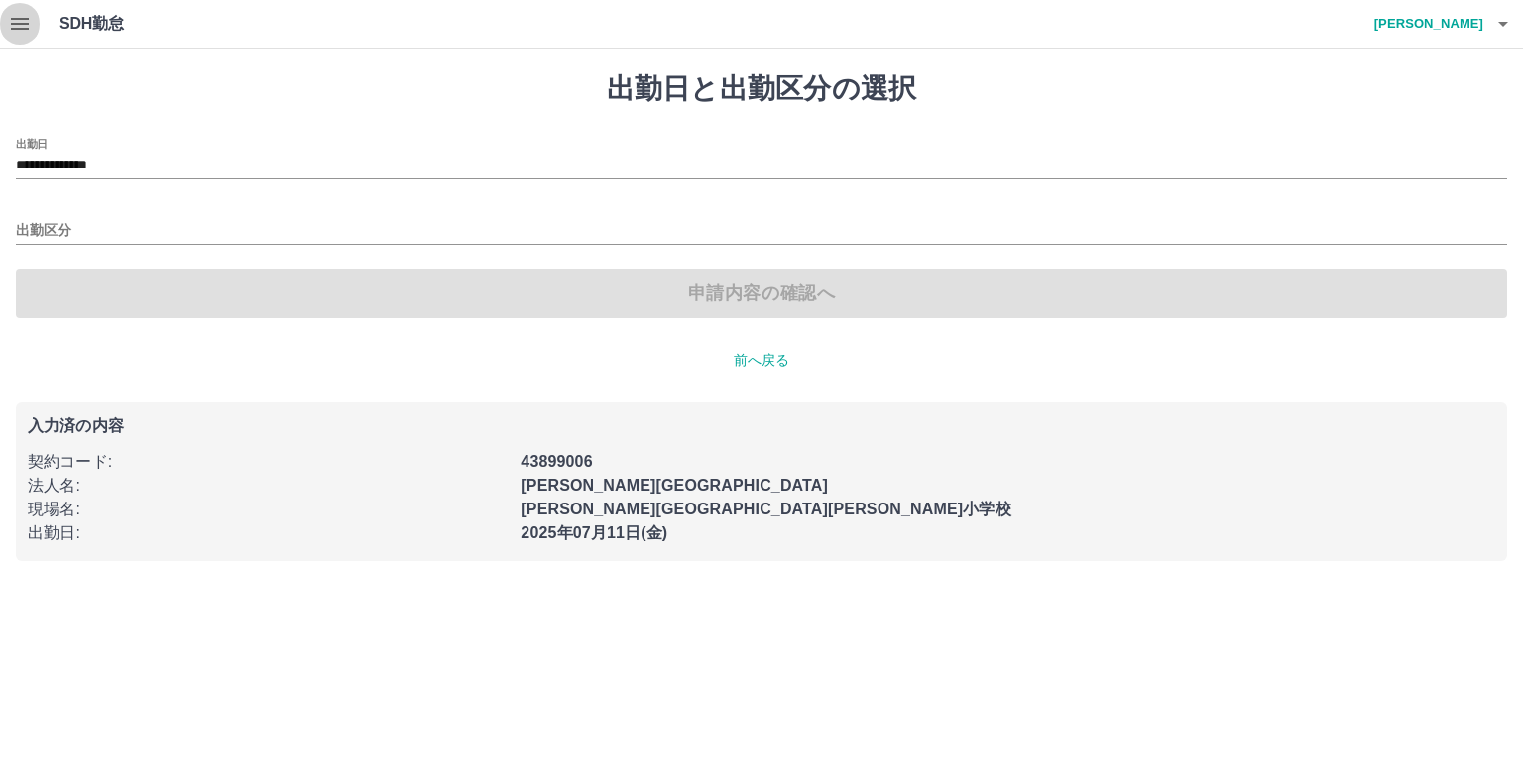 click 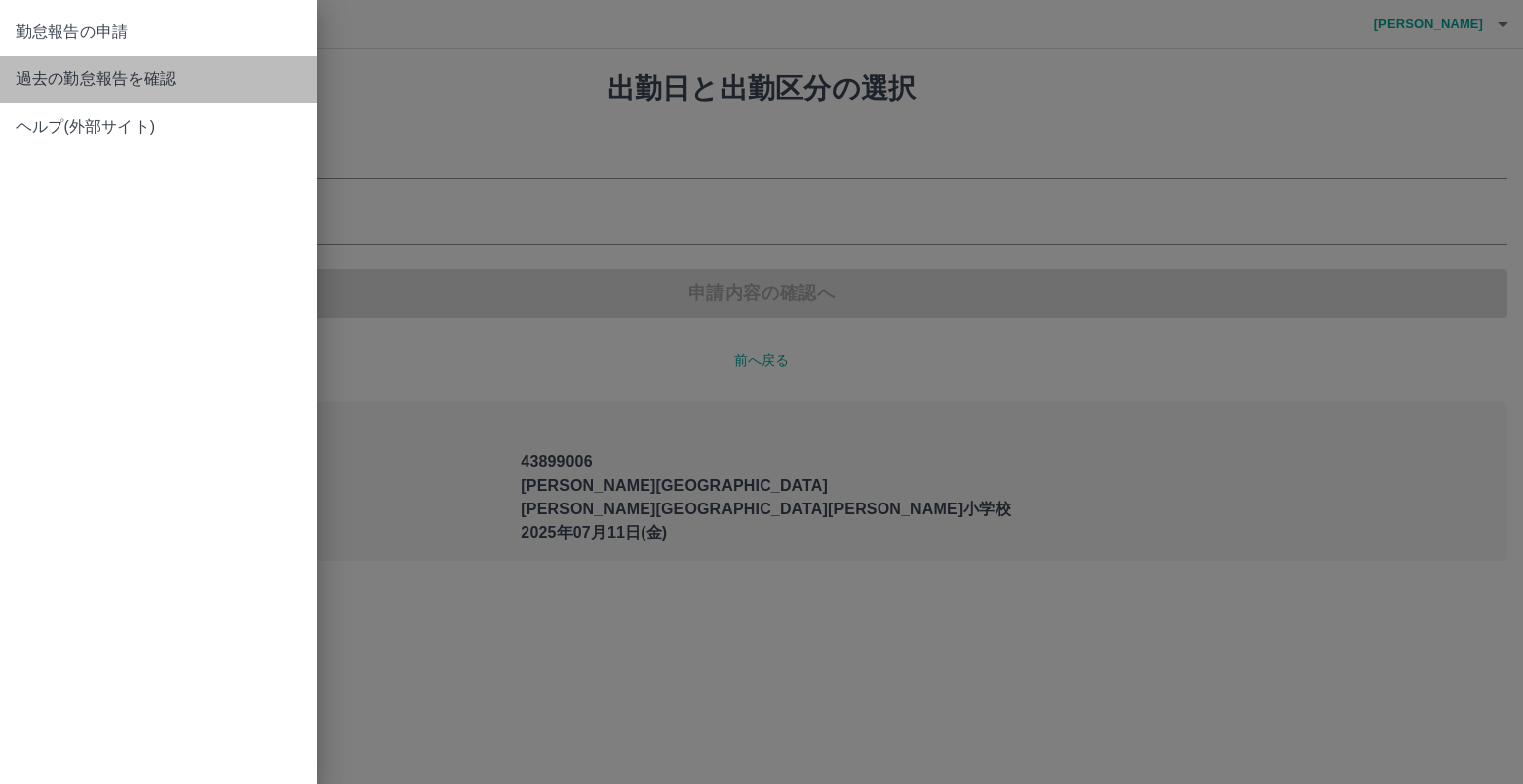 click on "過去の勤怠報告を確認" at bounding box center [159, 79] 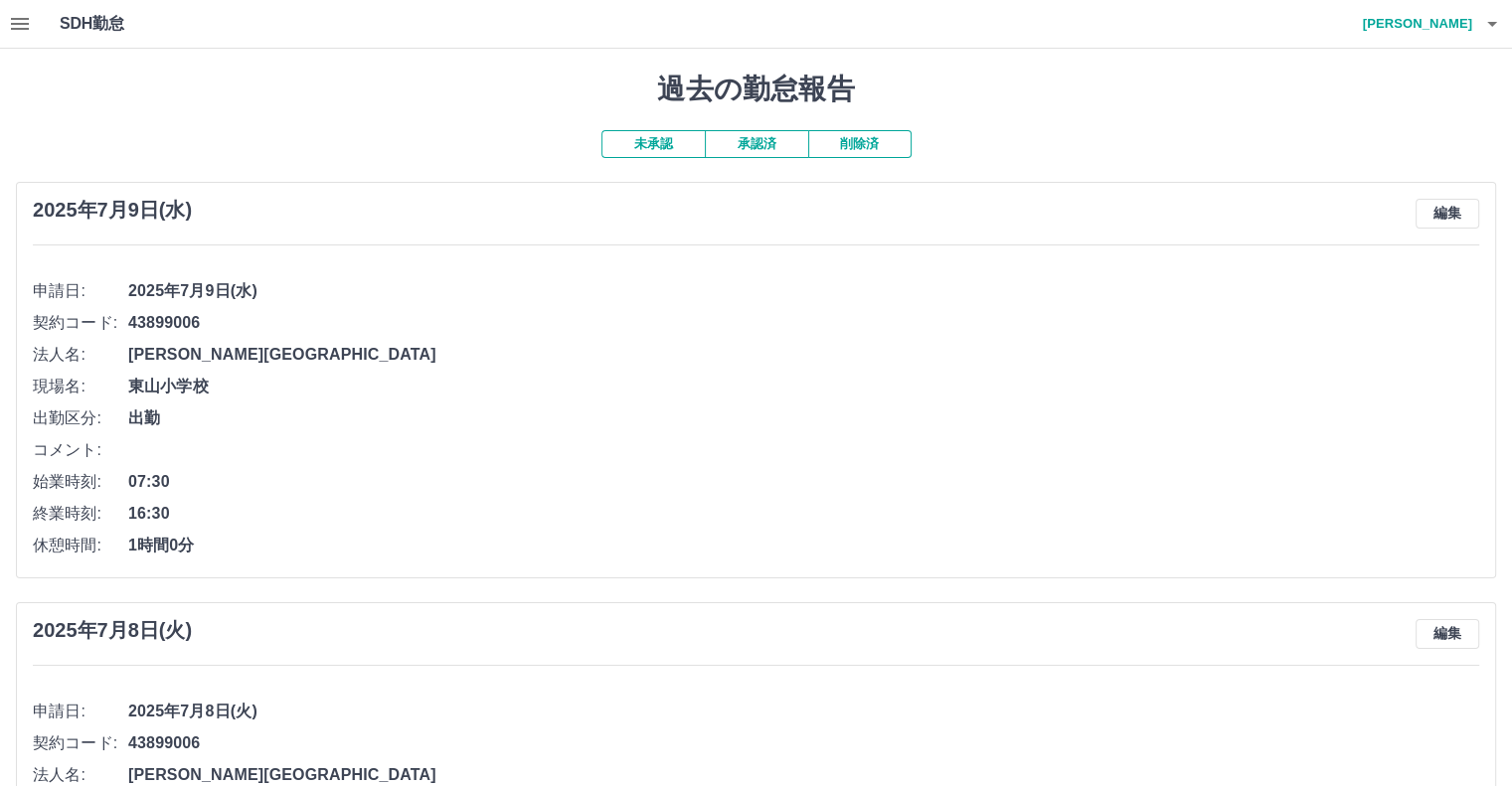 scroll, scrollTop: 0, scrollLeft: 0, axis: both 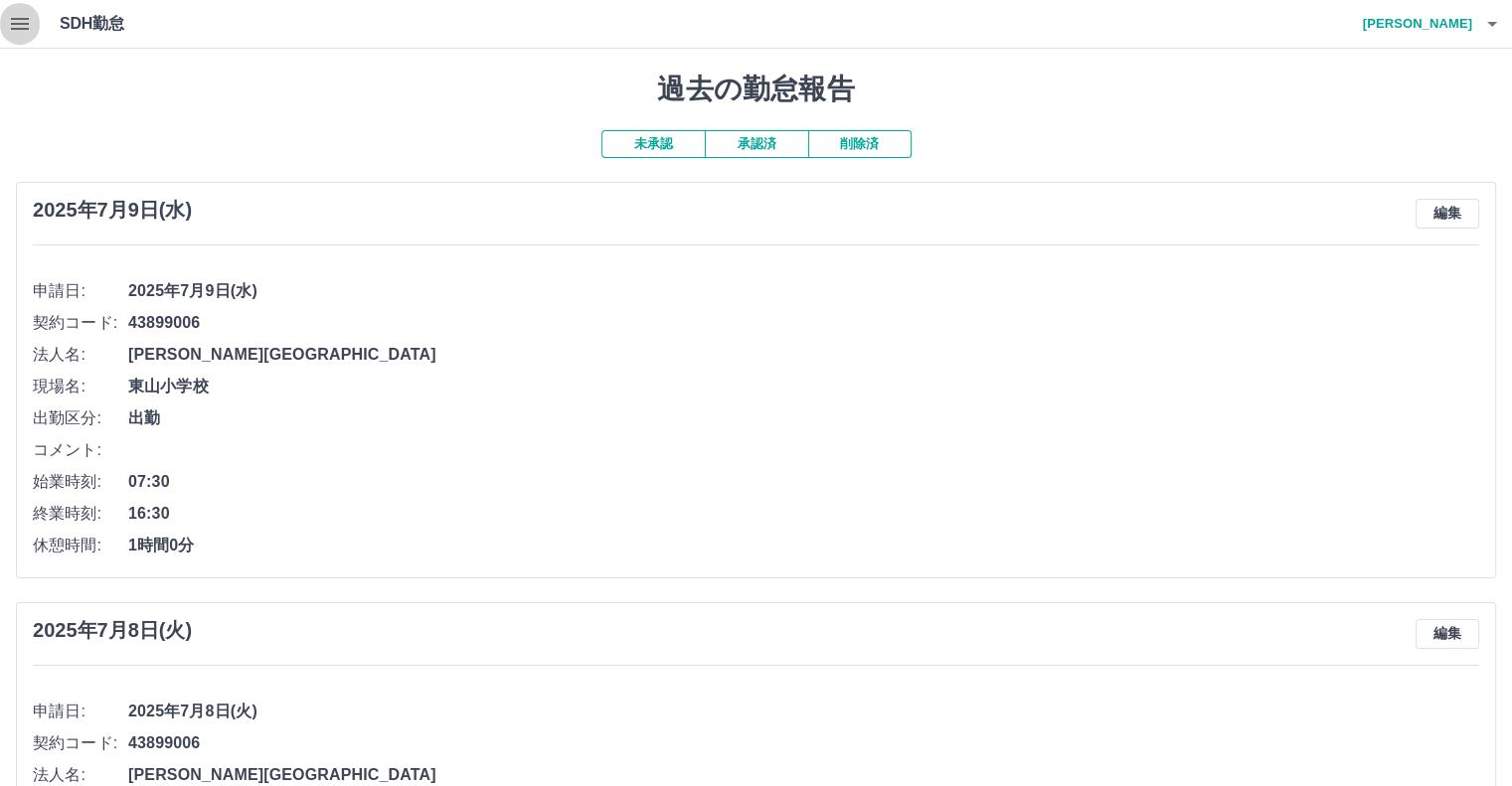 click 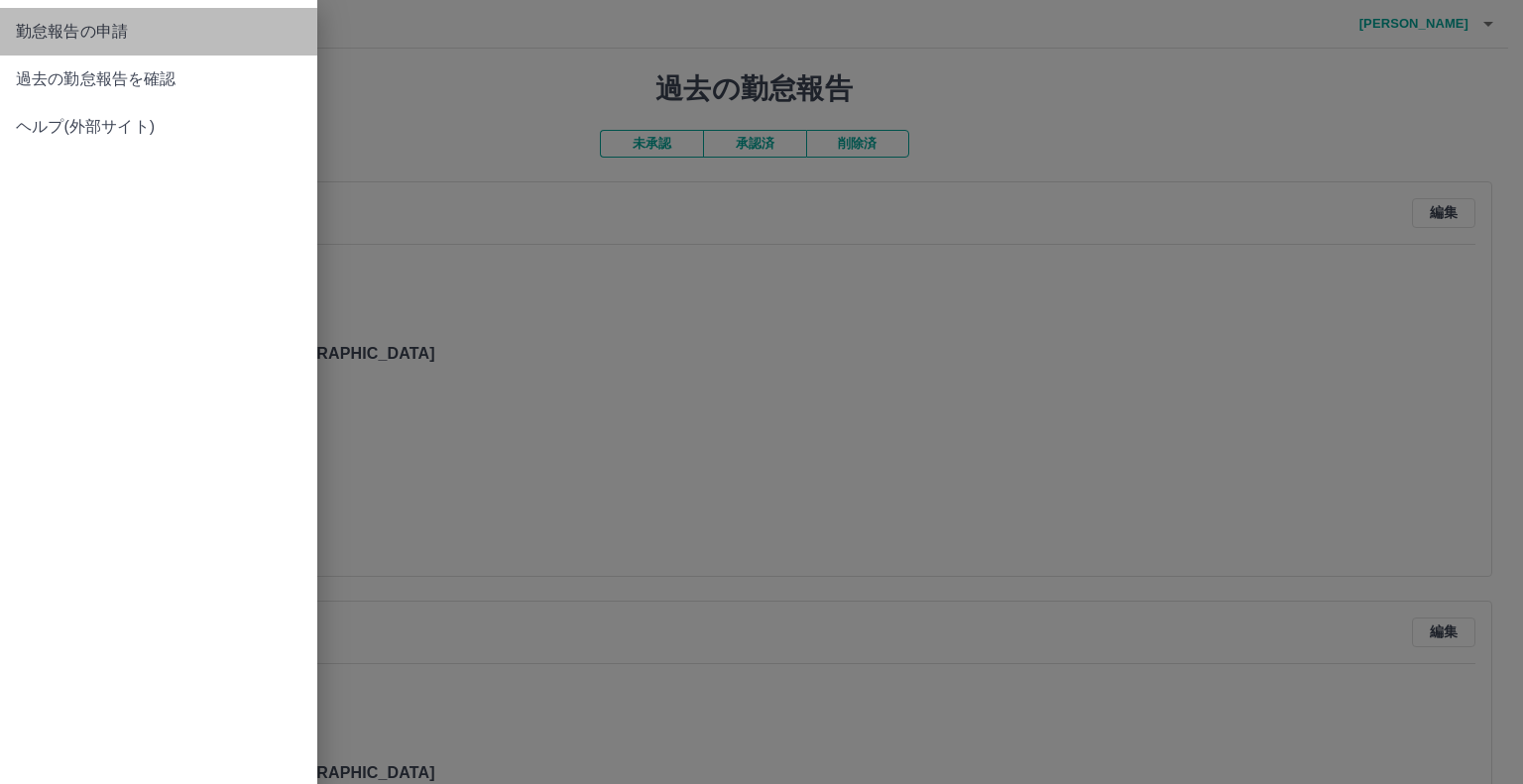 click on "勤怠報告の申請" at bounding box center [159, 32] 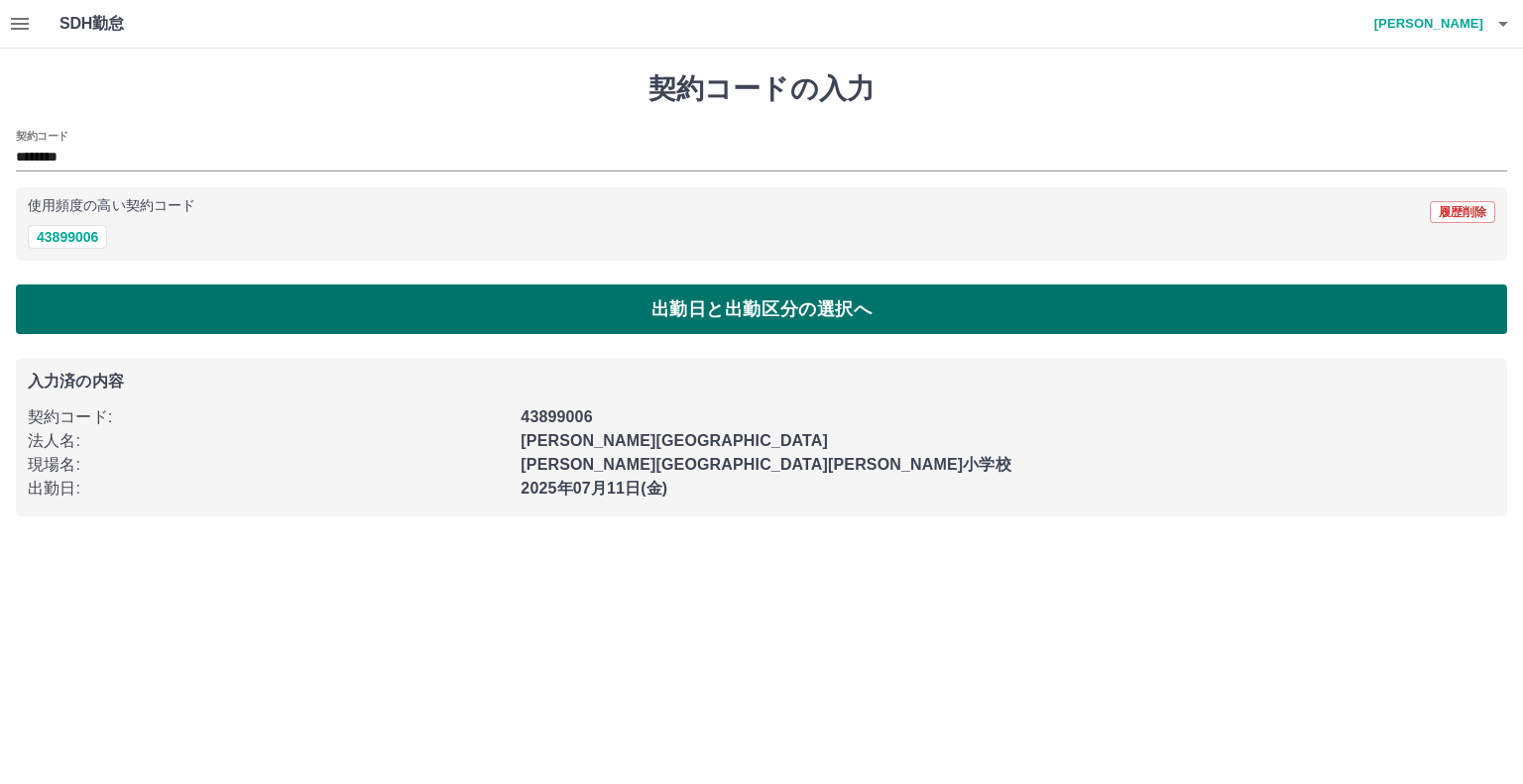 click on "出勤日と出勤区分の選択へ" at bounding box center (762, 309) 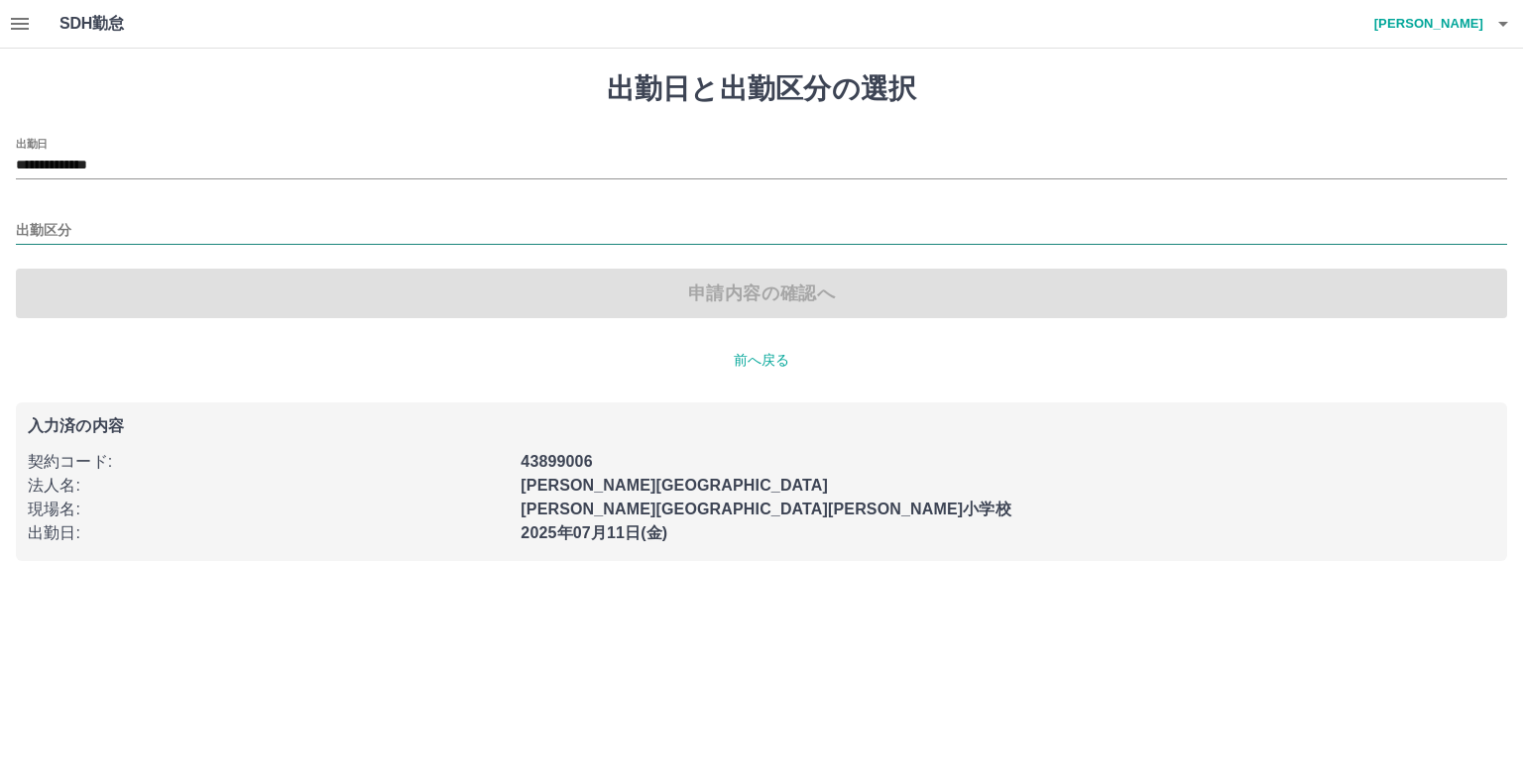 click on "出勤区分" at bounding box center (762, 231) 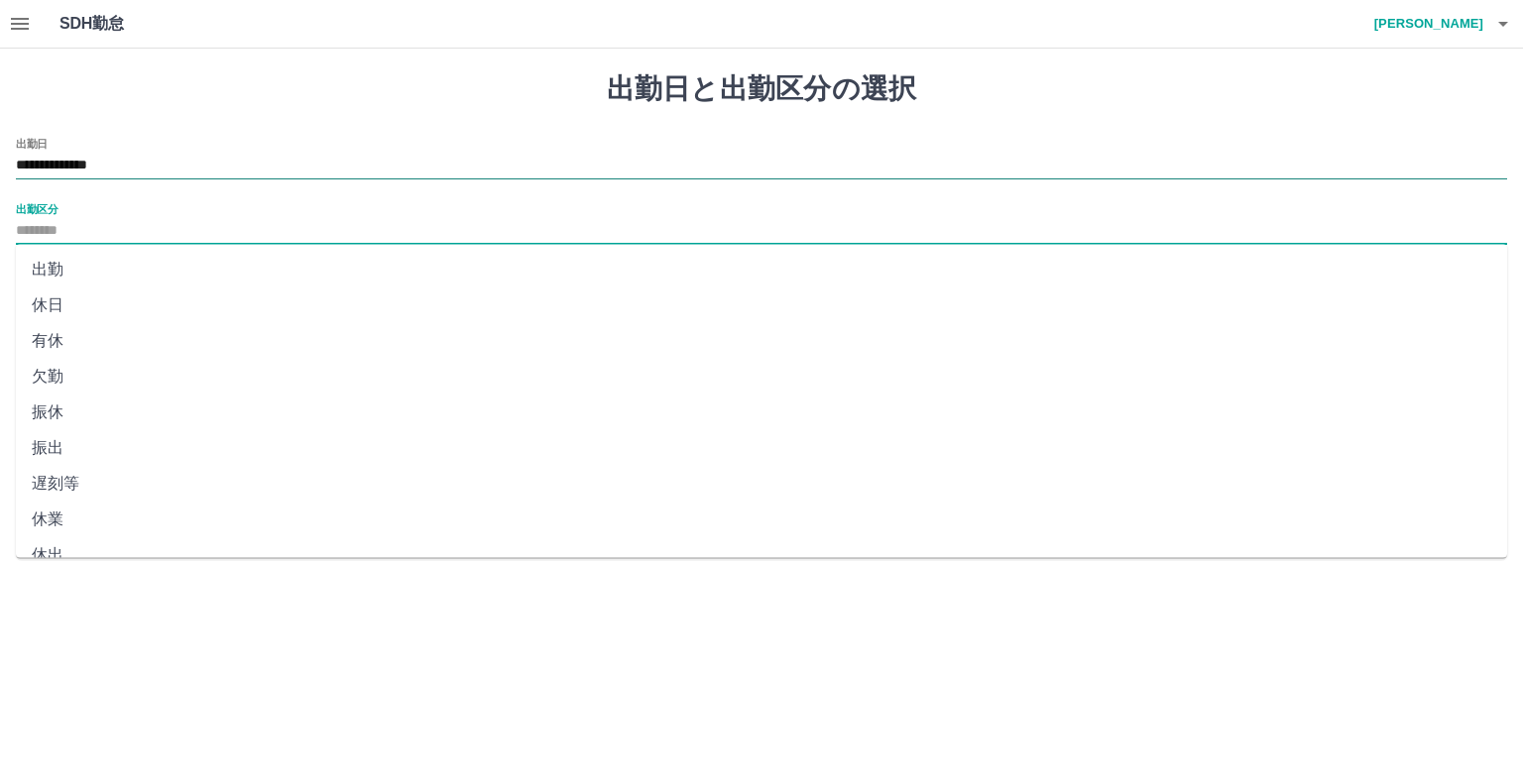 click on "**********" at bounding box center [762, 166] 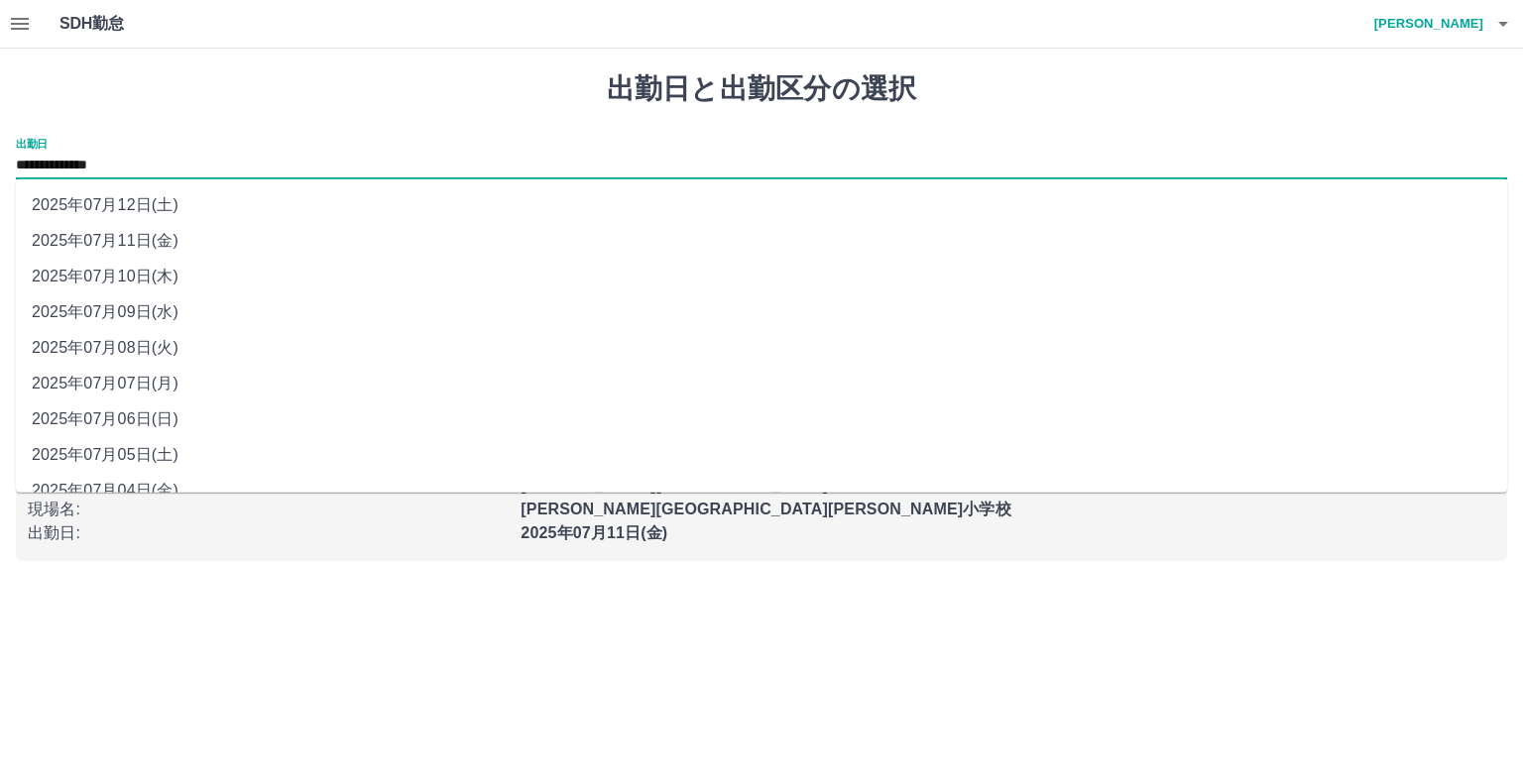 click on "2025年07月10日(木)" at bounding box center [762, 277] 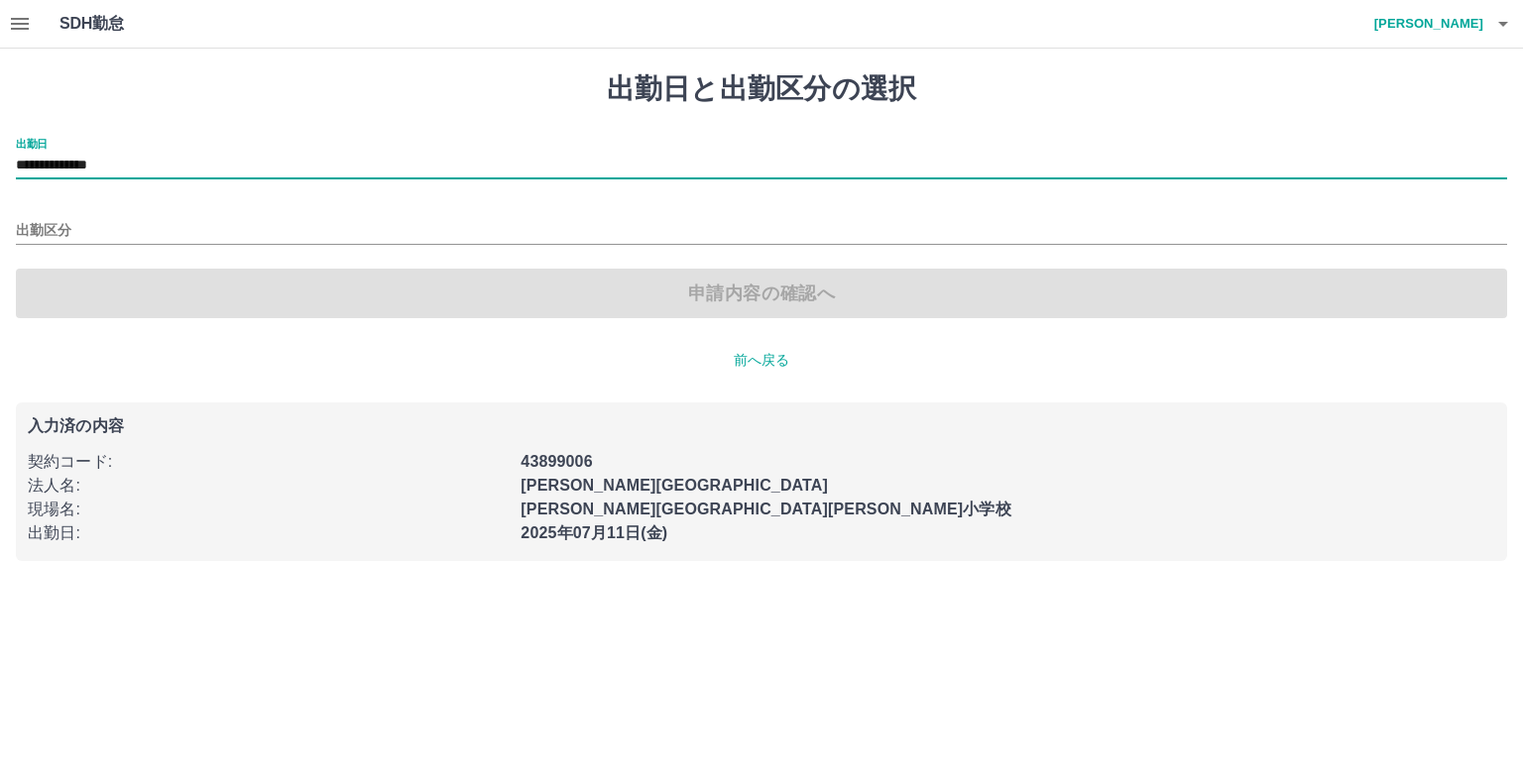click on "出勤区分" at bounding box center [762, 224] 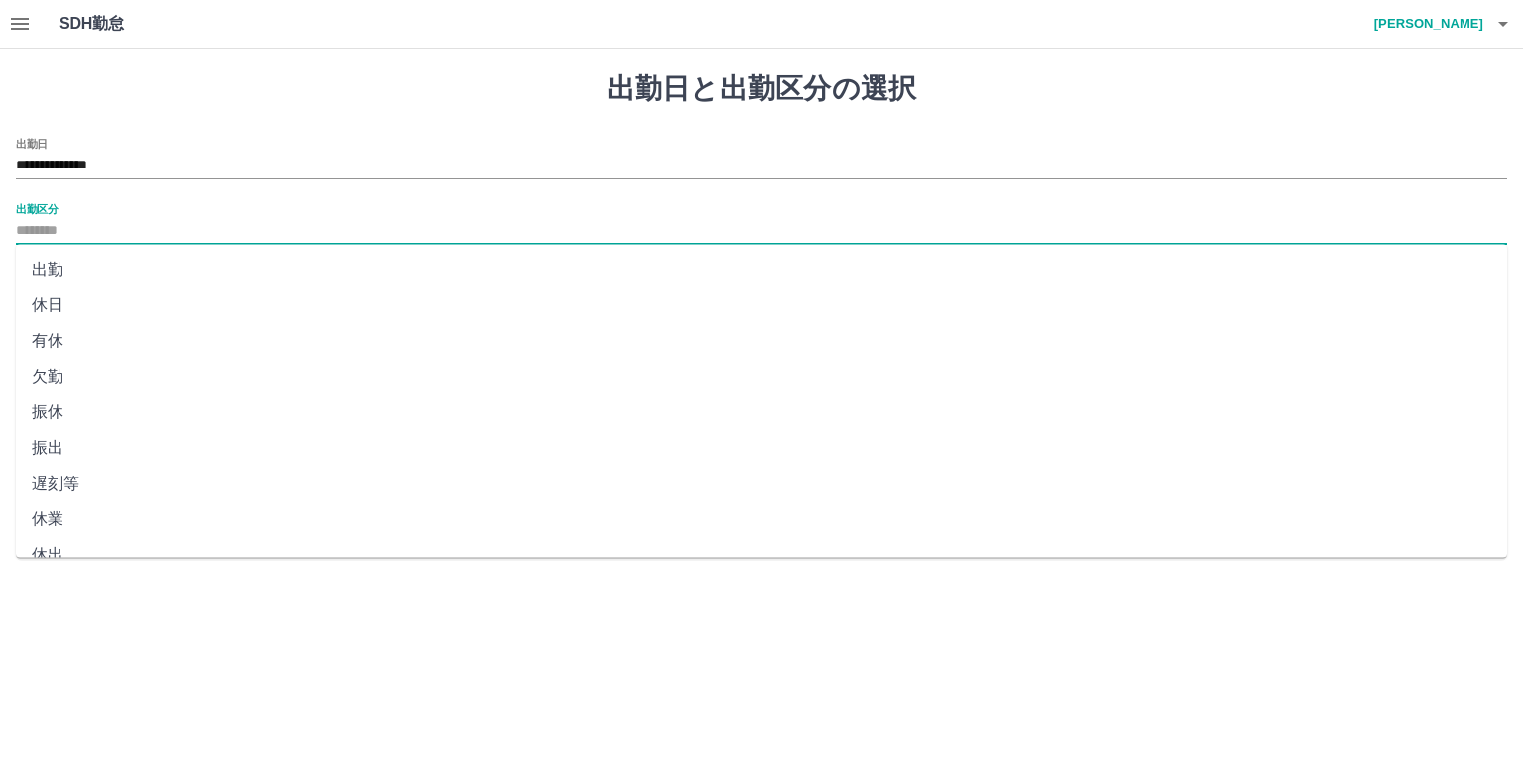 click on "出勤区分" at bounding box center (762, 231) 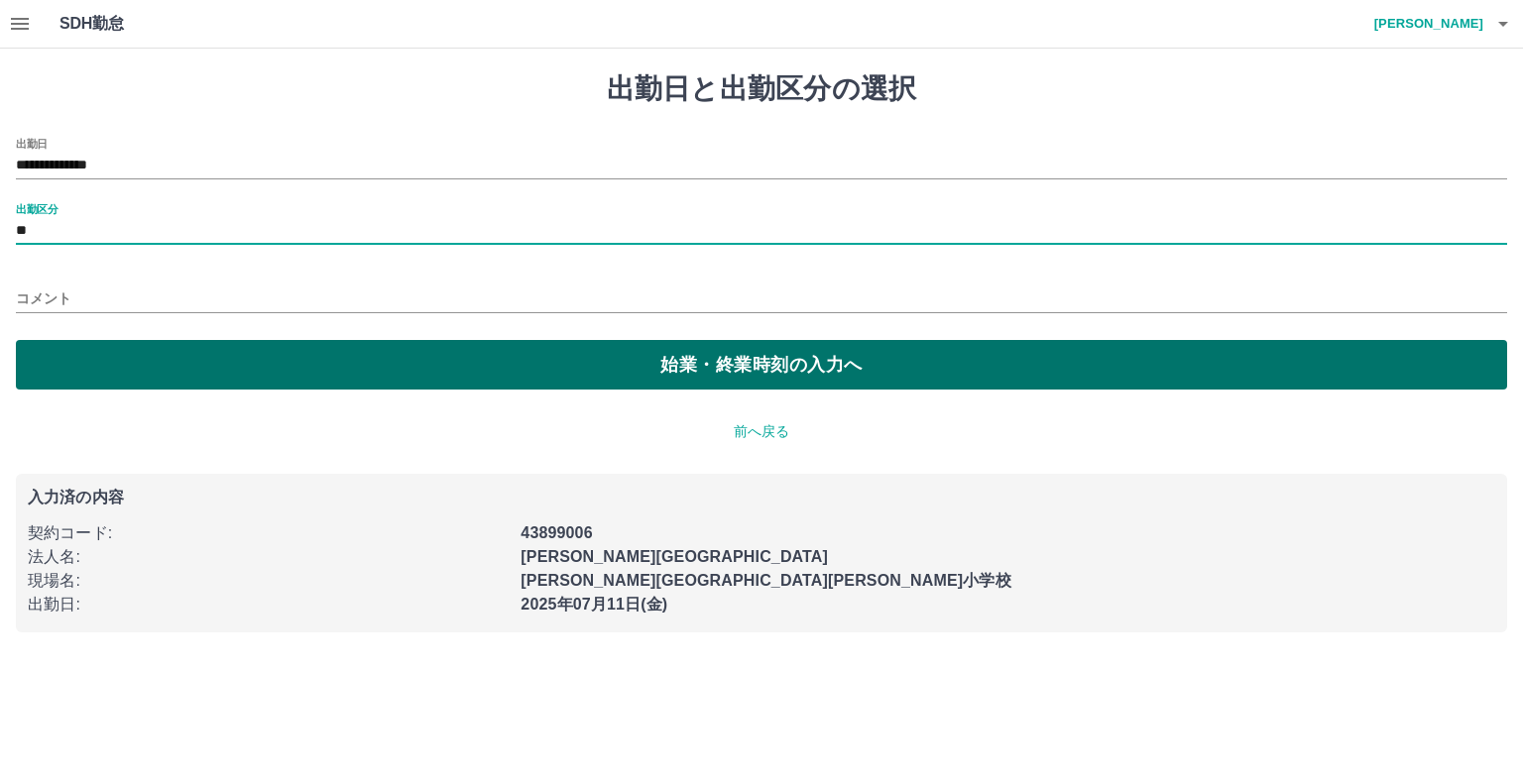 click on "始業・終業時刻の入力へ" at bounding box center [762, 365] 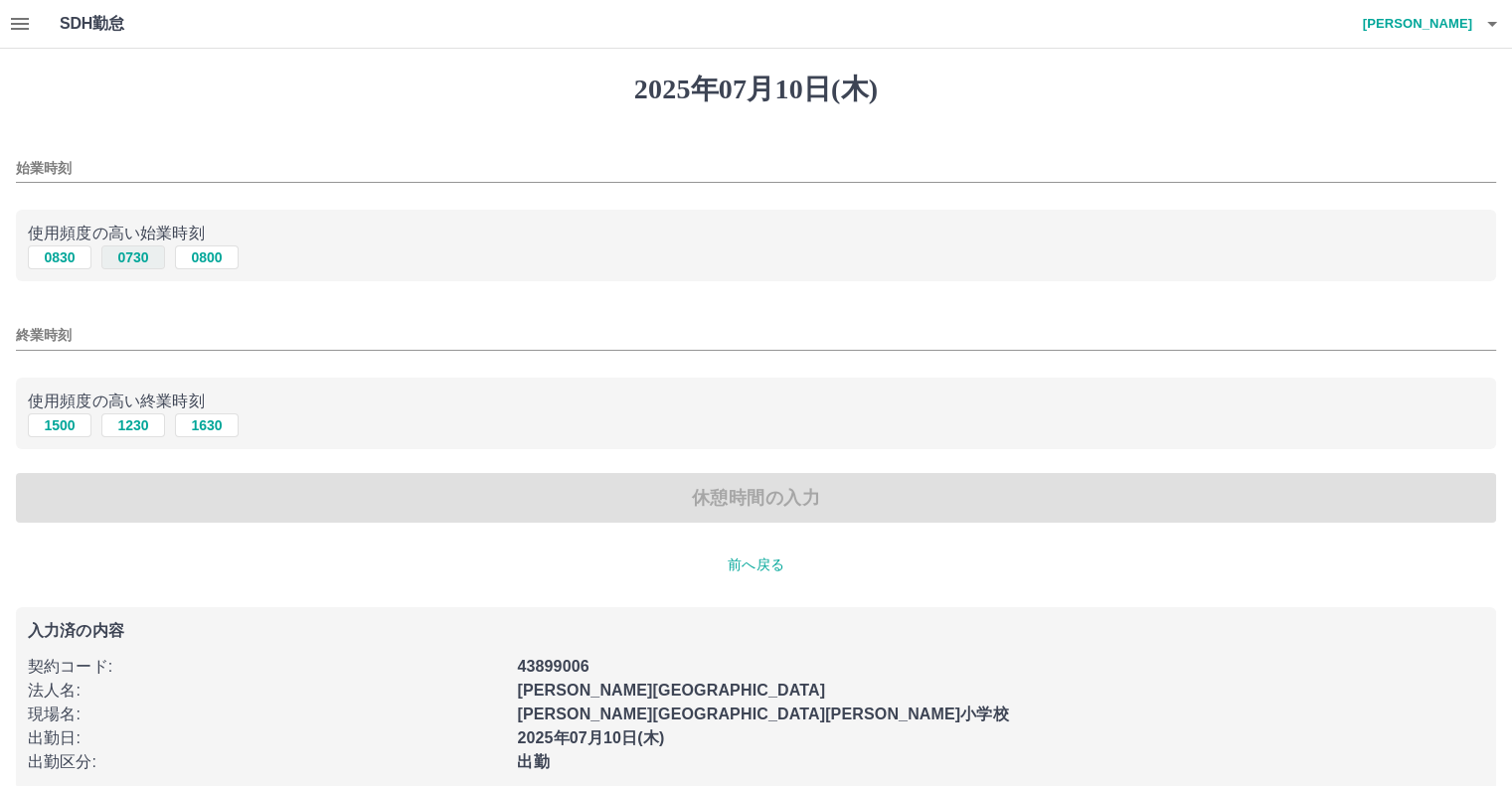 click on "0730" at bounding box center [133, 257] 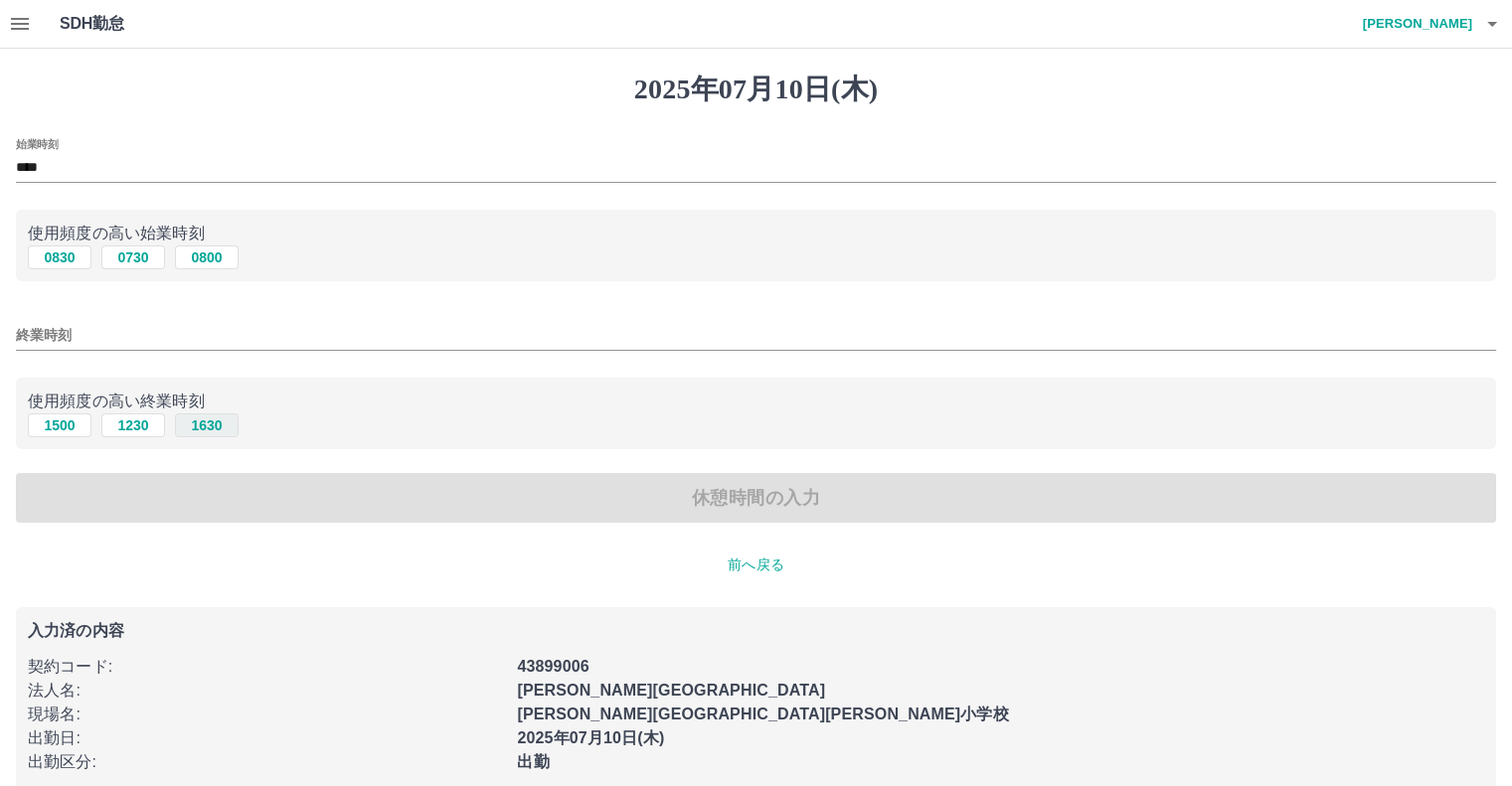 click on "1630" at bounding box center (207, 425) 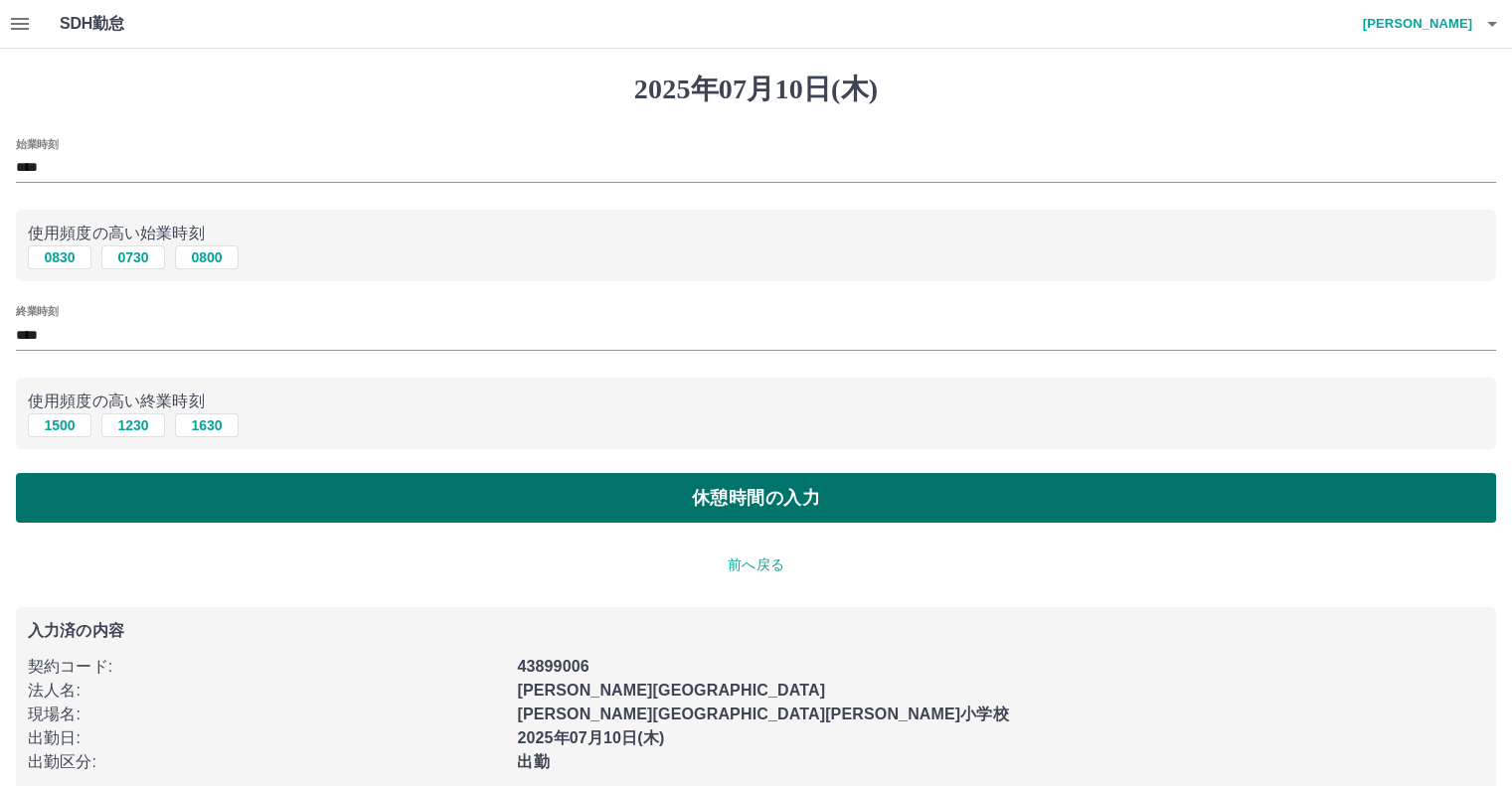 click on "休憩時間の入力" at bounding box center [756, 498] 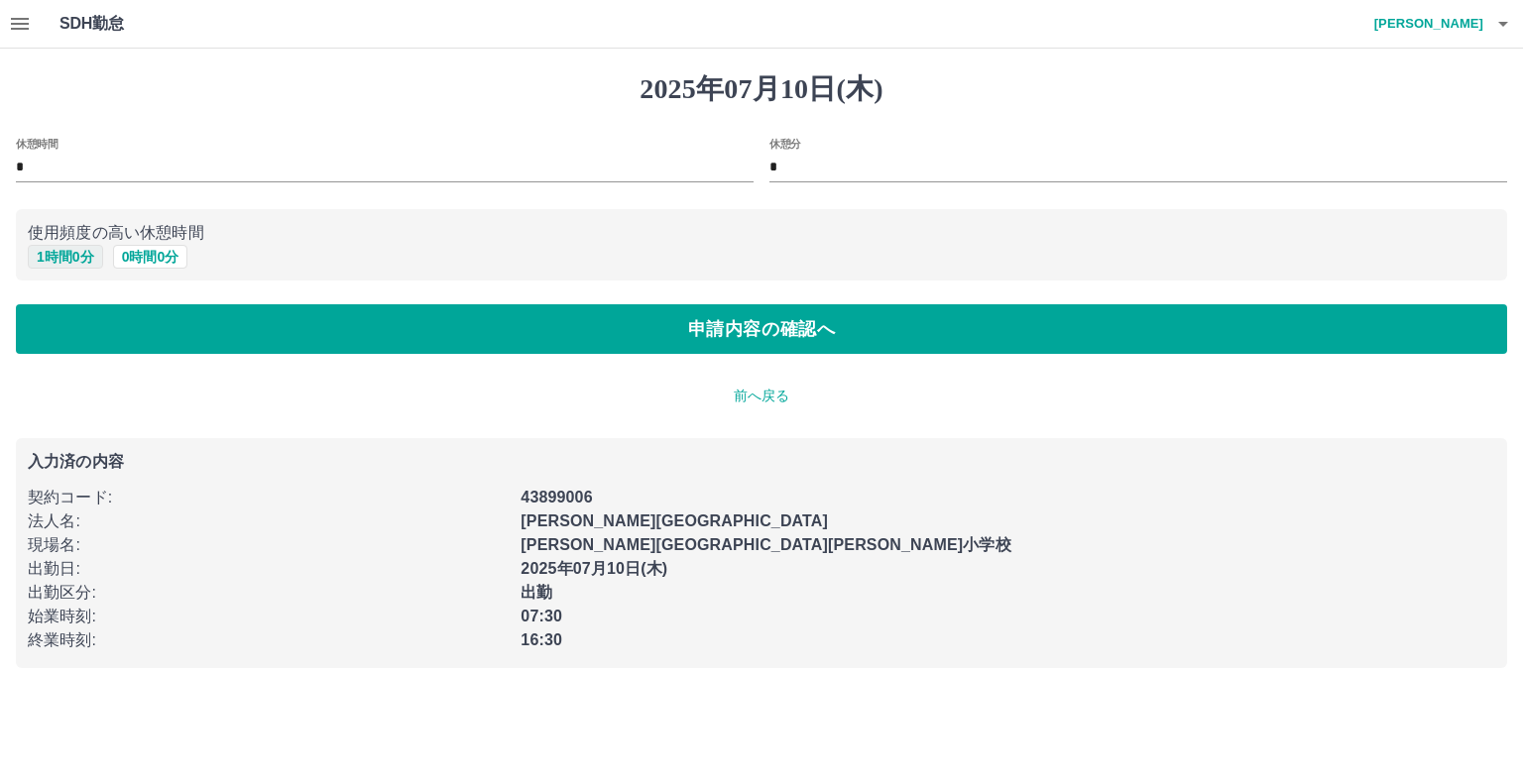 click on "1 時間 0 分" at bounding box center (65, 257) 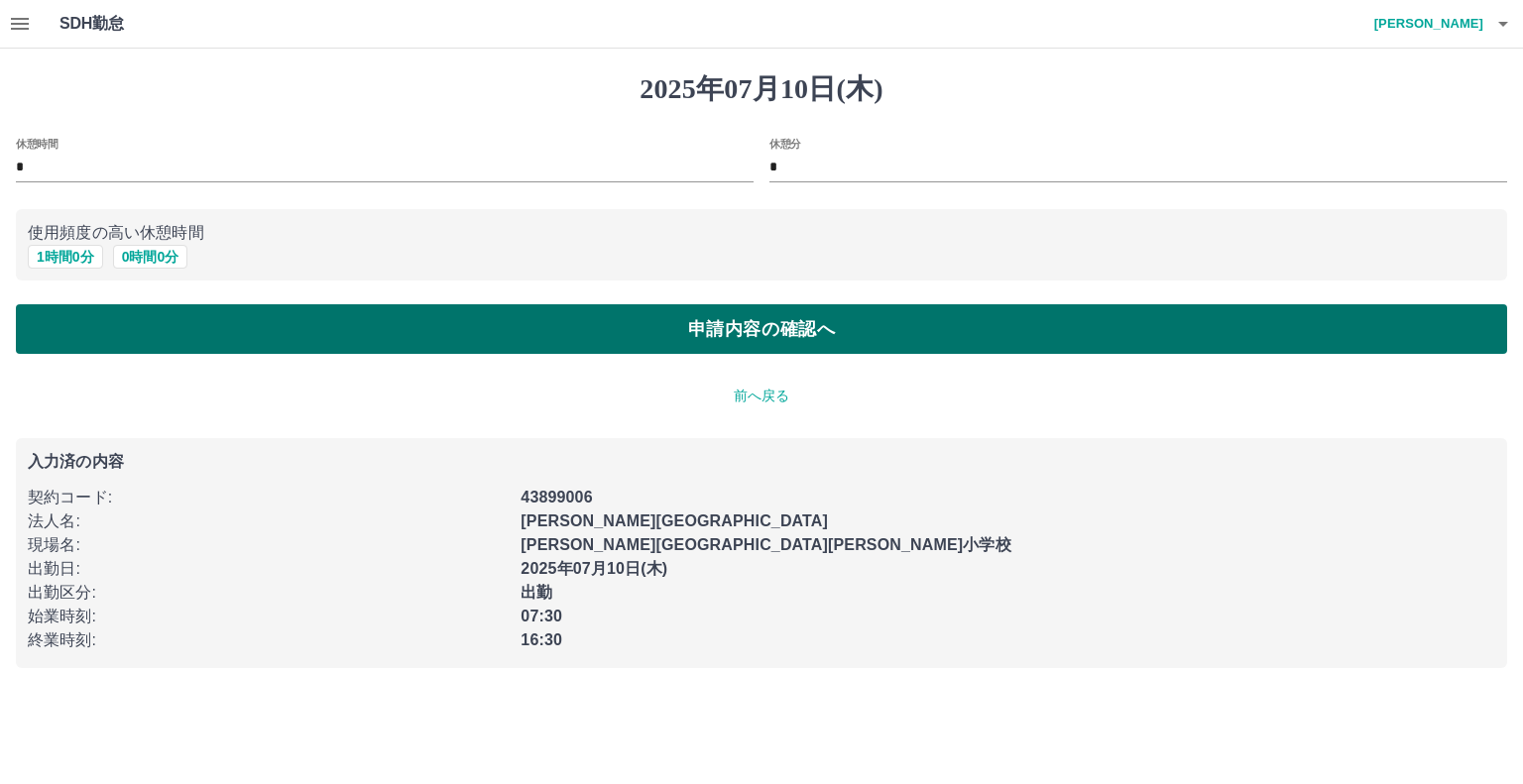 click on "申請内容の確認へ" at bounding box center (762, 329) 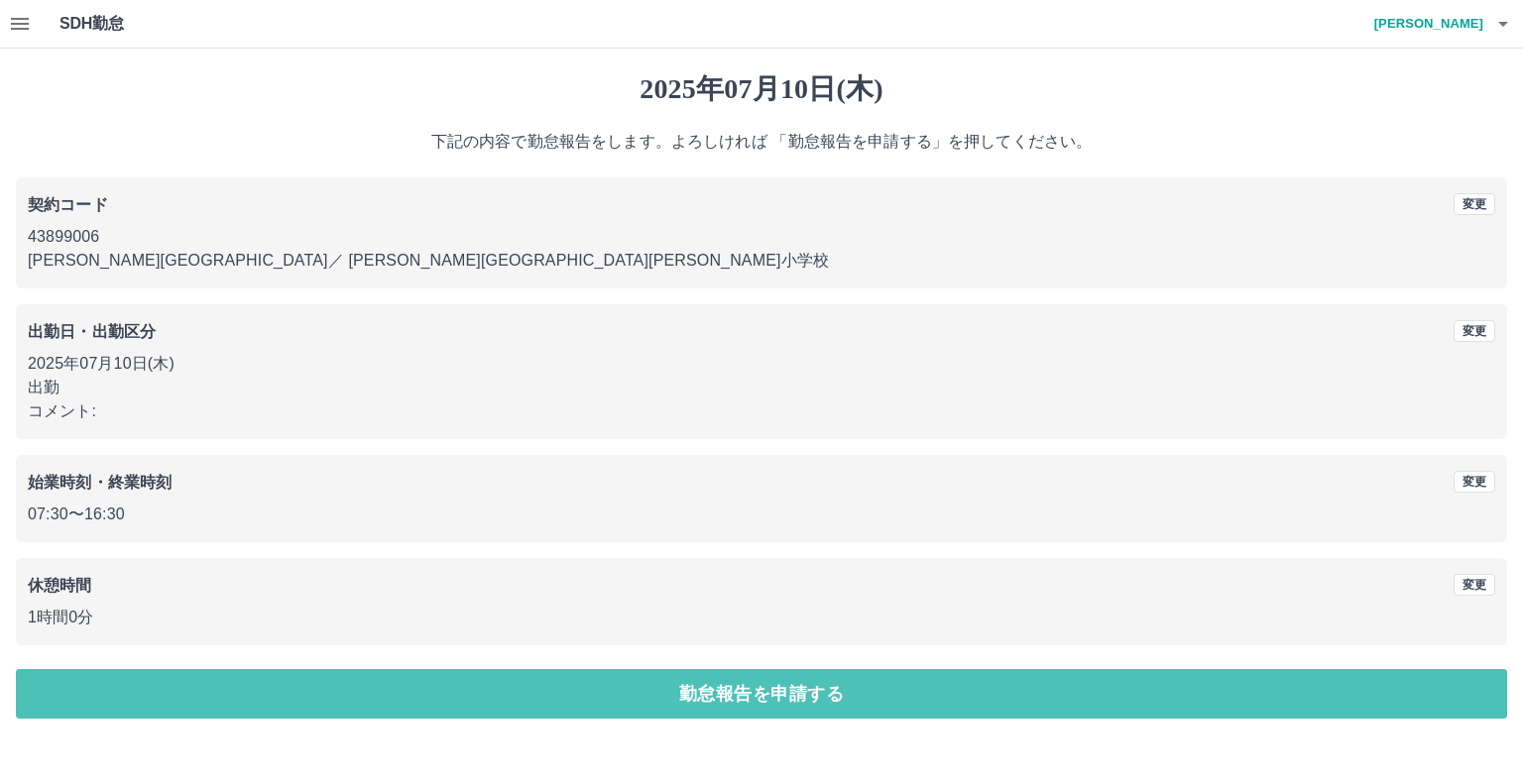 click on "勤怠報告を申請する" at bounding box center [762, 694] 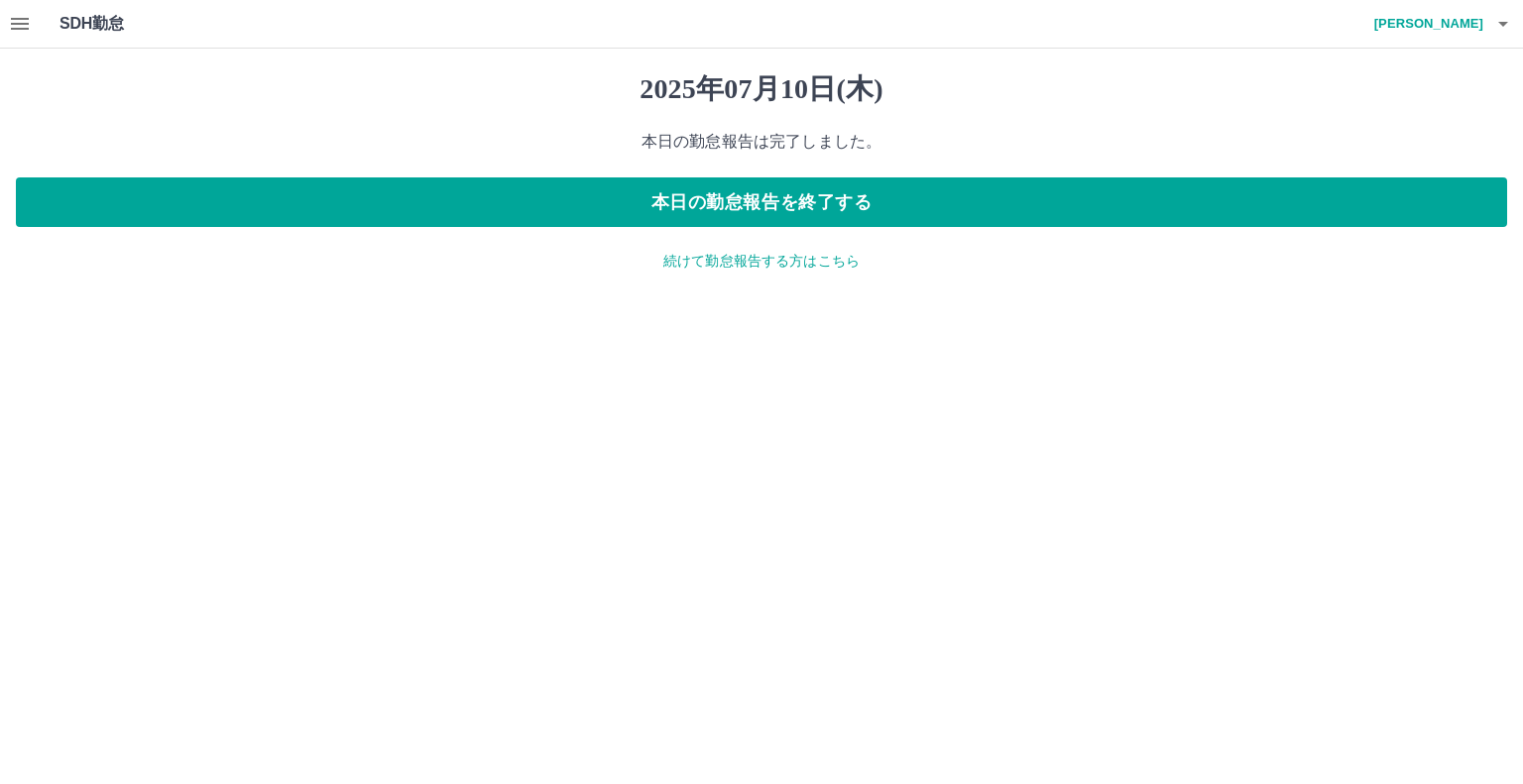 click 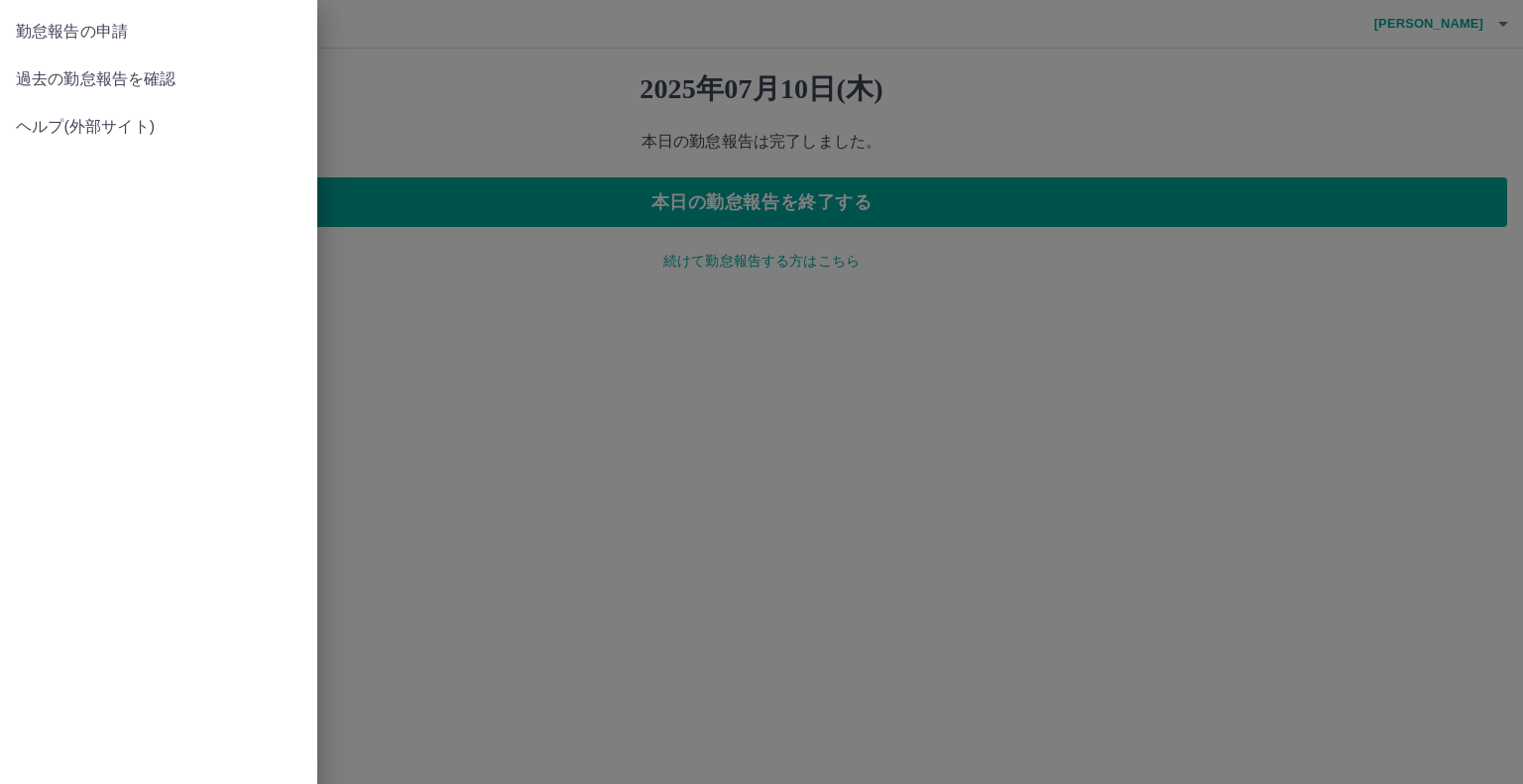 click on "過去の勤怠報告を確認" at bounding box center [159, 79] 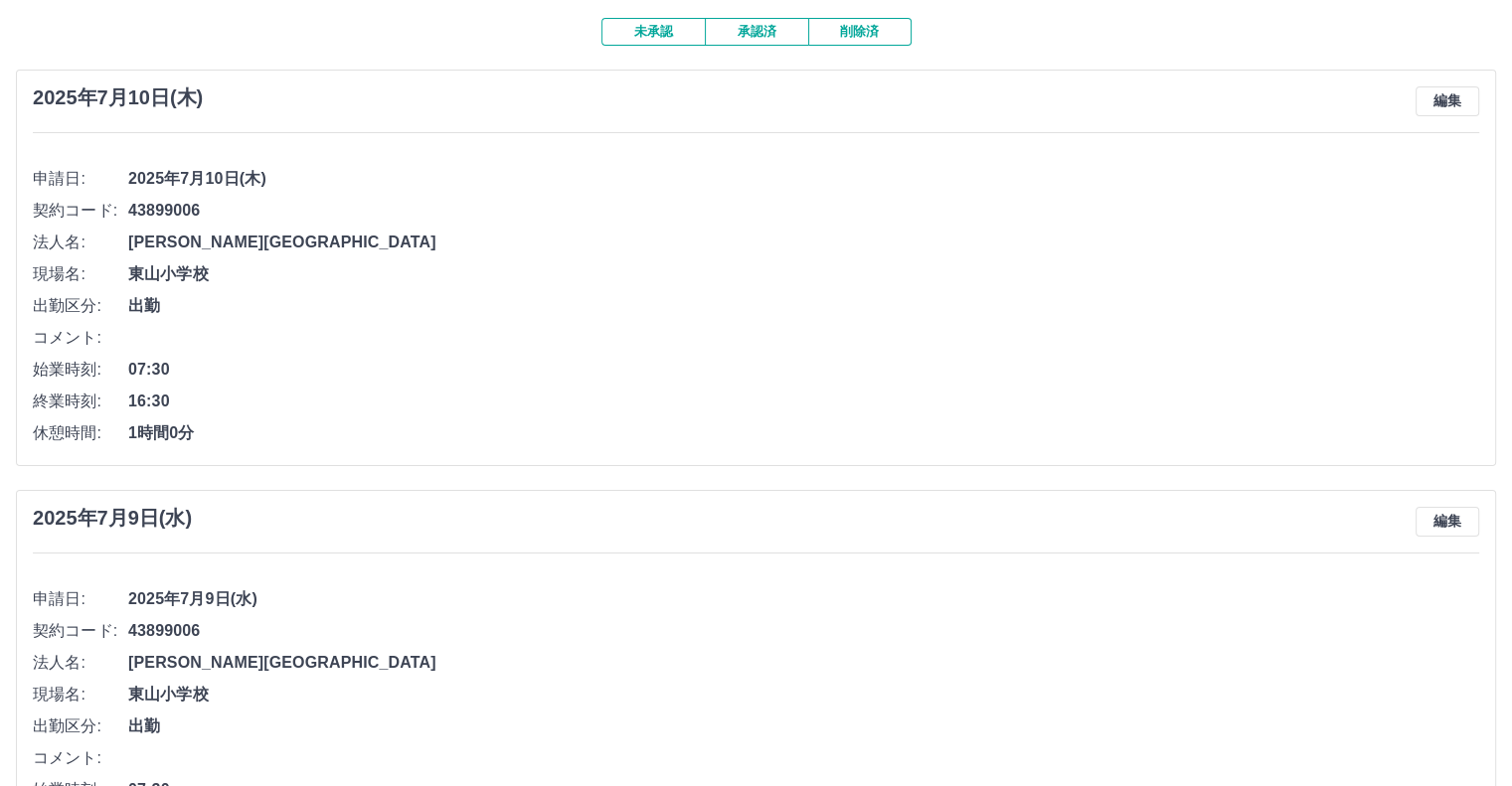 scroll, scrollTop: 27, scrollLeft: 0, axis: vertical 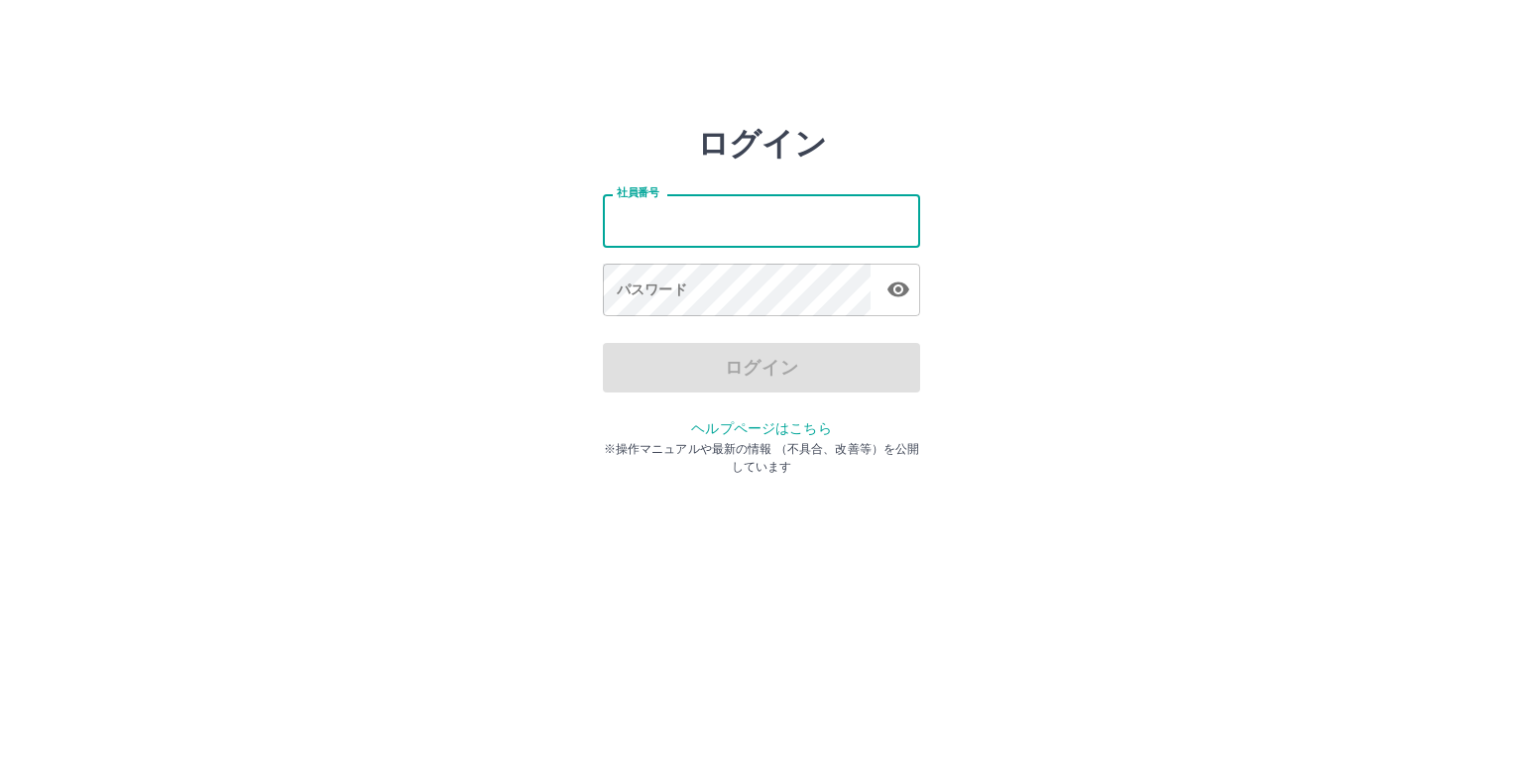 click on "社員番号" at bounding box center (762, 220) 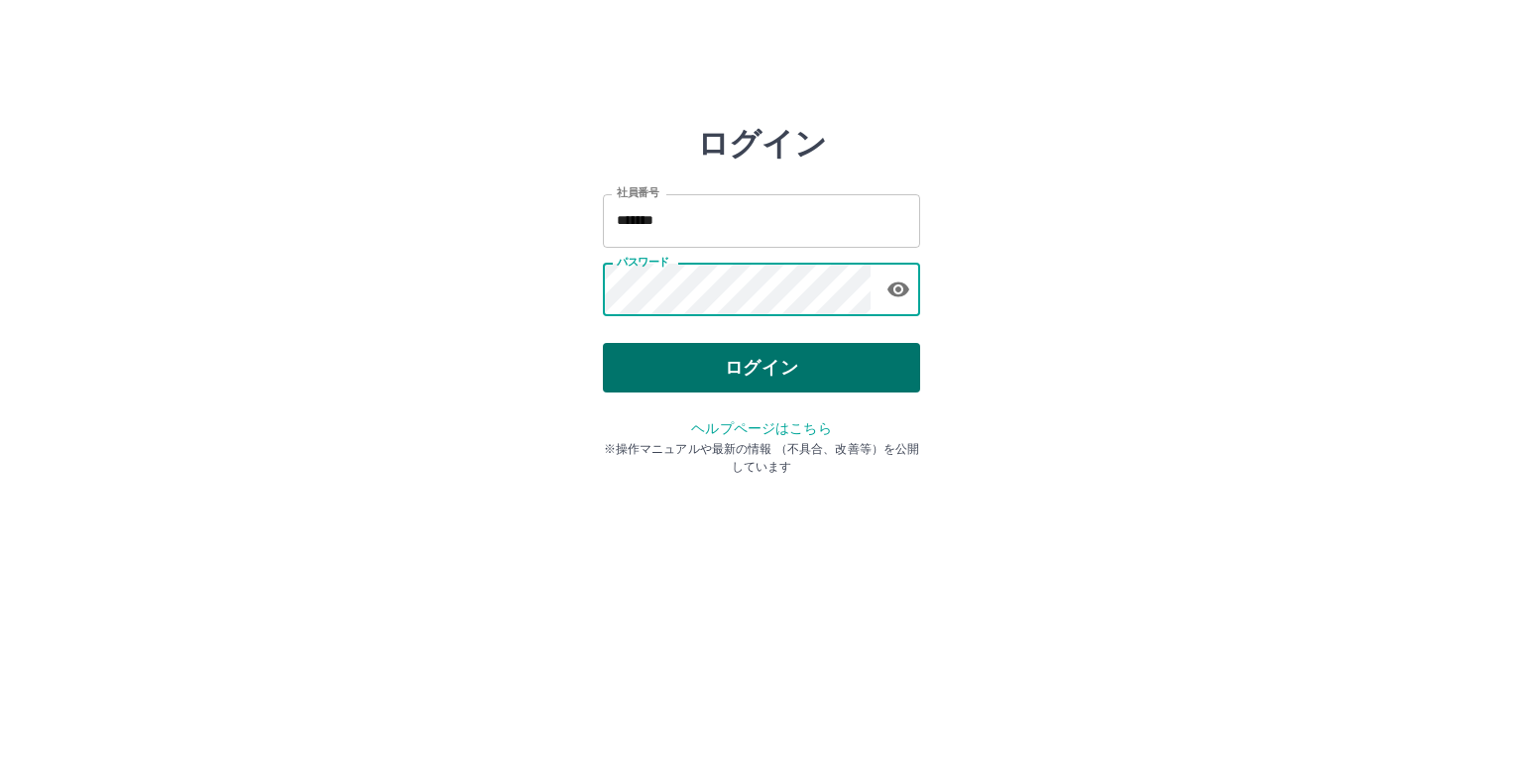 click on "ログイン" at bounding box center [762, 368] 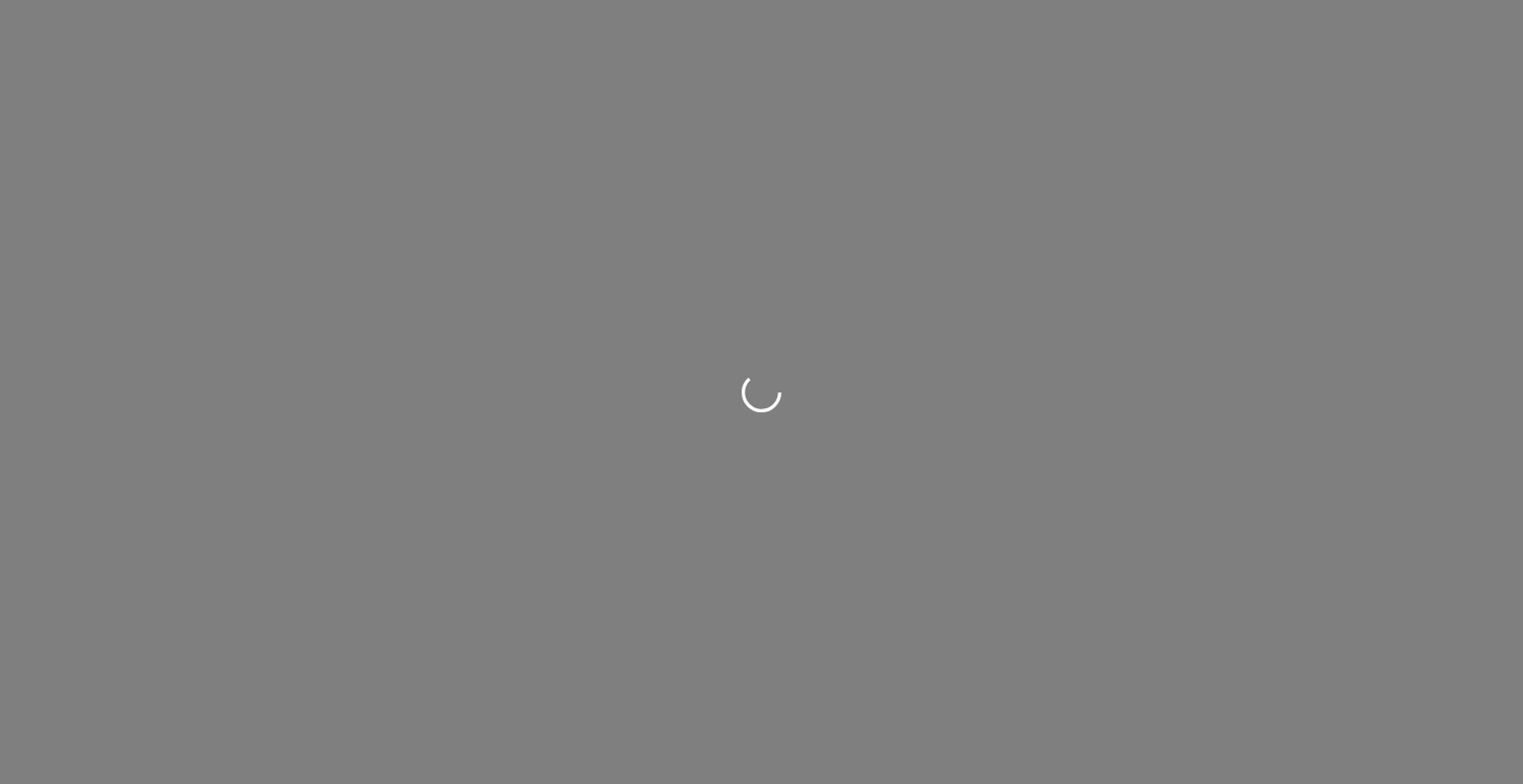 scroll, scrollTop: 0, scrollLeft: 0, axis: both 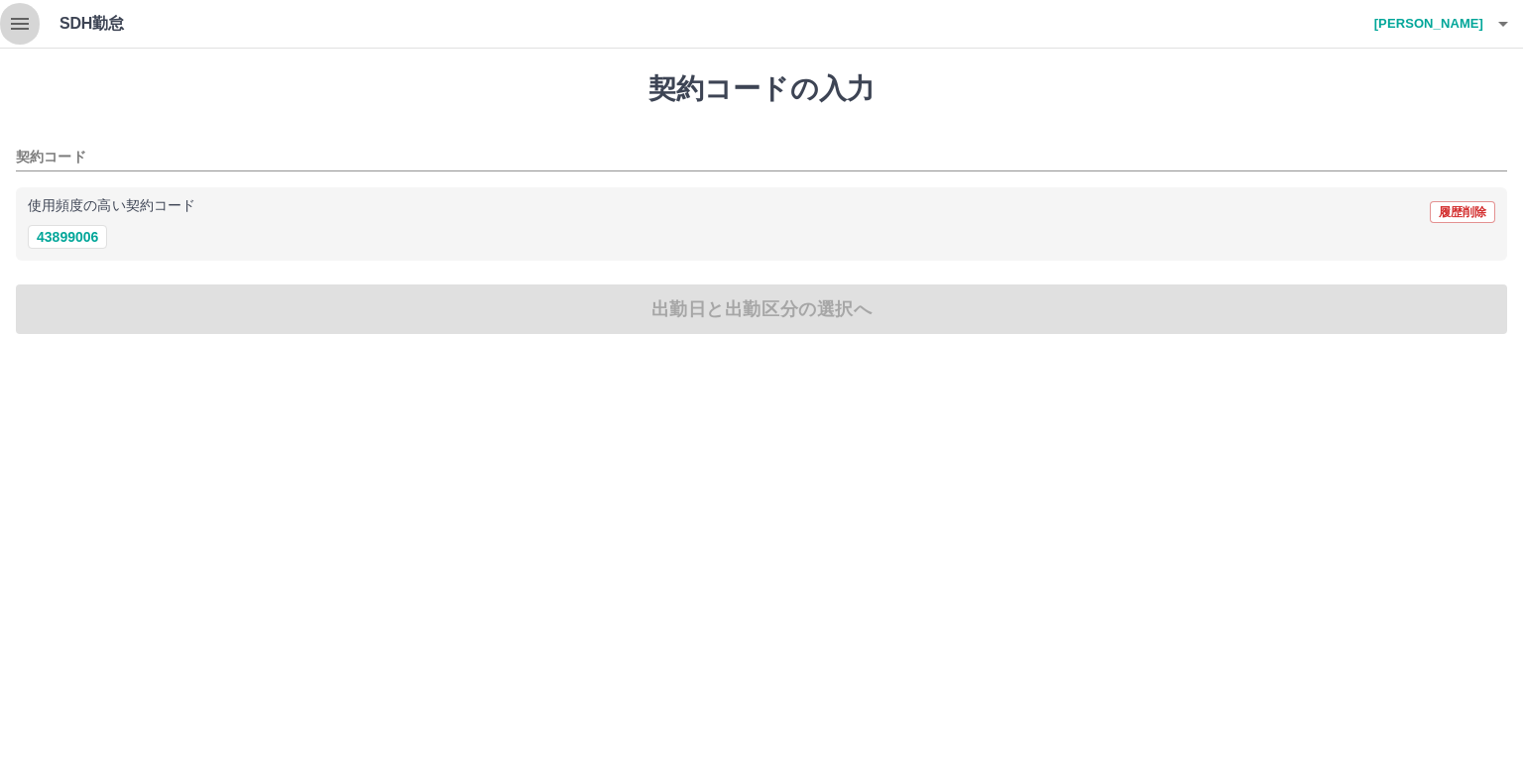 click 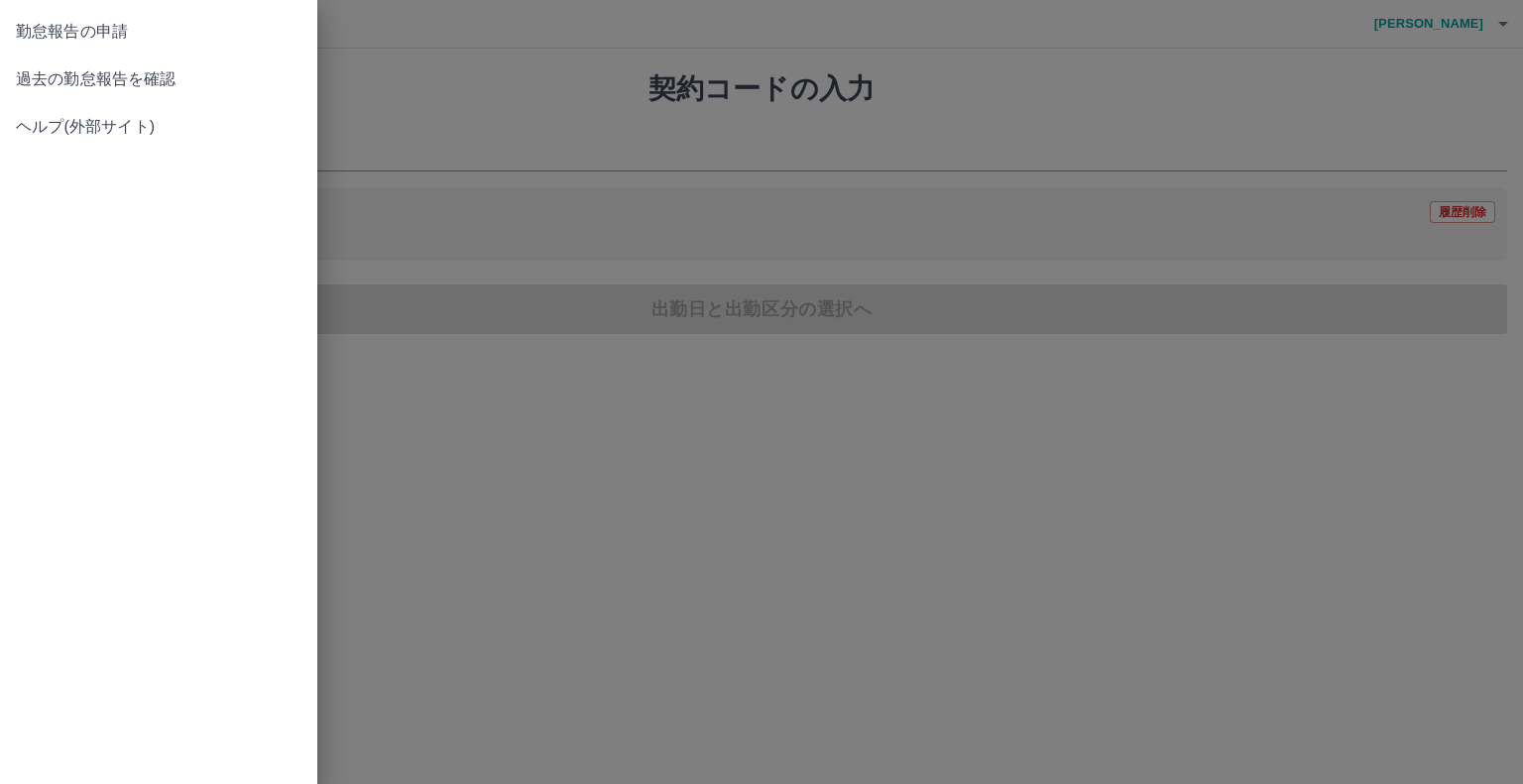 click on "過去の勤怠報告を確認" at bounding box center (159, 79) 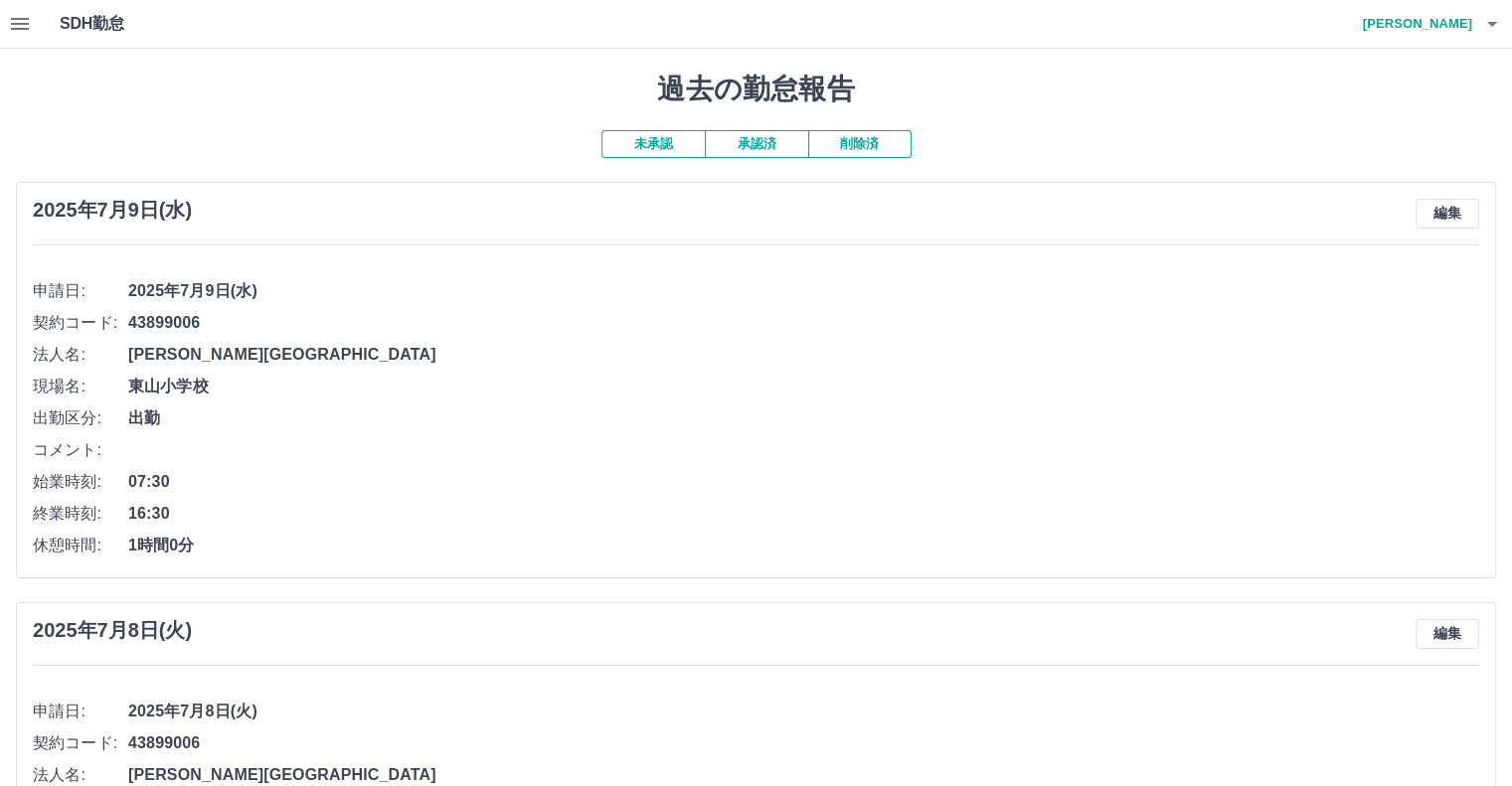 click 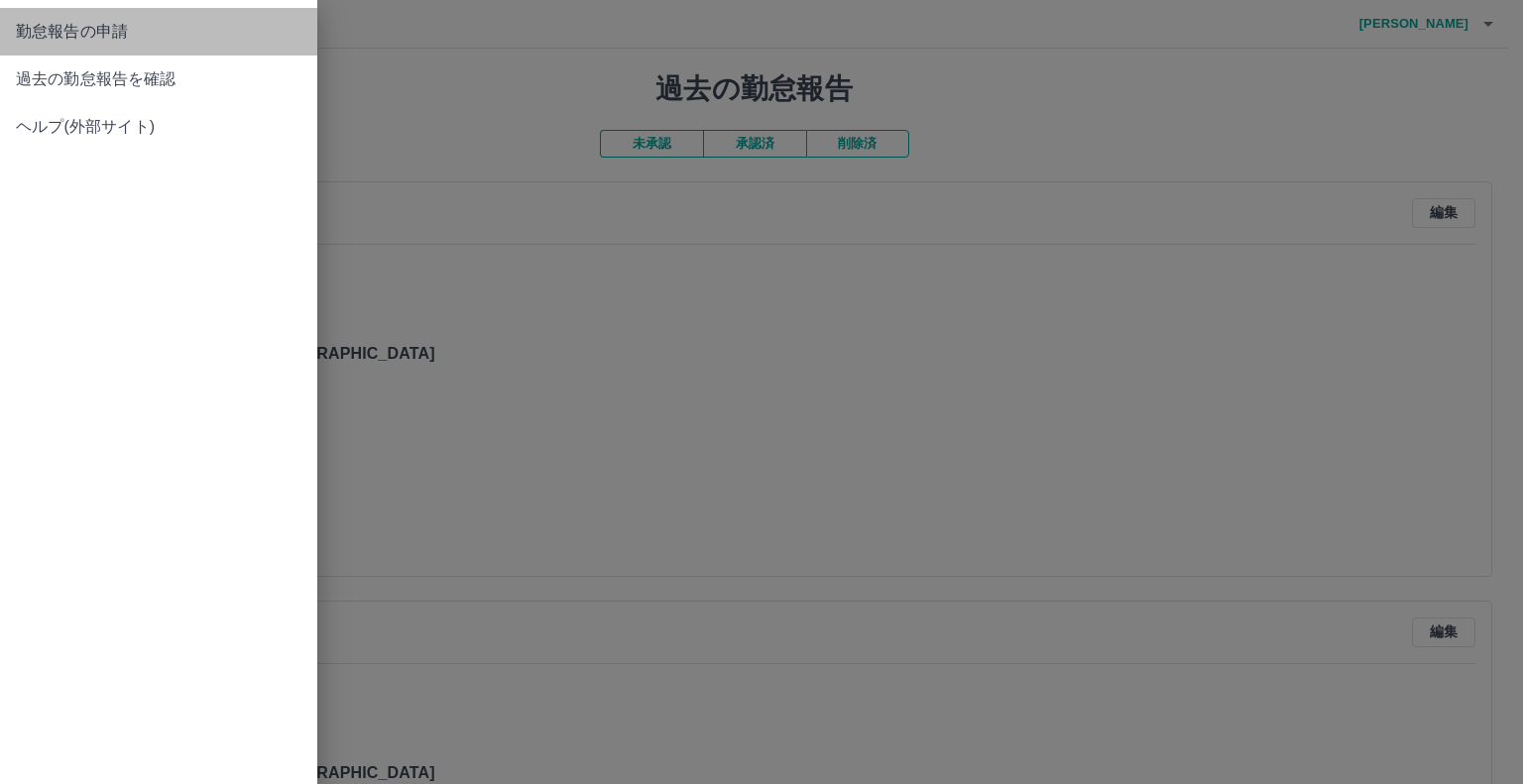 click on "勤怠報告の申請" at bounding box center [159, 32] 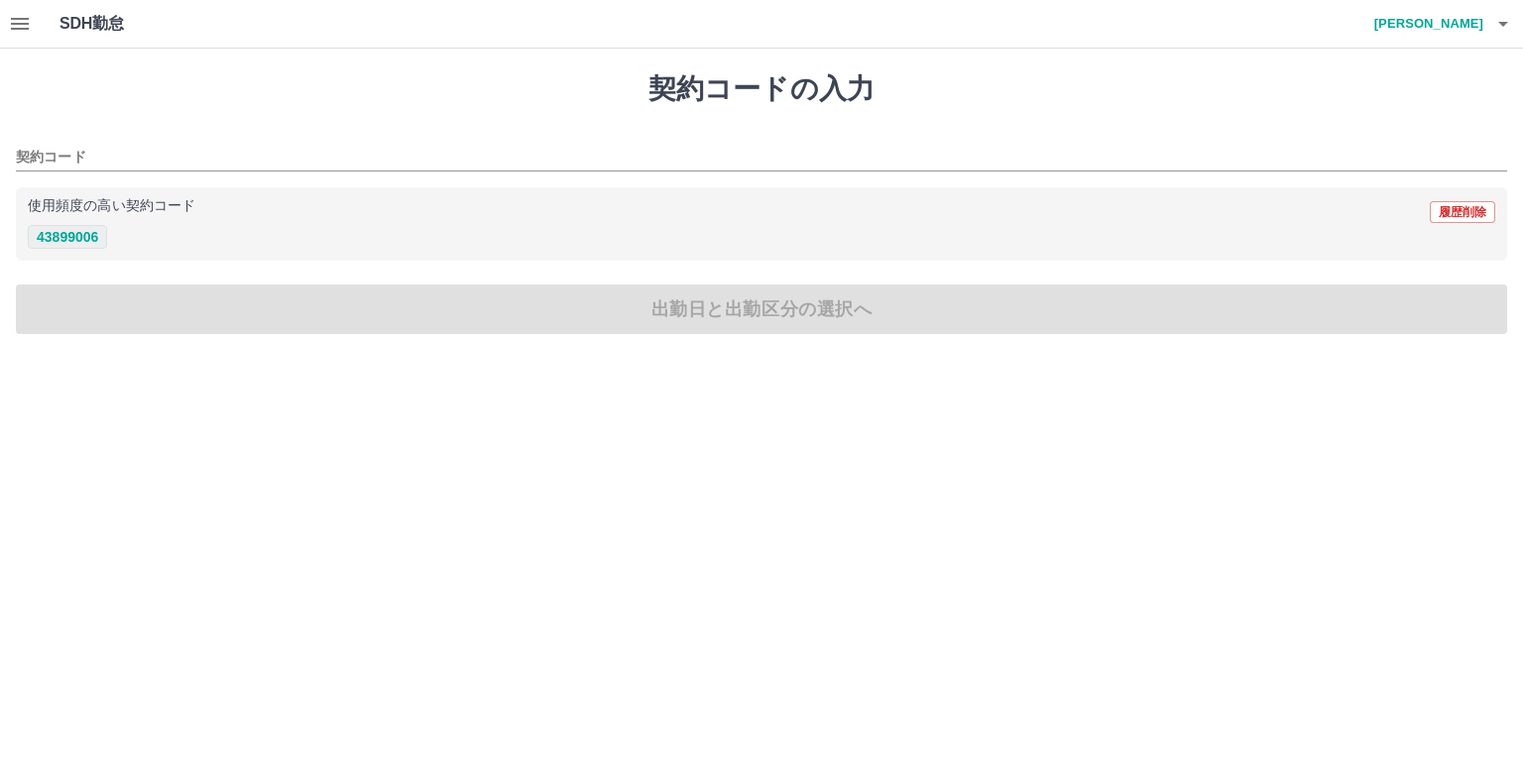 click on "43899006" at bounding box center (67, 237) 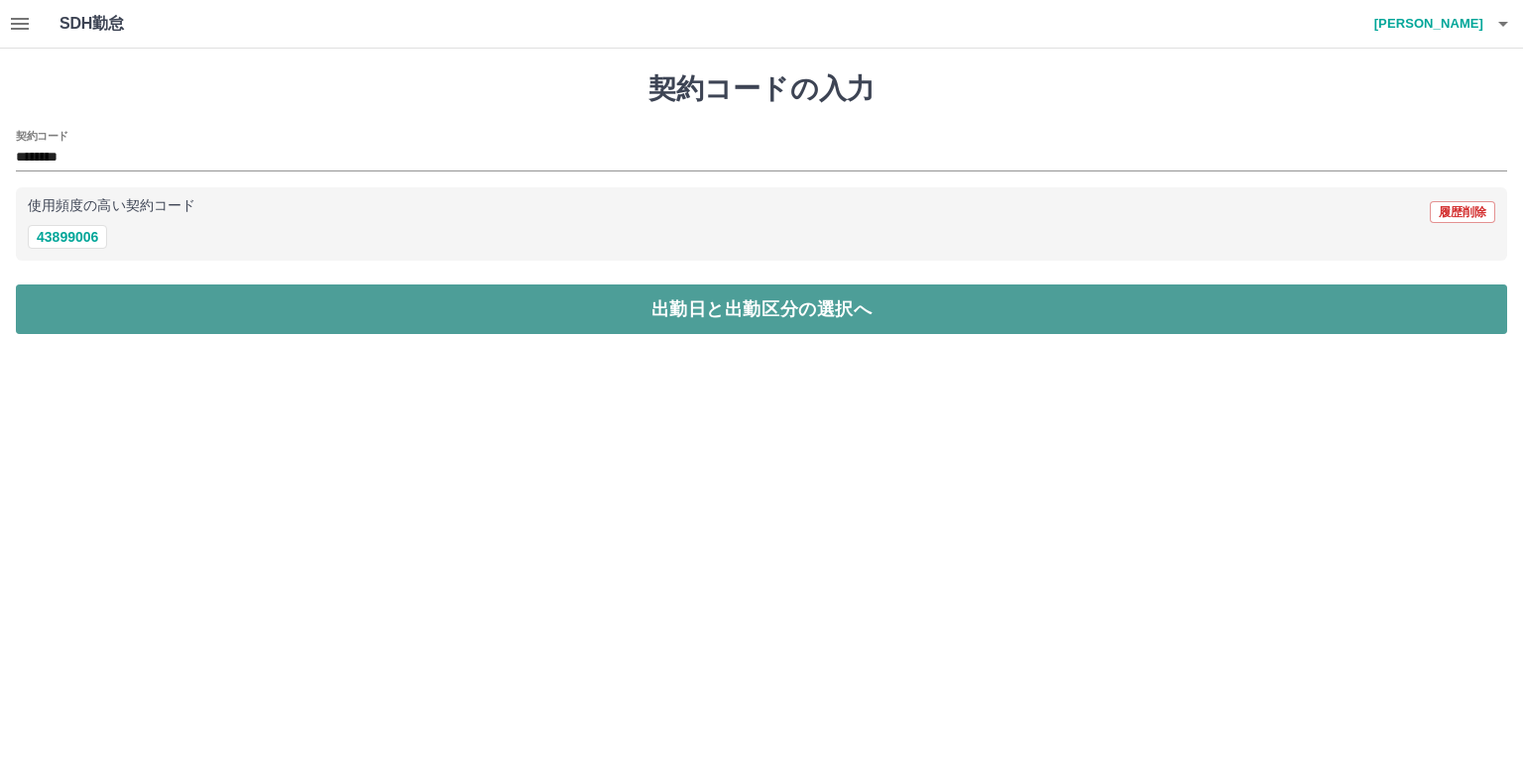 click on "出勤日と出勤区分の選択へ" at bounding box center (762, 309) 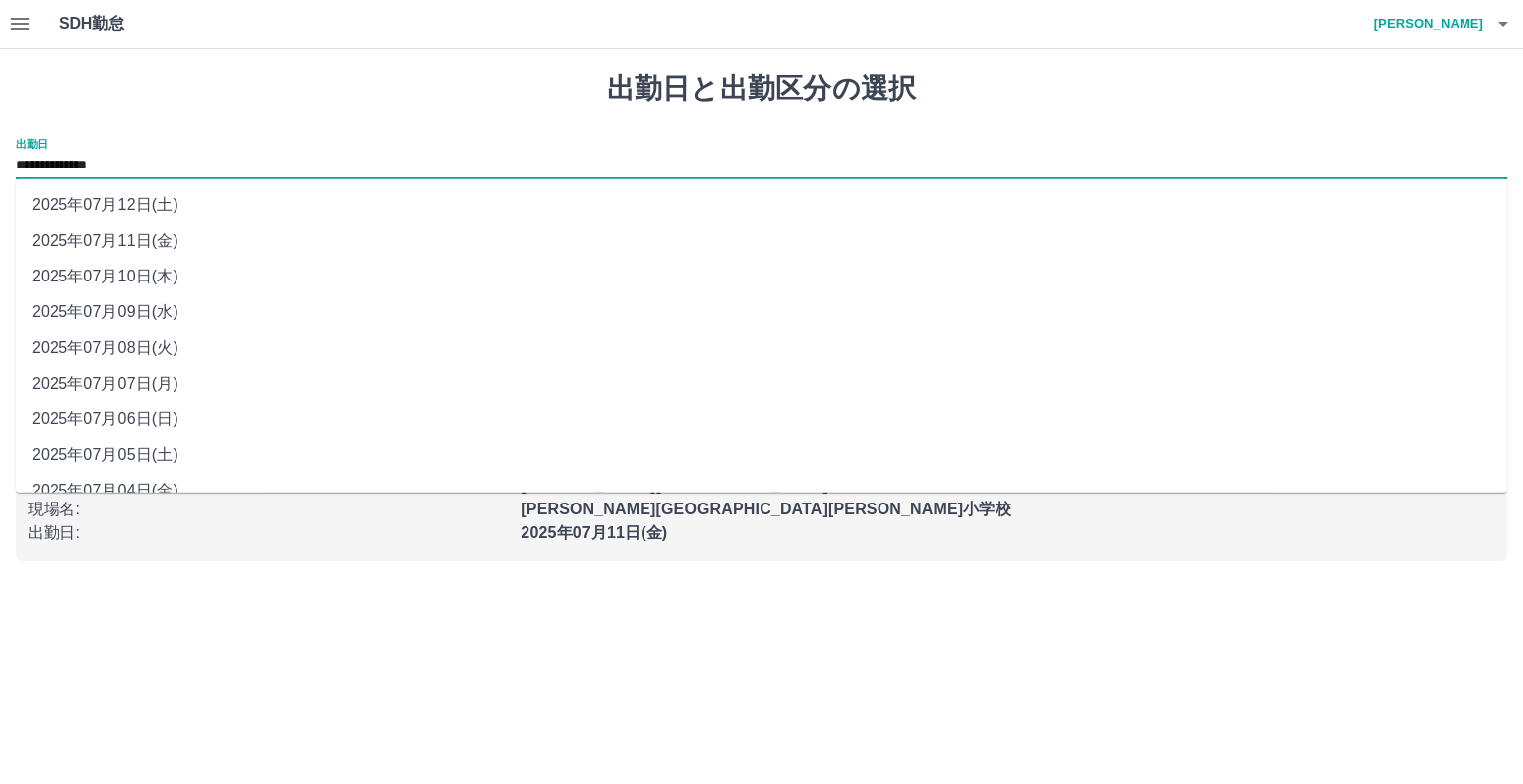 click on "**********" at bounding box center [762, 166] 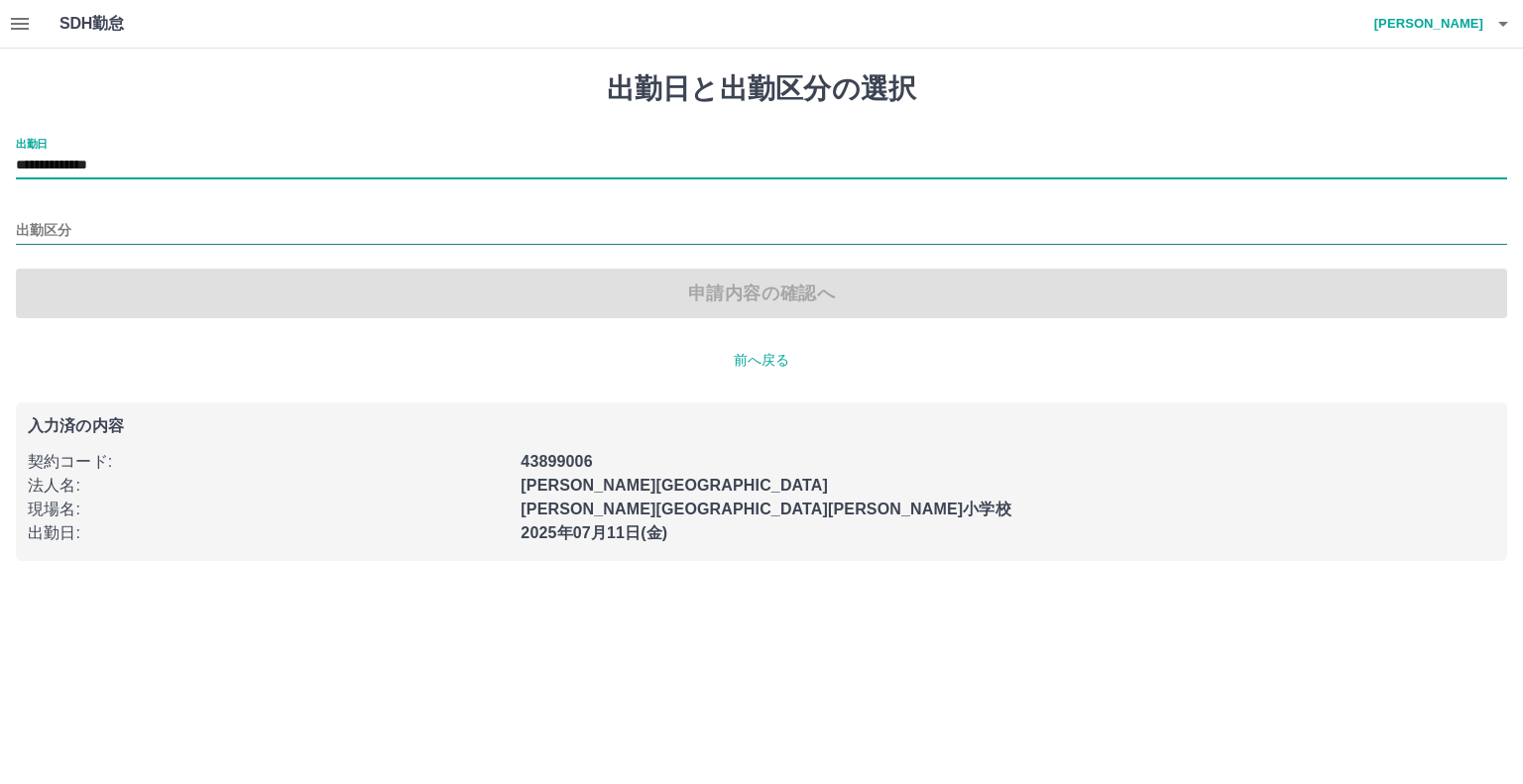click on "出勤区分" at bounding box center (762, 231) 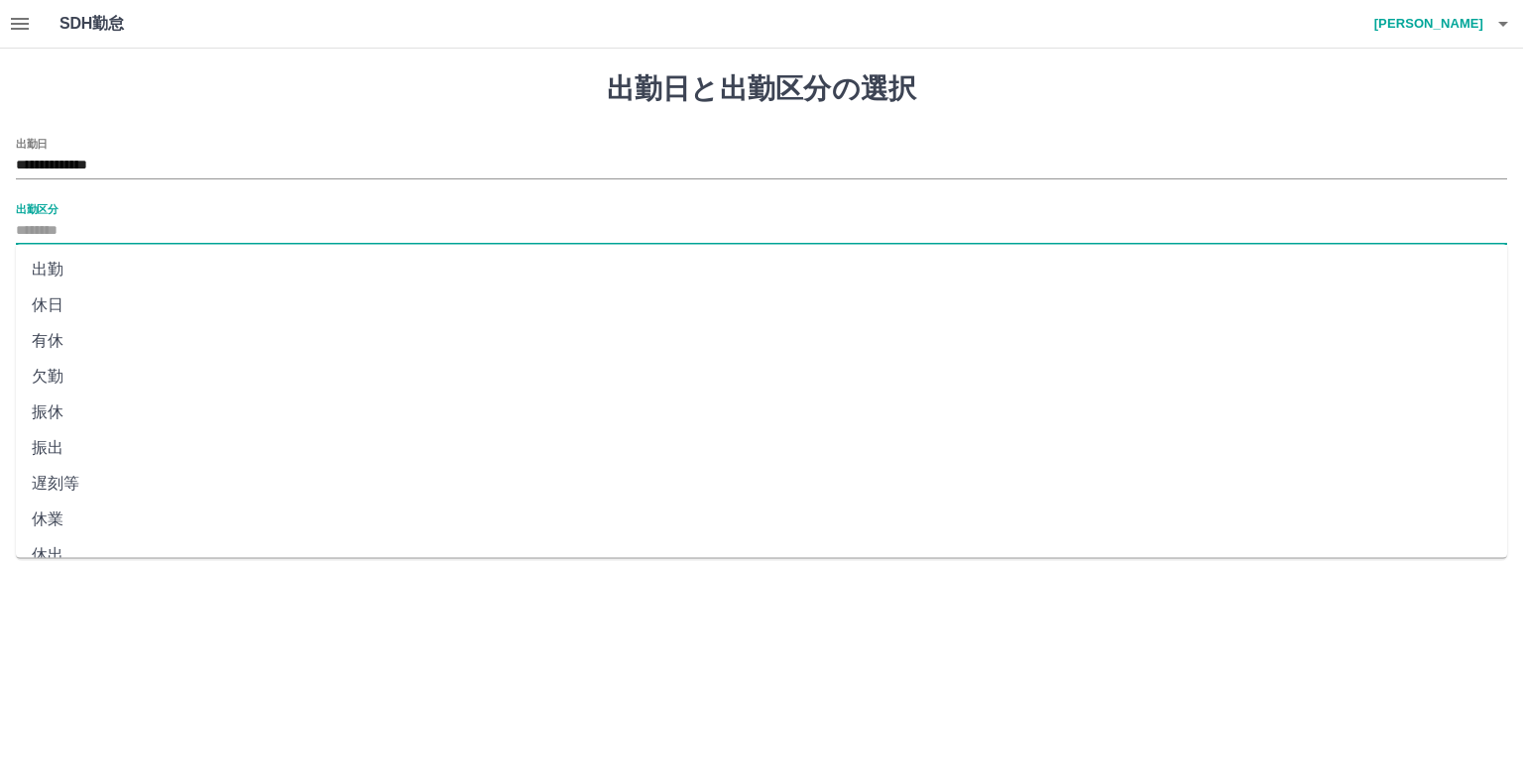click on "出勤" at bounding box center [762, 270] 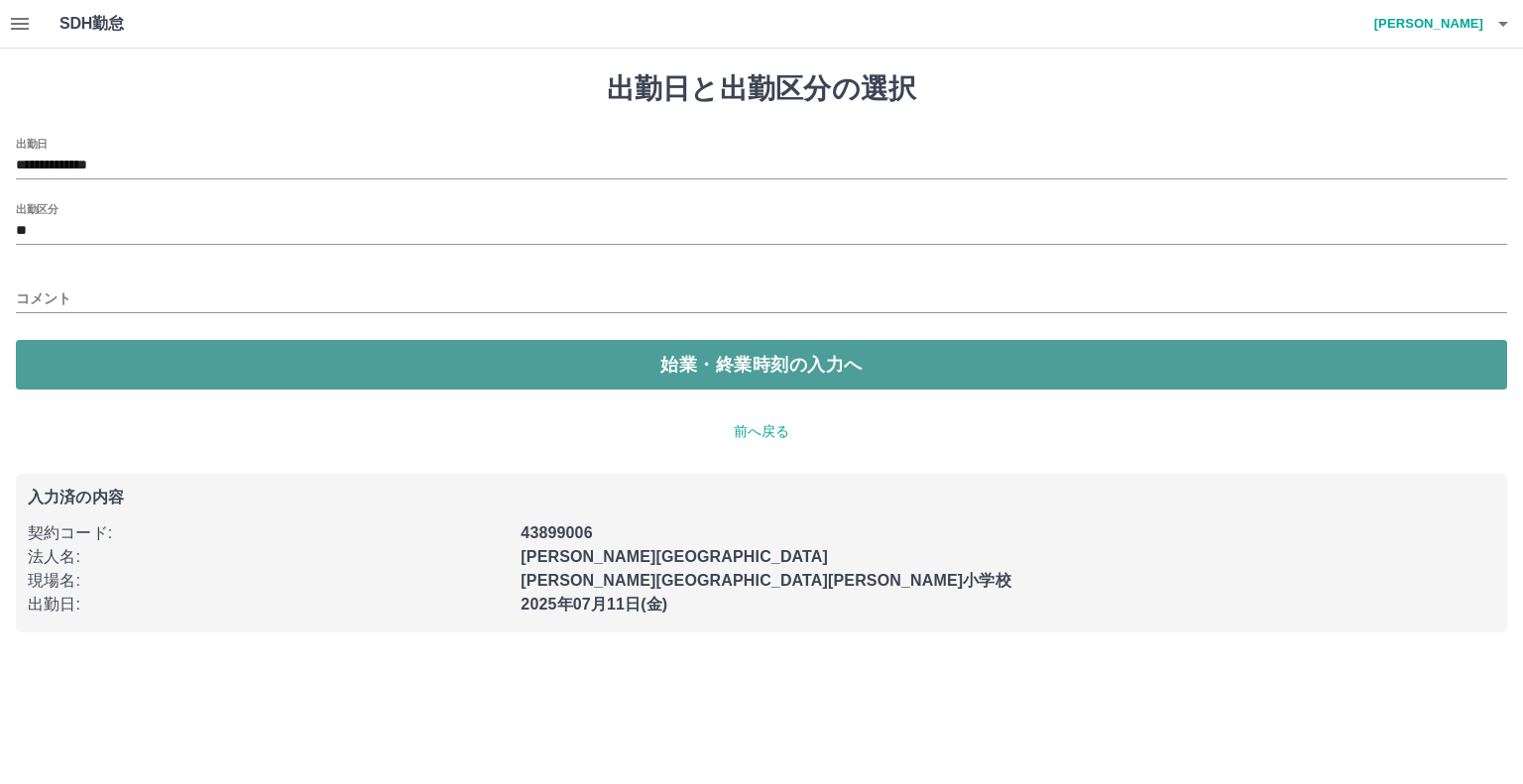 click on "始業・終業時刻の入力へ" at bounding box center [762, 365] 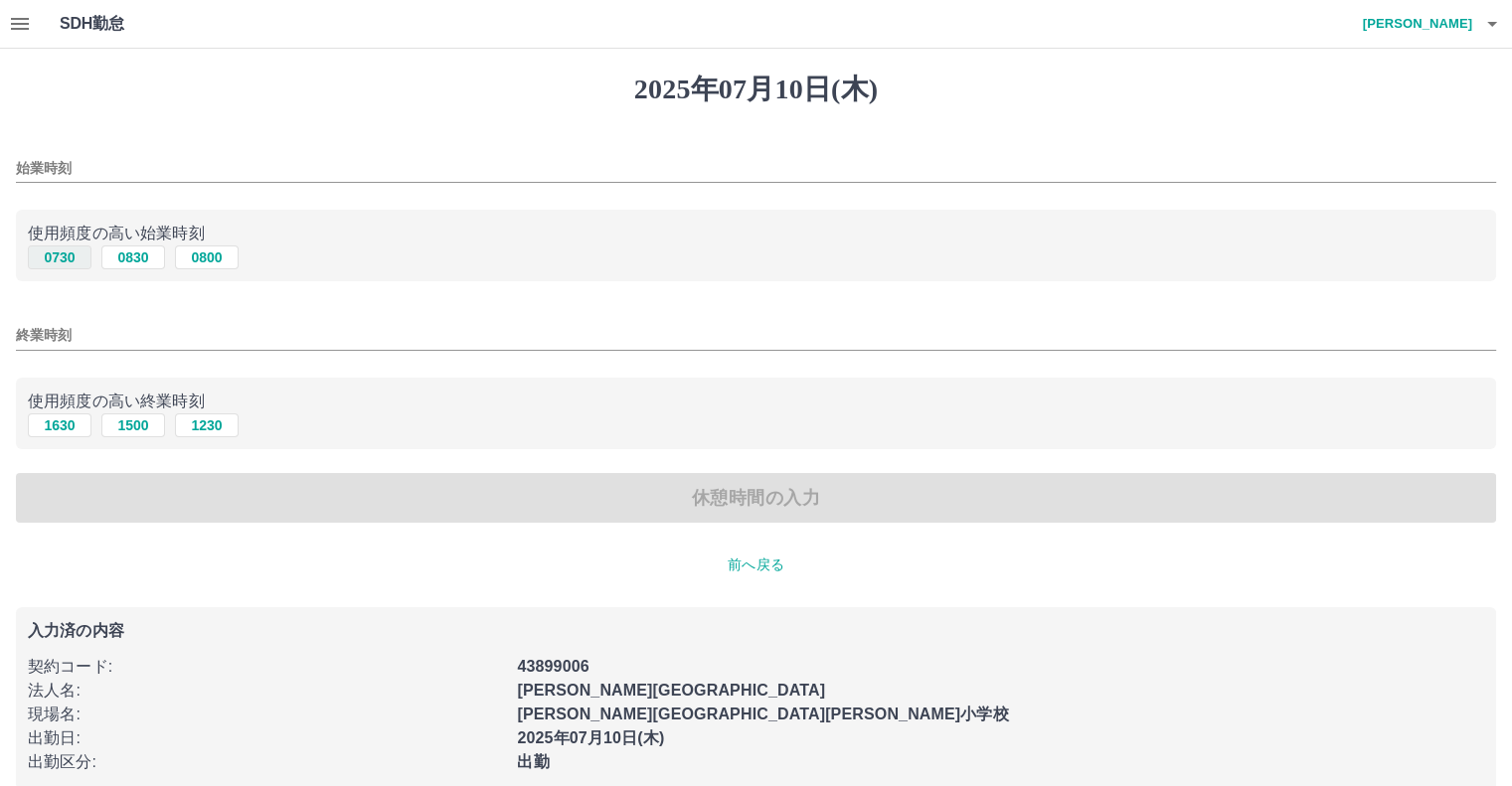 click on "0730" at bounding box center [60, 257] 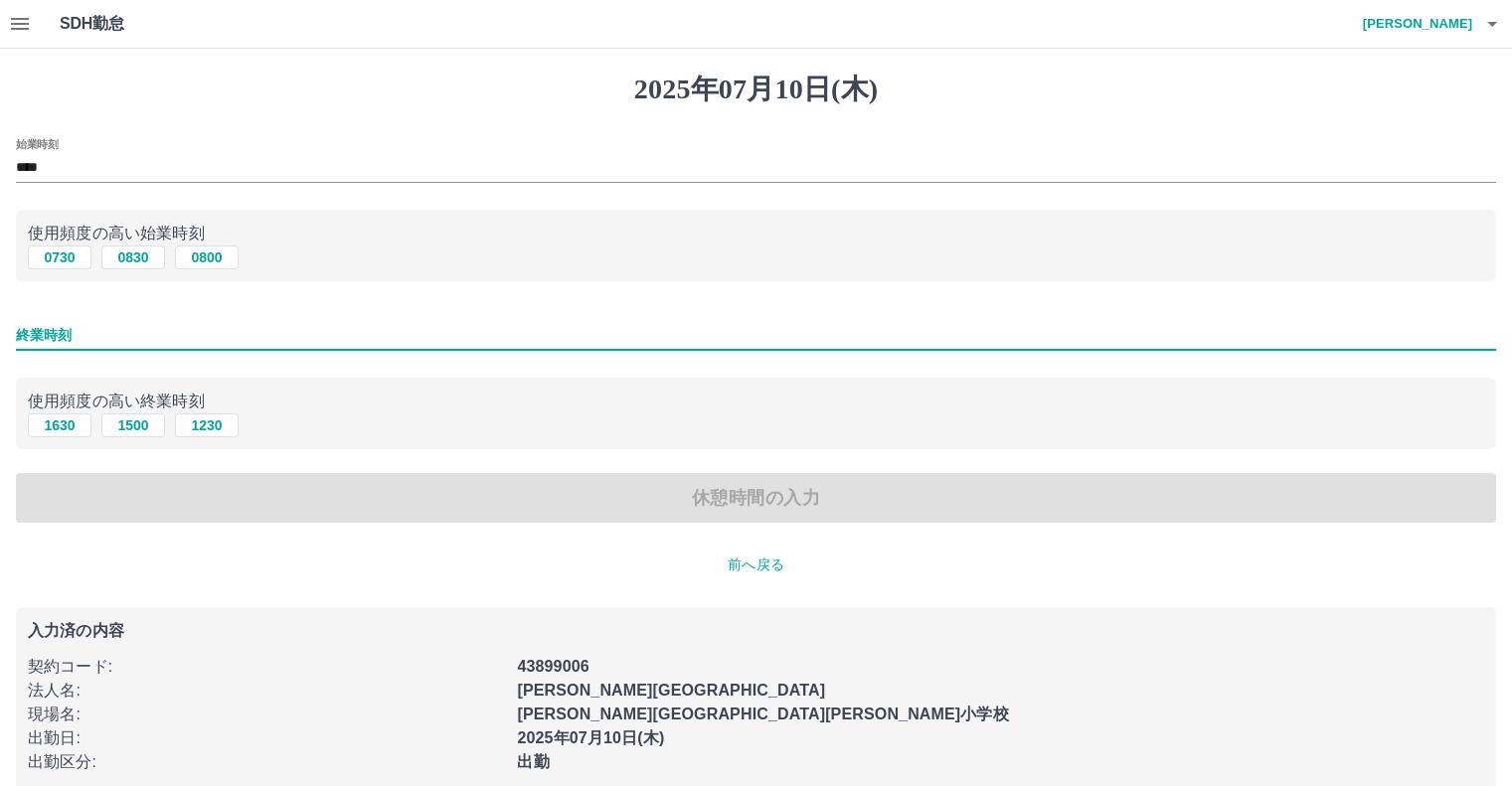 click on "終業時刻" at bounding box center [756, 335] 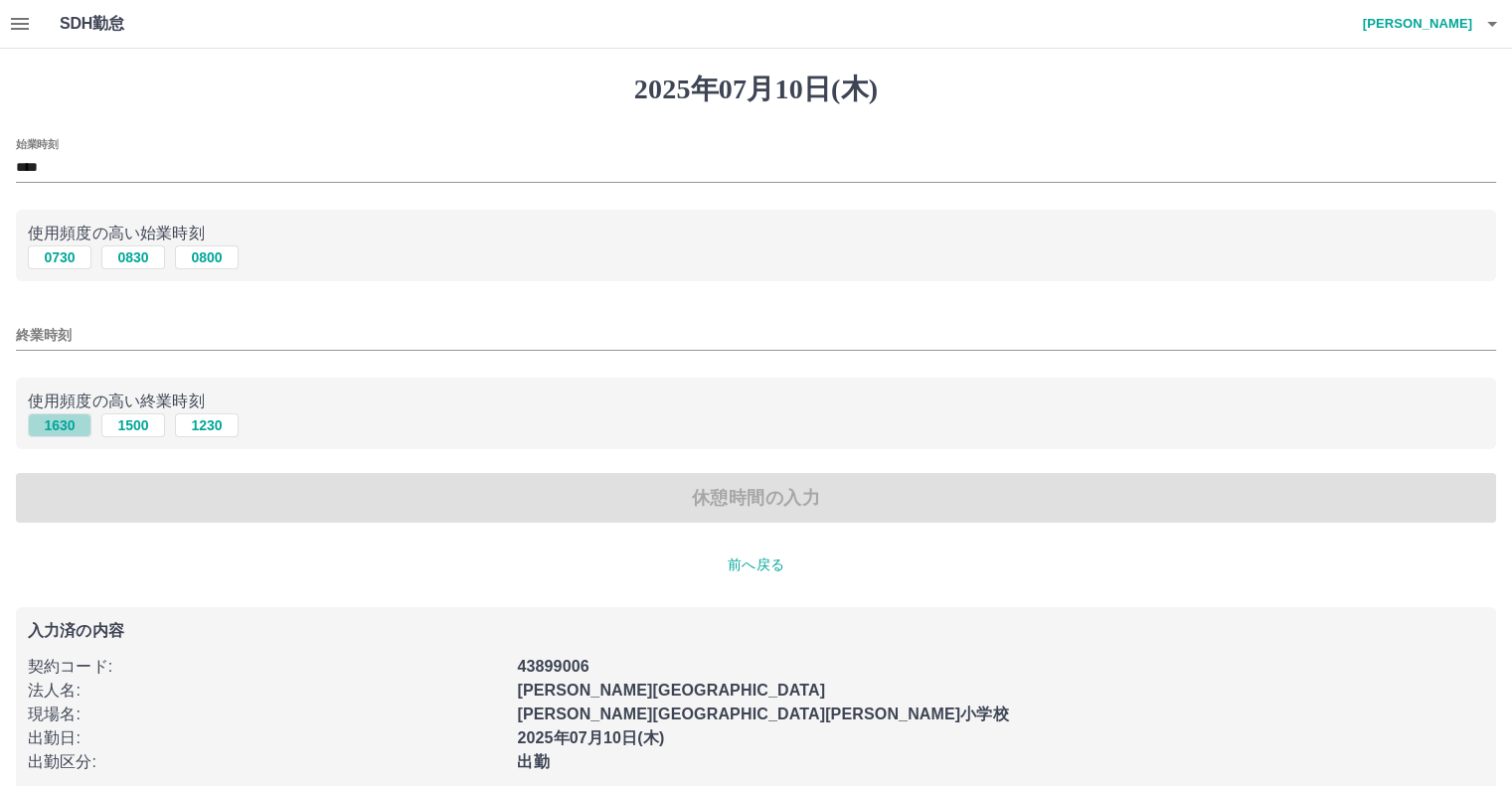 click on "1630" at bounding box center (60, 425) 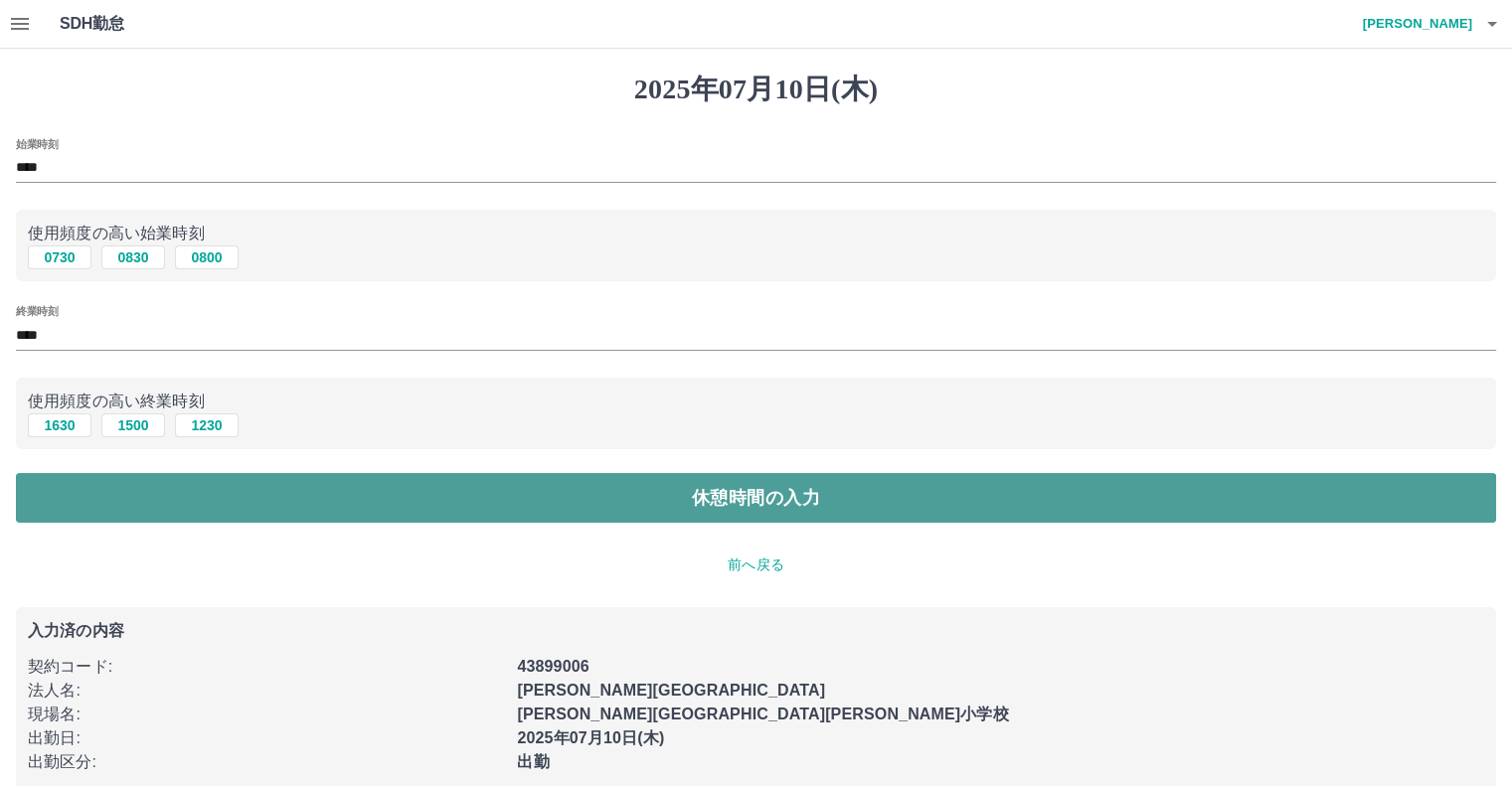 click on "休憩時間の入力" at bounding box center [756, 498] 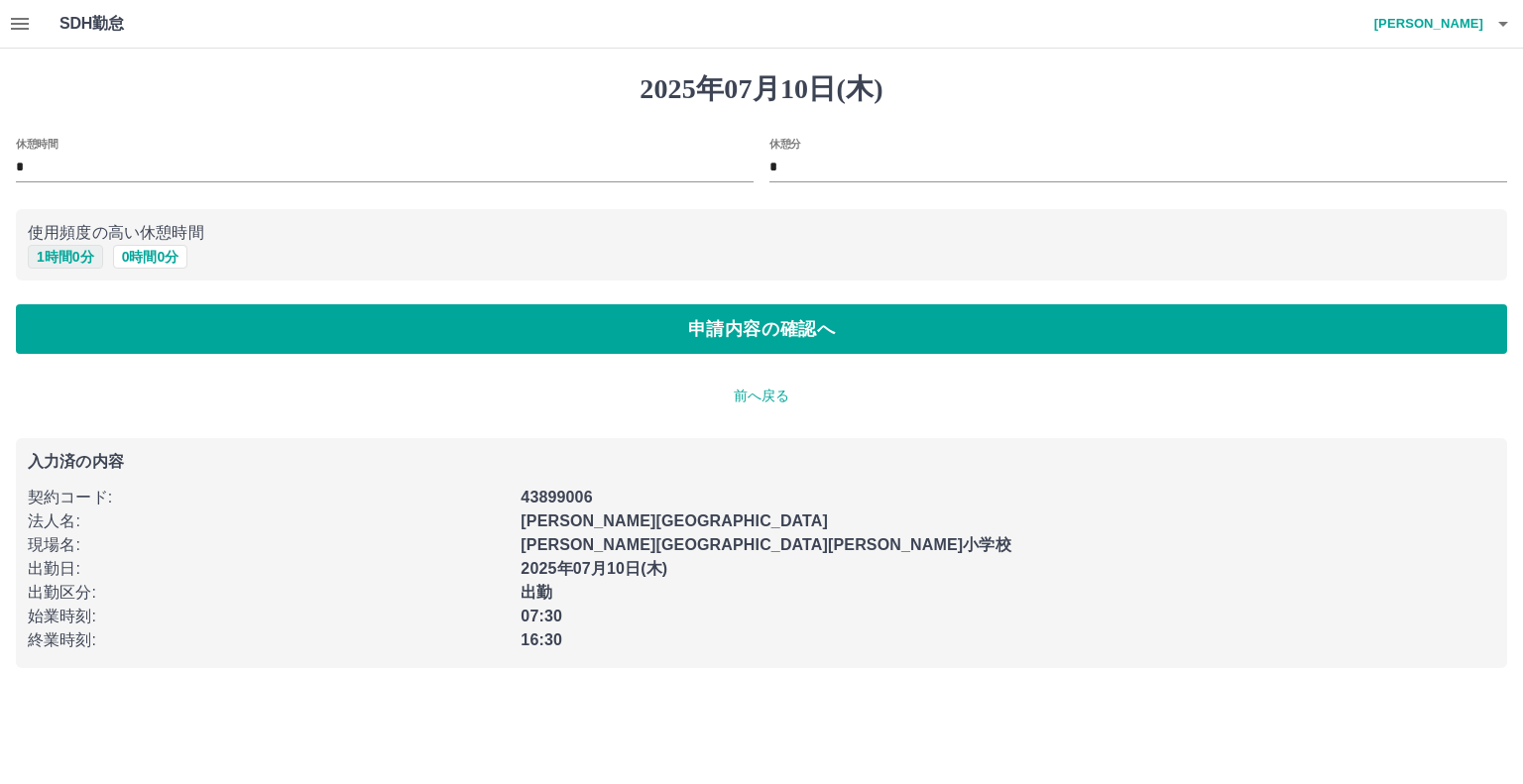 click on "1 時間 0 分" at bounding box center [65, 257] 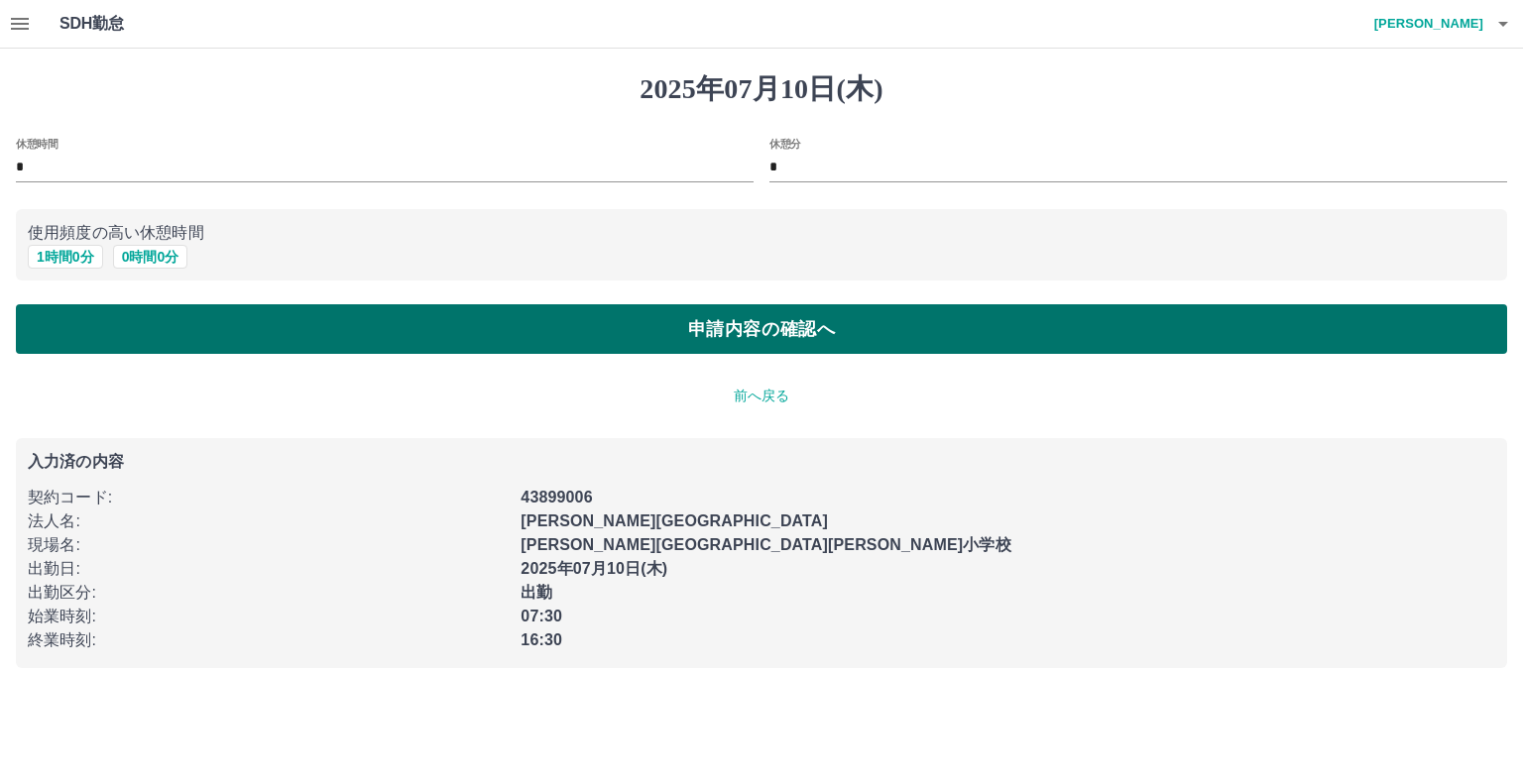 click on "申請内容の確認へ" at bounding box center (762, 329) 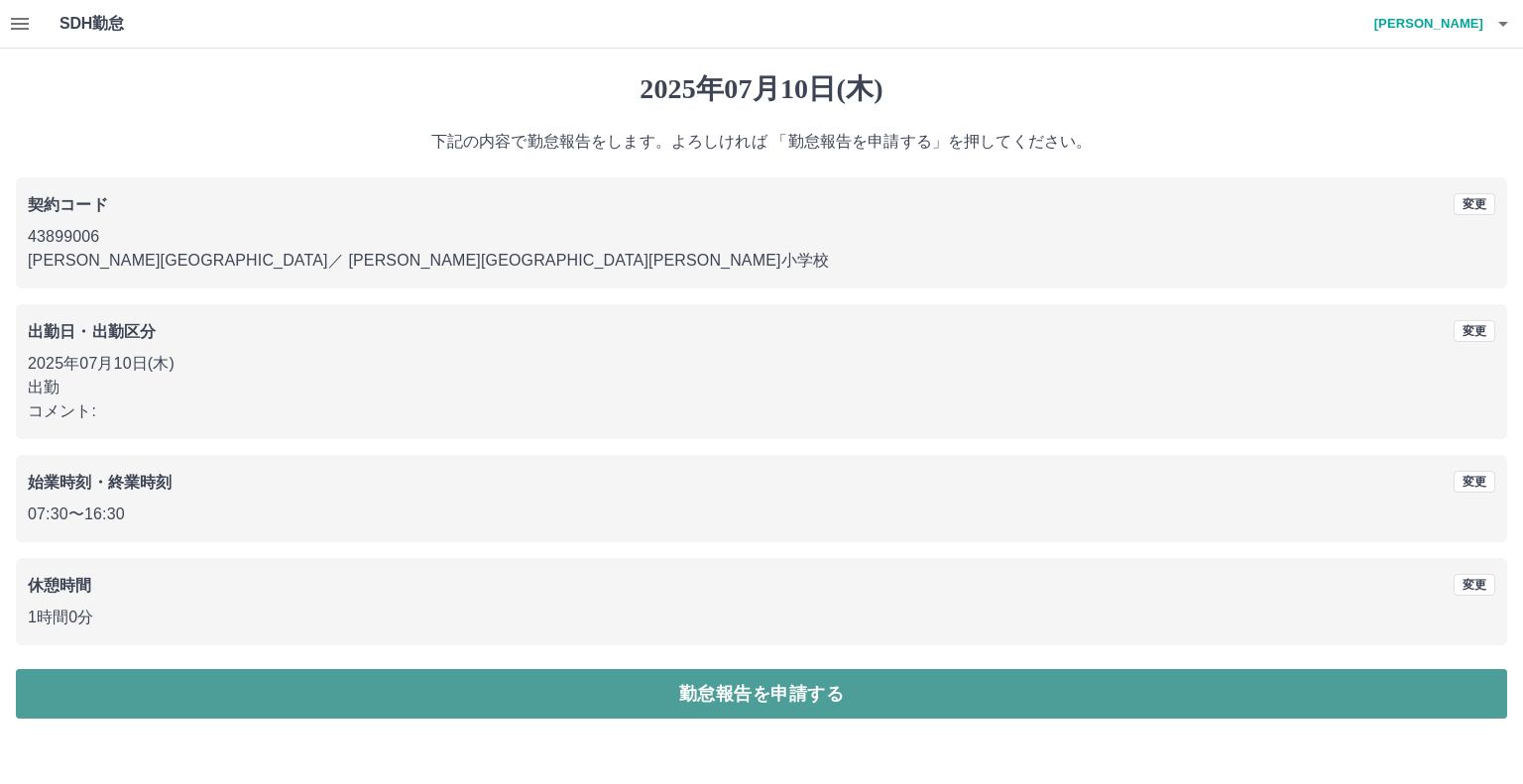 click on "勤怠報告を申請する" at bounding box center [762, 694] 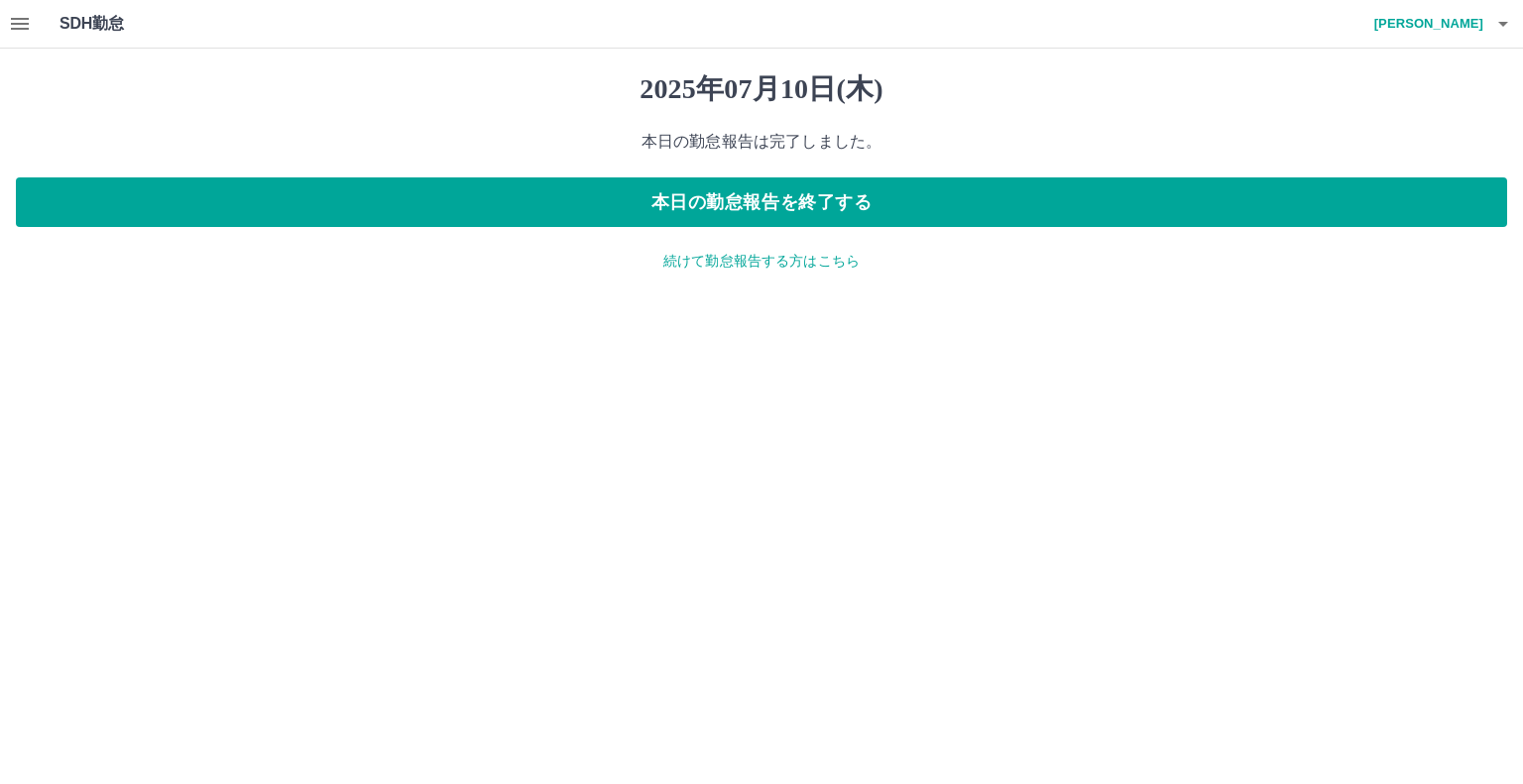 click on "続けて勤怠報告する方はこちら" at bounding box center (762, 261) 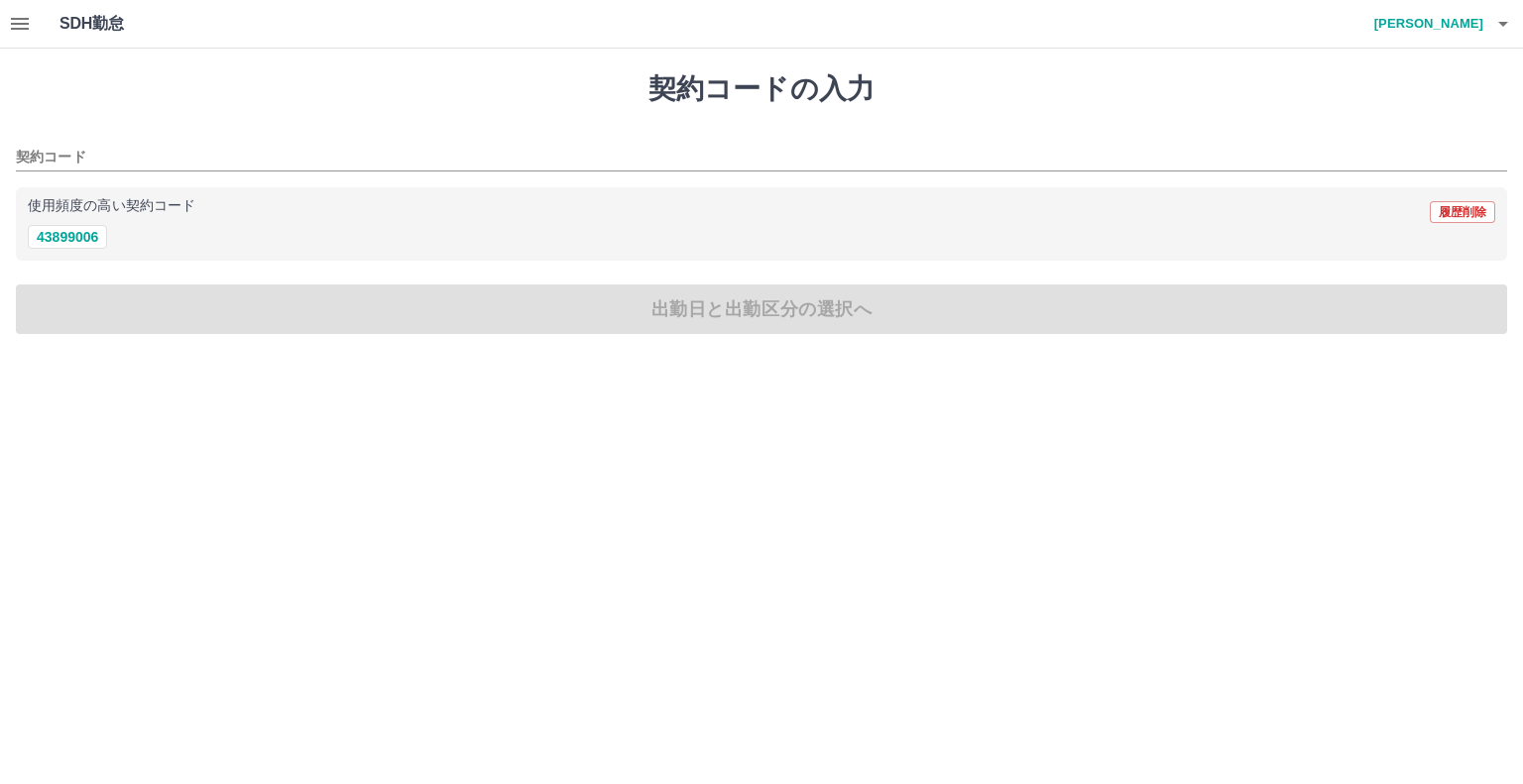 click 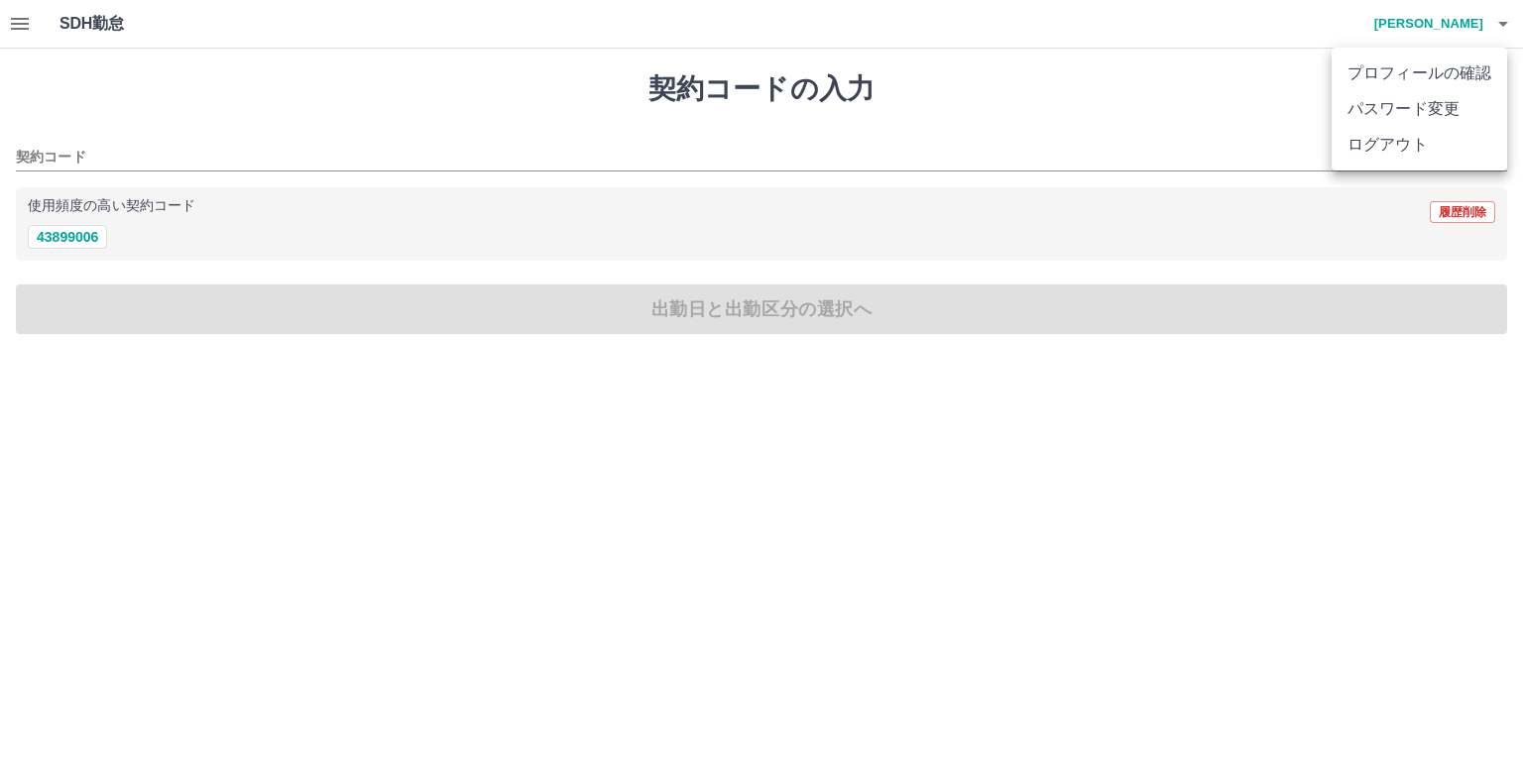 click on "ログアウト" at bounding box center (1419, 145) 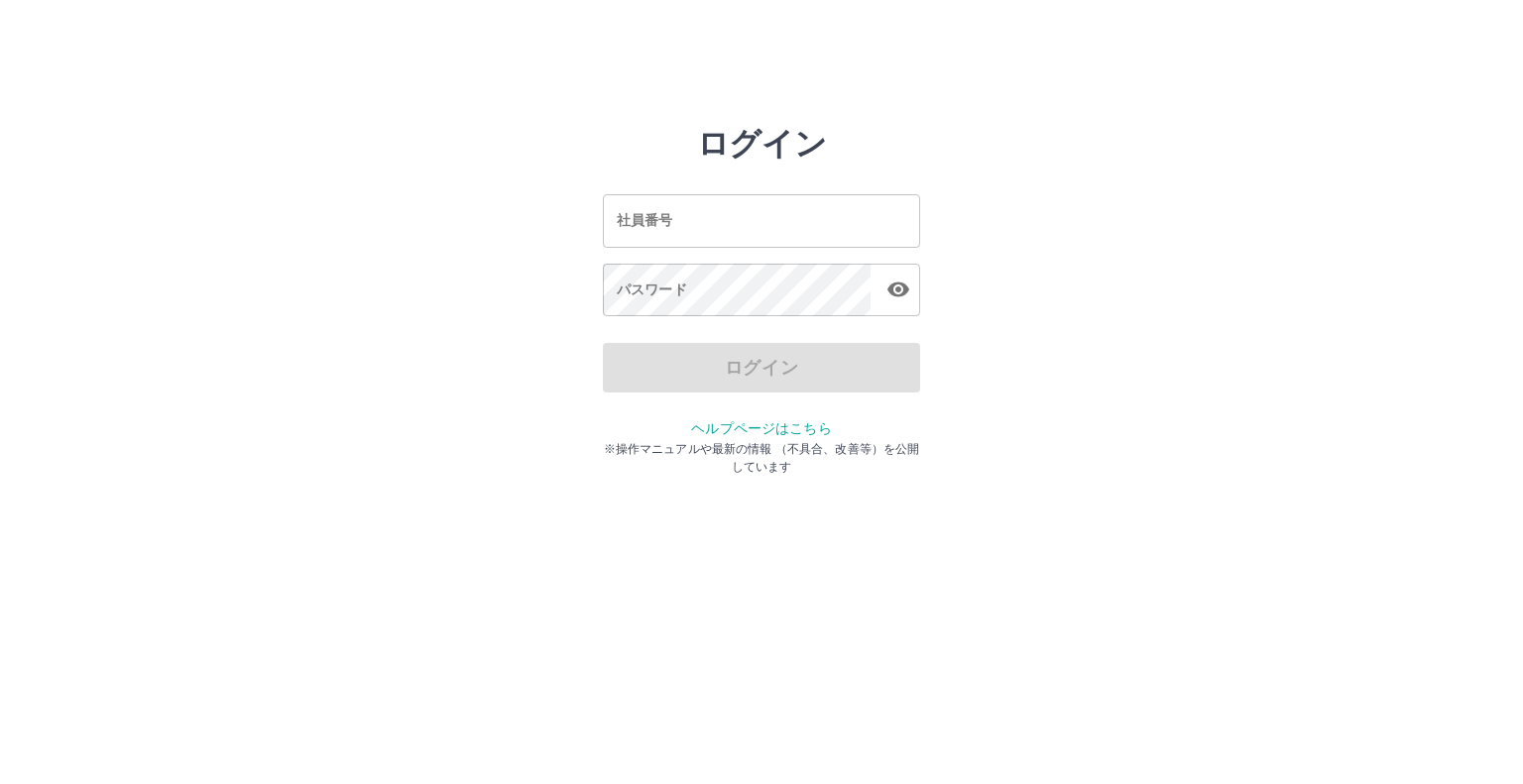 scroll, scrollTop: 0, scrollLeft: 0, axis: both 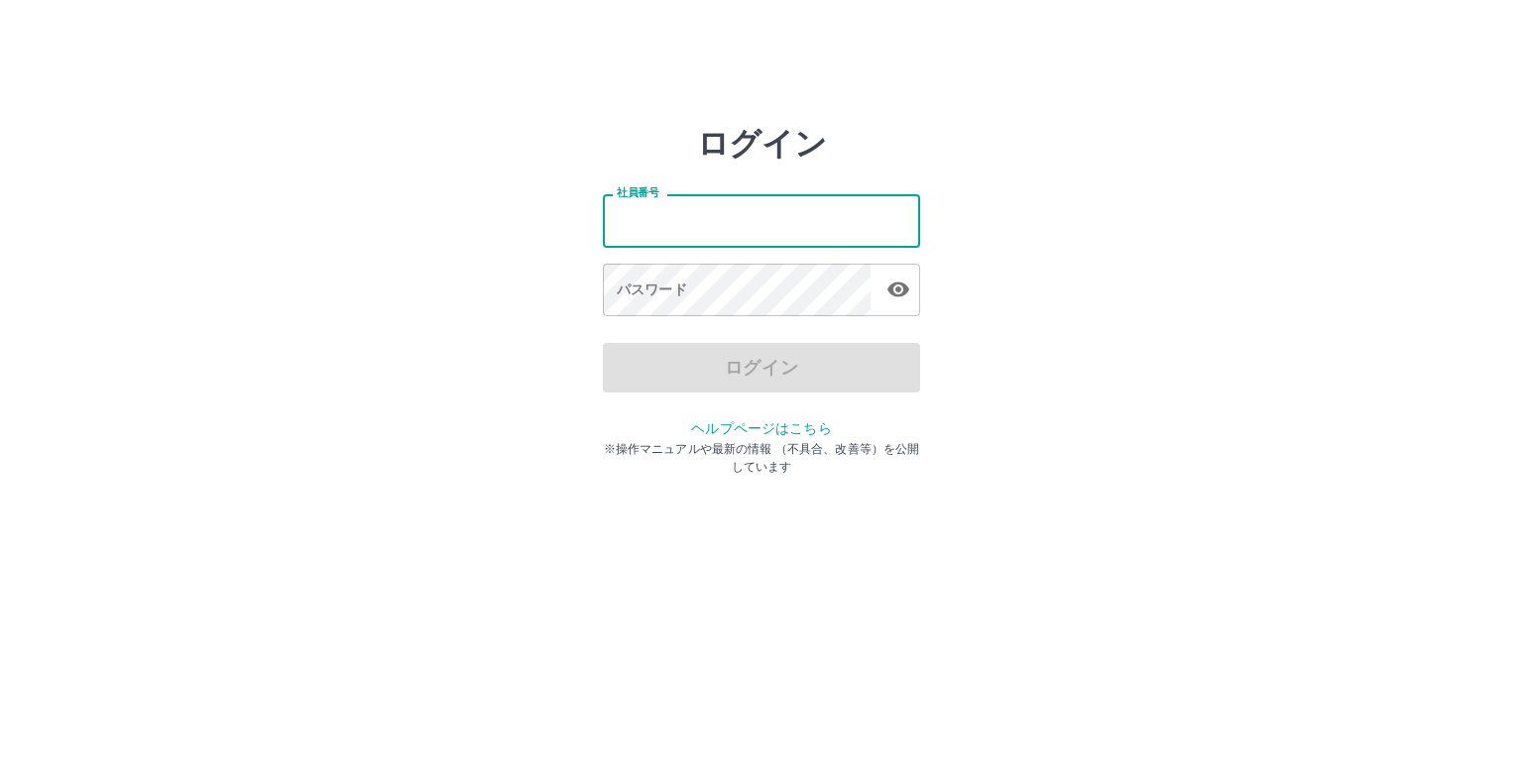 click on "社員番号" at bounding box center (762, 220) 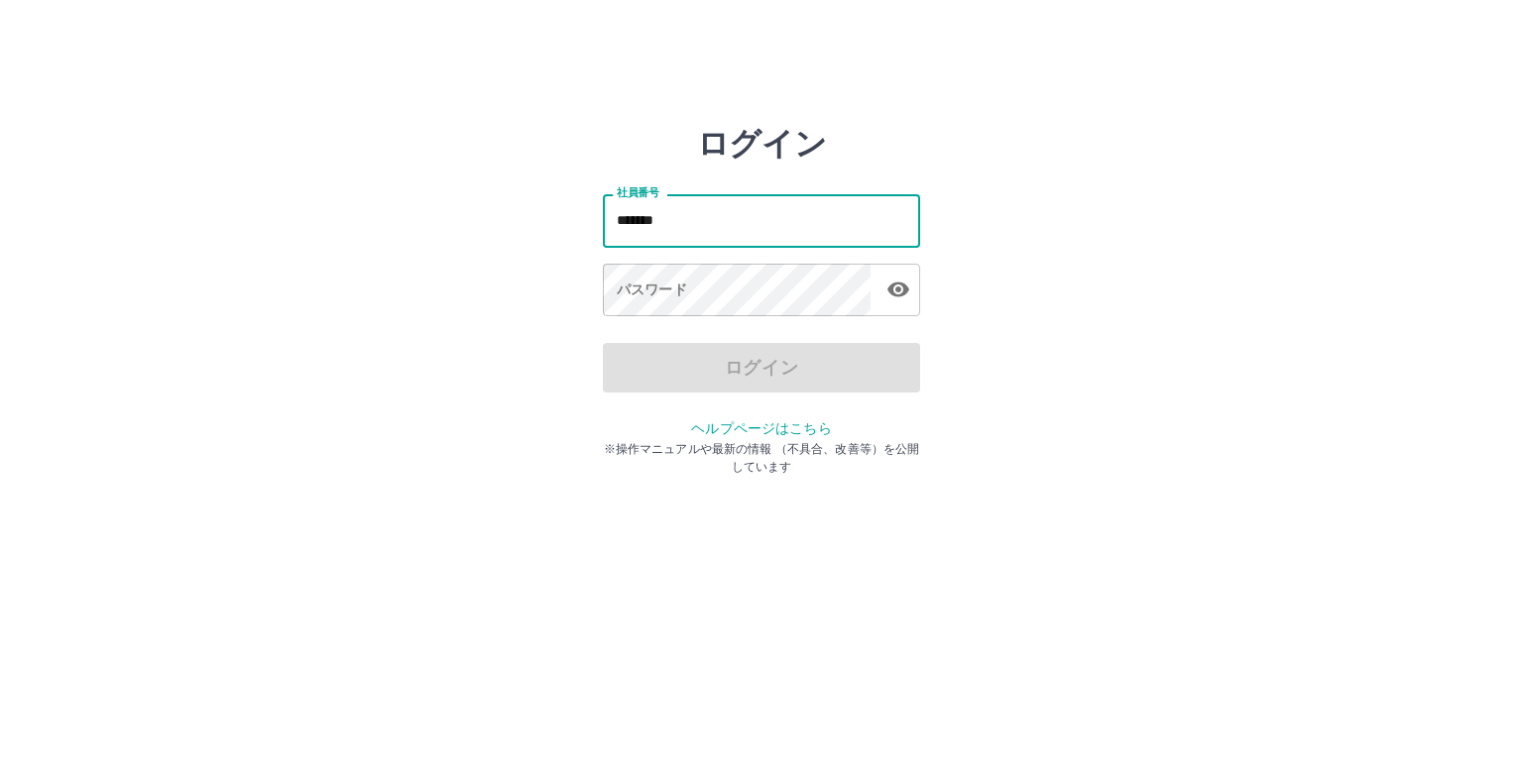 type on "*******" 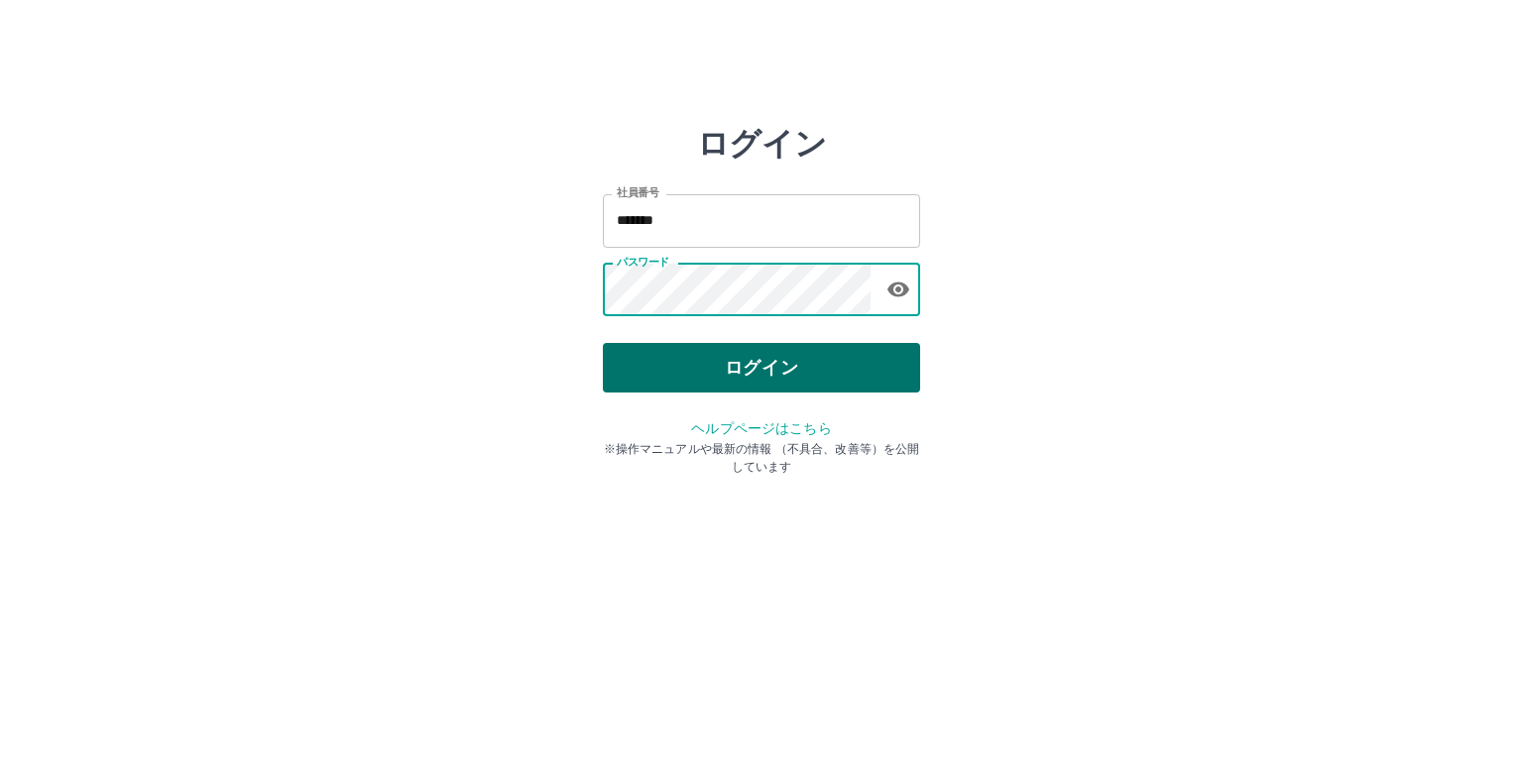 click on "ログイン" at bounding box center (762, 368) 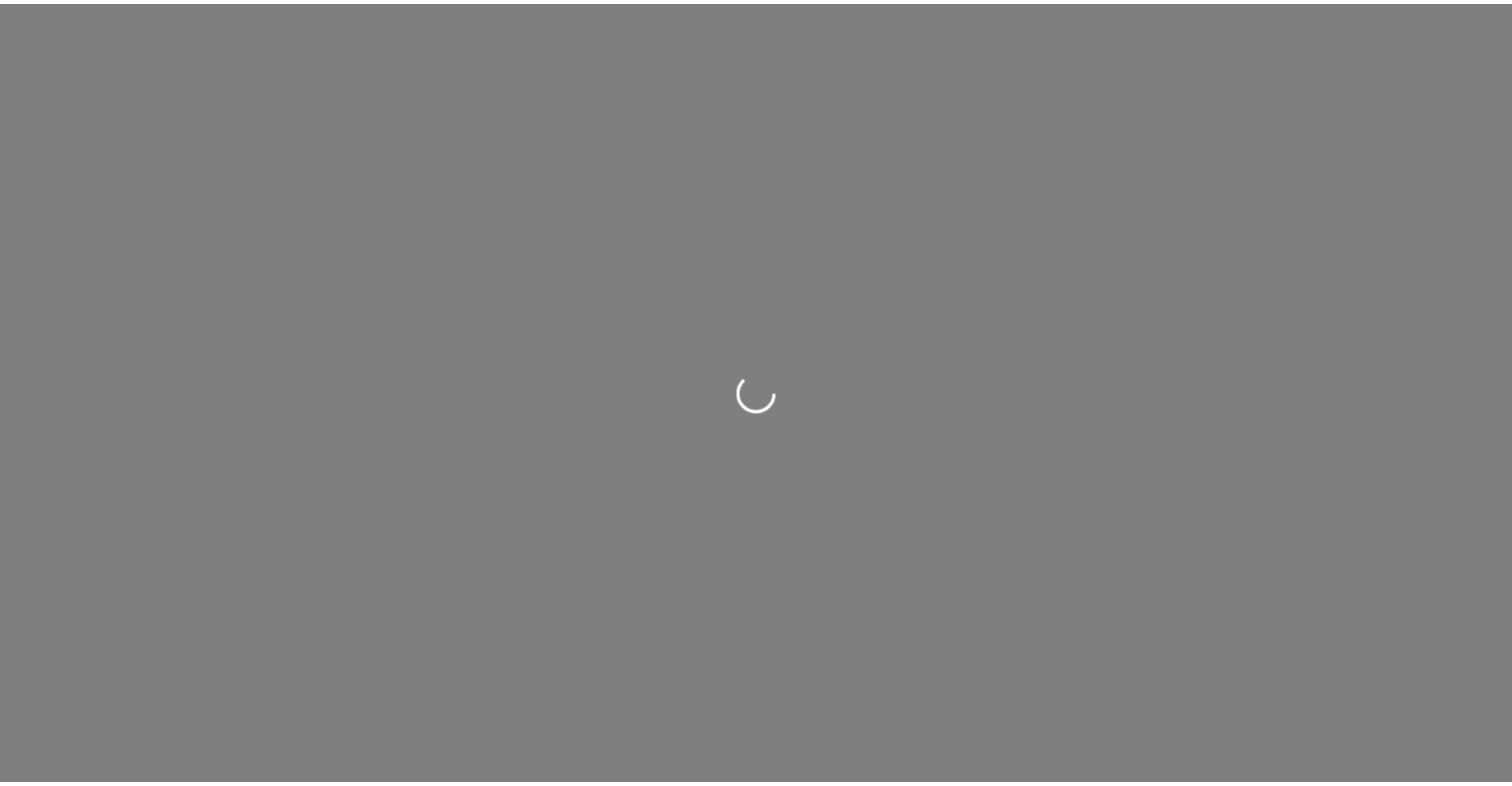 scroll, scrollTop: 0, scrollLeft: 0, axis: both 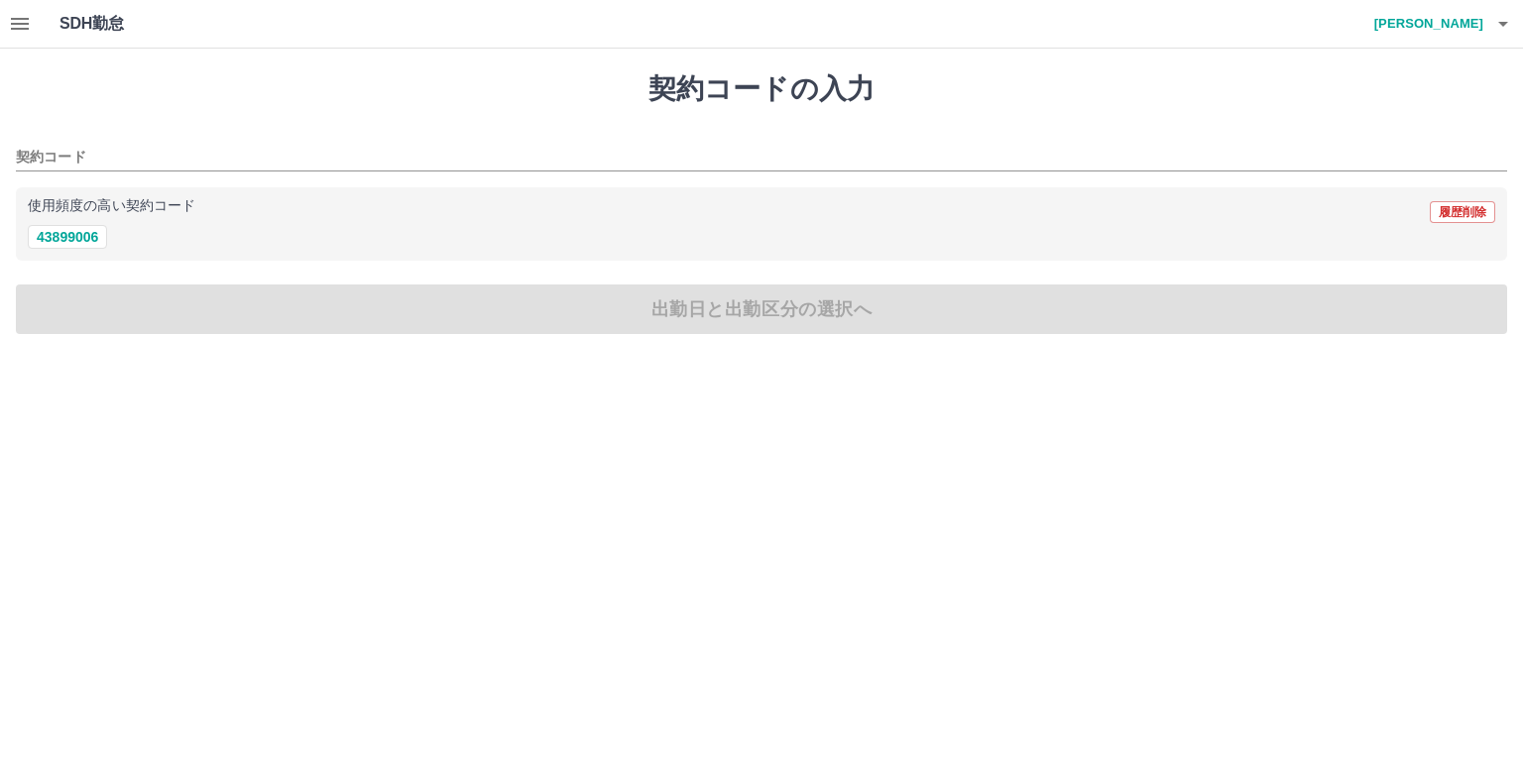 click 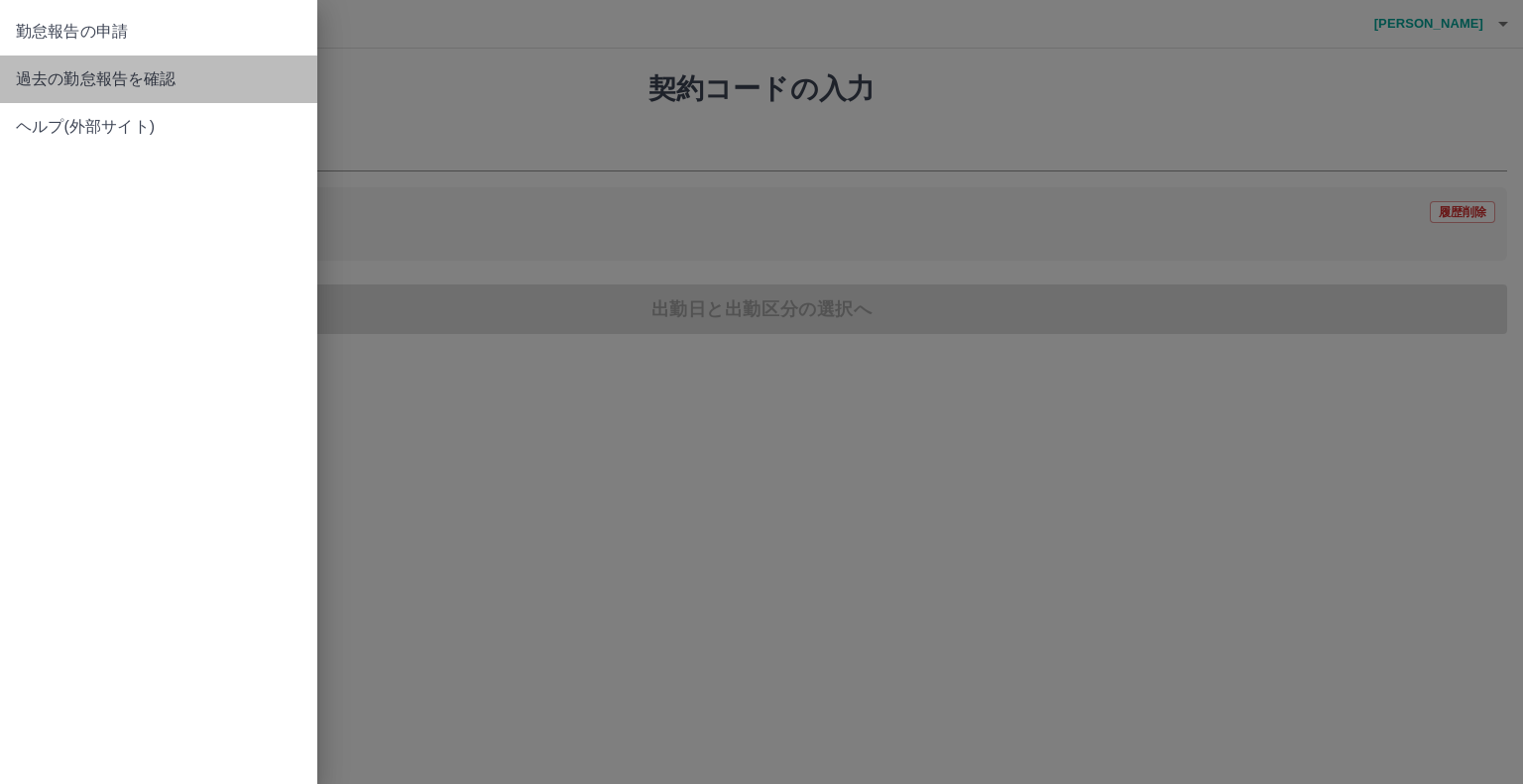 click on "過去の勤怠報告を確認" at bounding box center (159, 79) 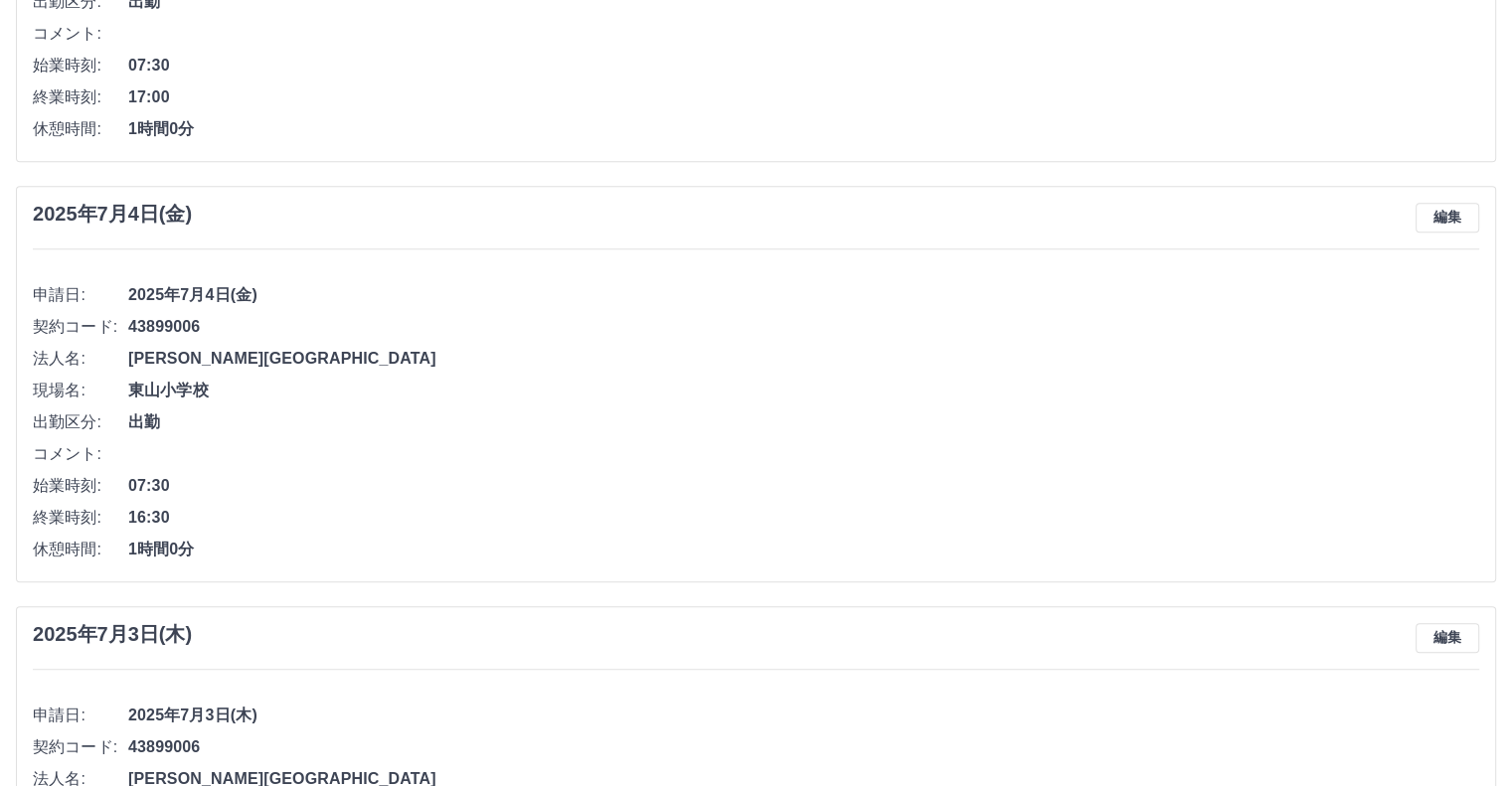 scroll, scrollTop: 1617, scrollLeft: 0, axis: vertical 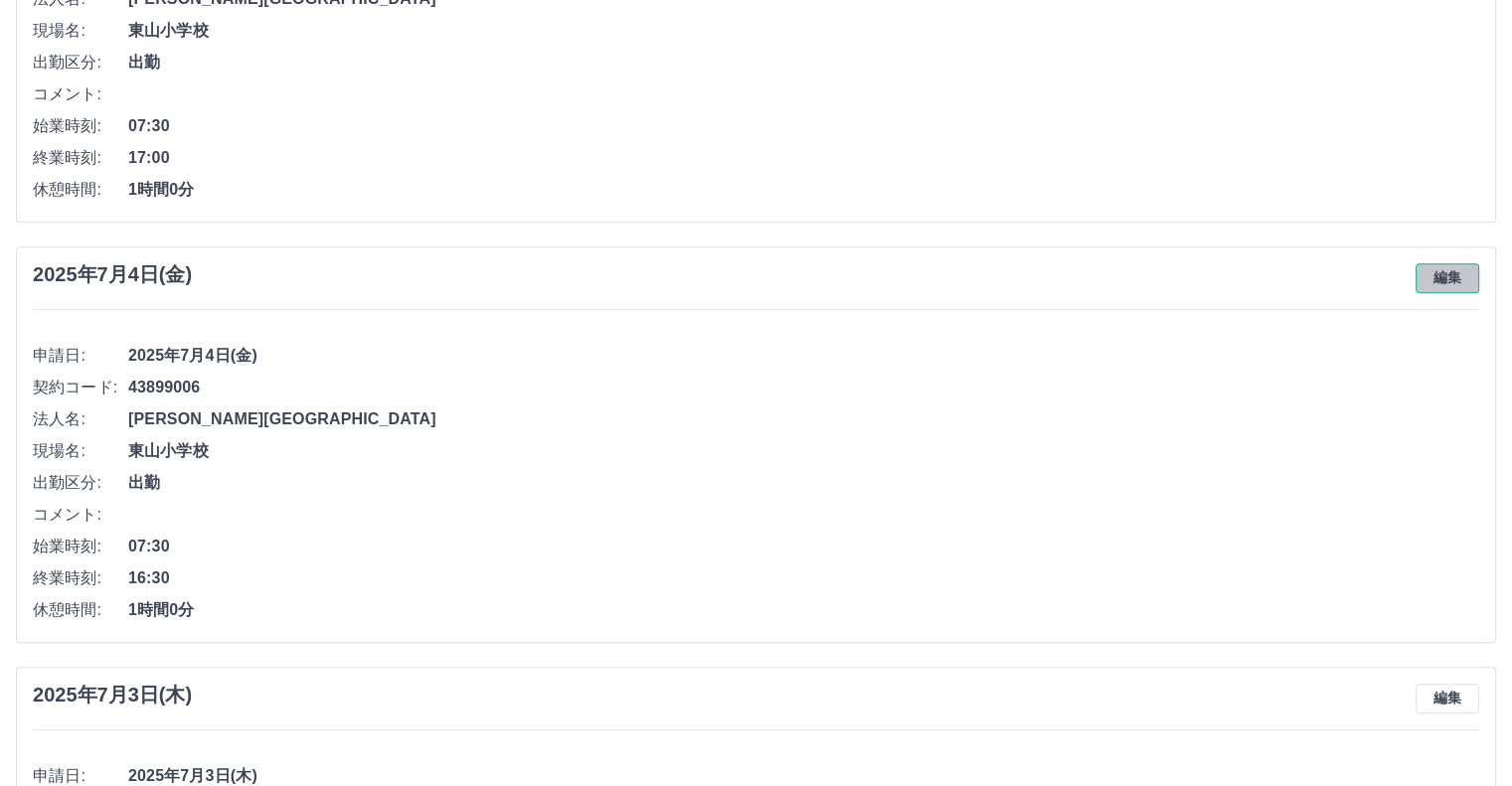 click on "編集" at bounding box center (1447, 278) 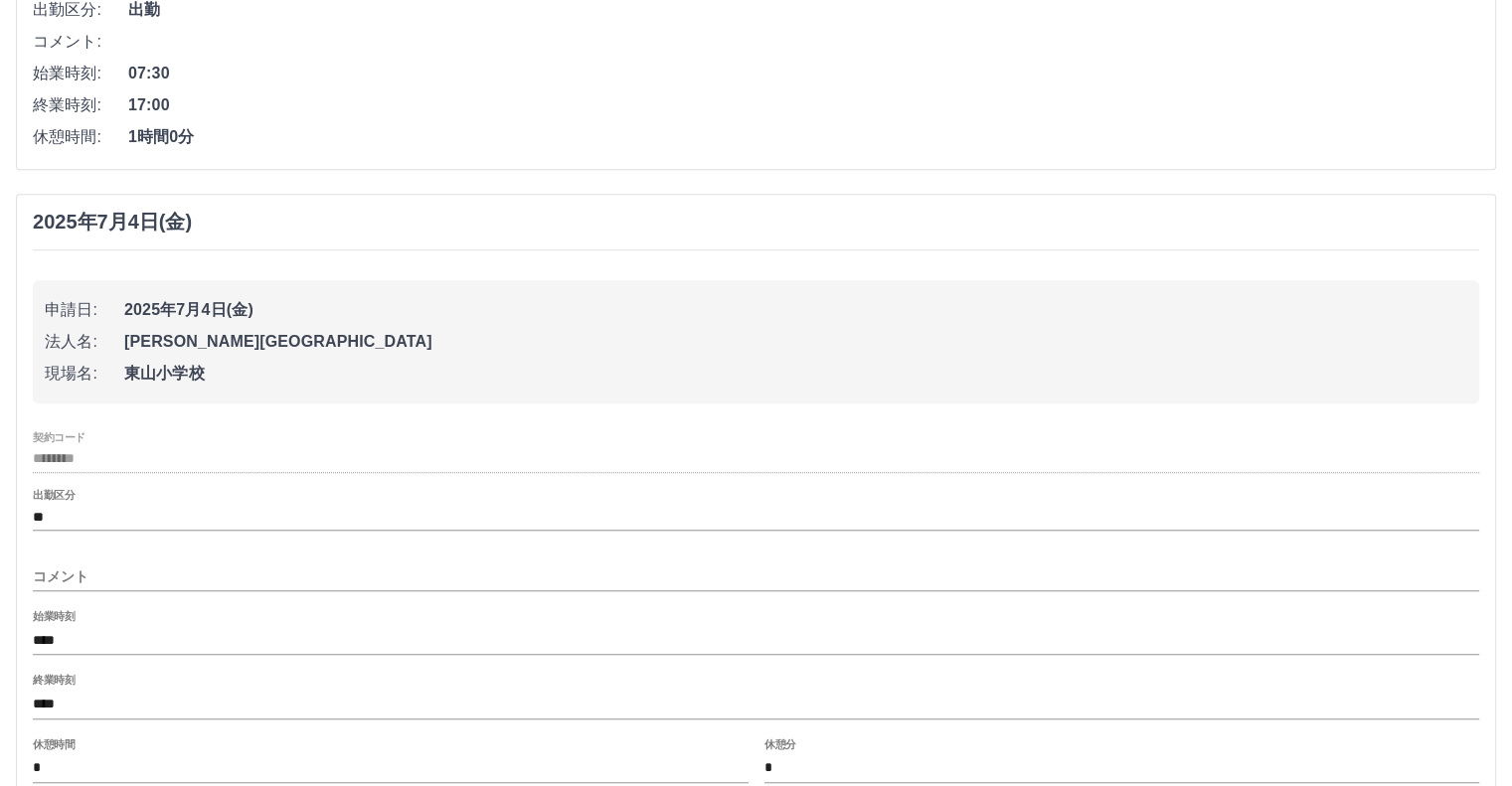 scroll, scrollTop: 1716, scrollLeft: 0, axis: vertical 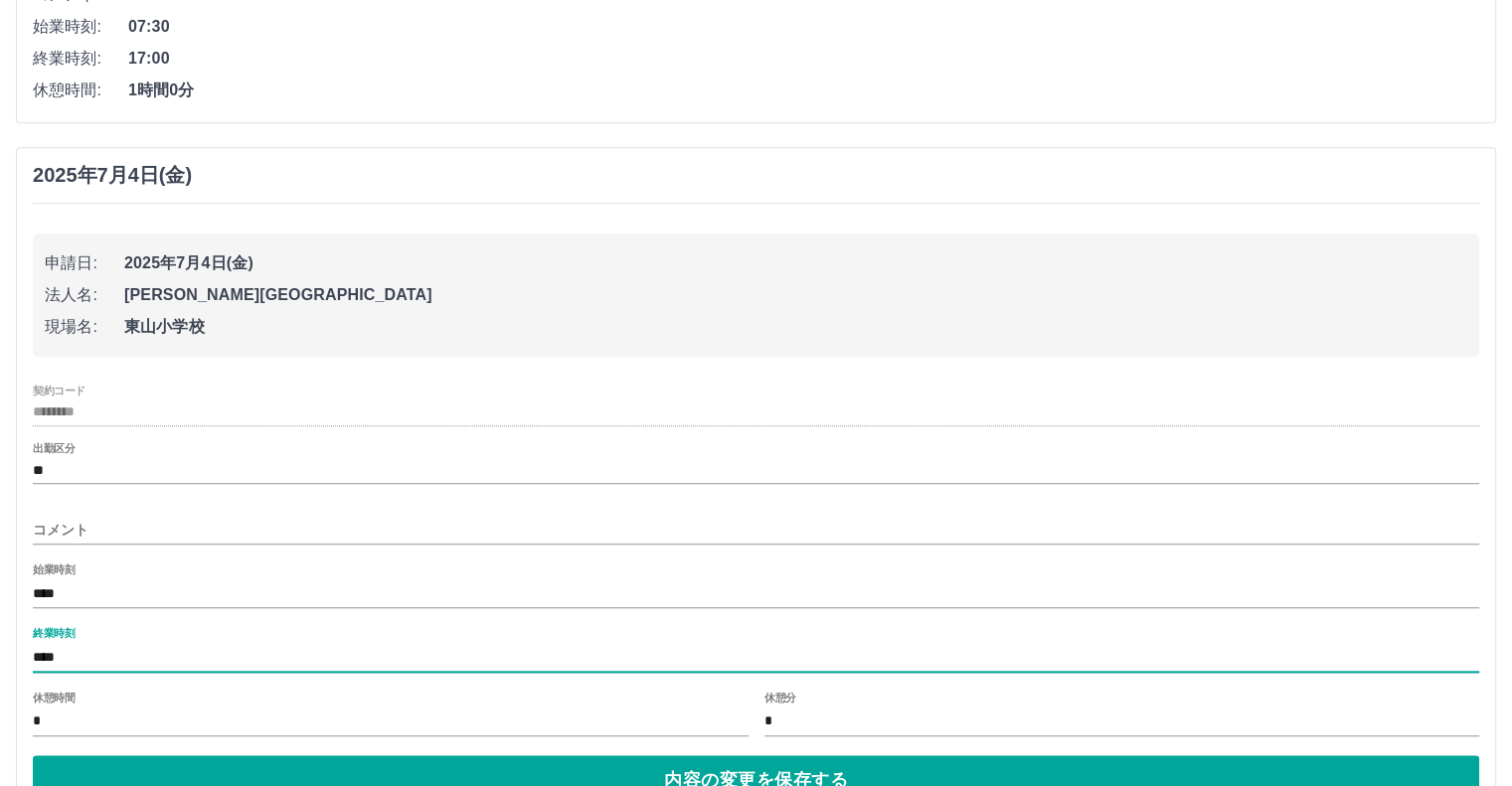drag, startPoint x: 99, startPoint y: 648, endPoint x: 1, endPoint y: 661, distance: 98.858485 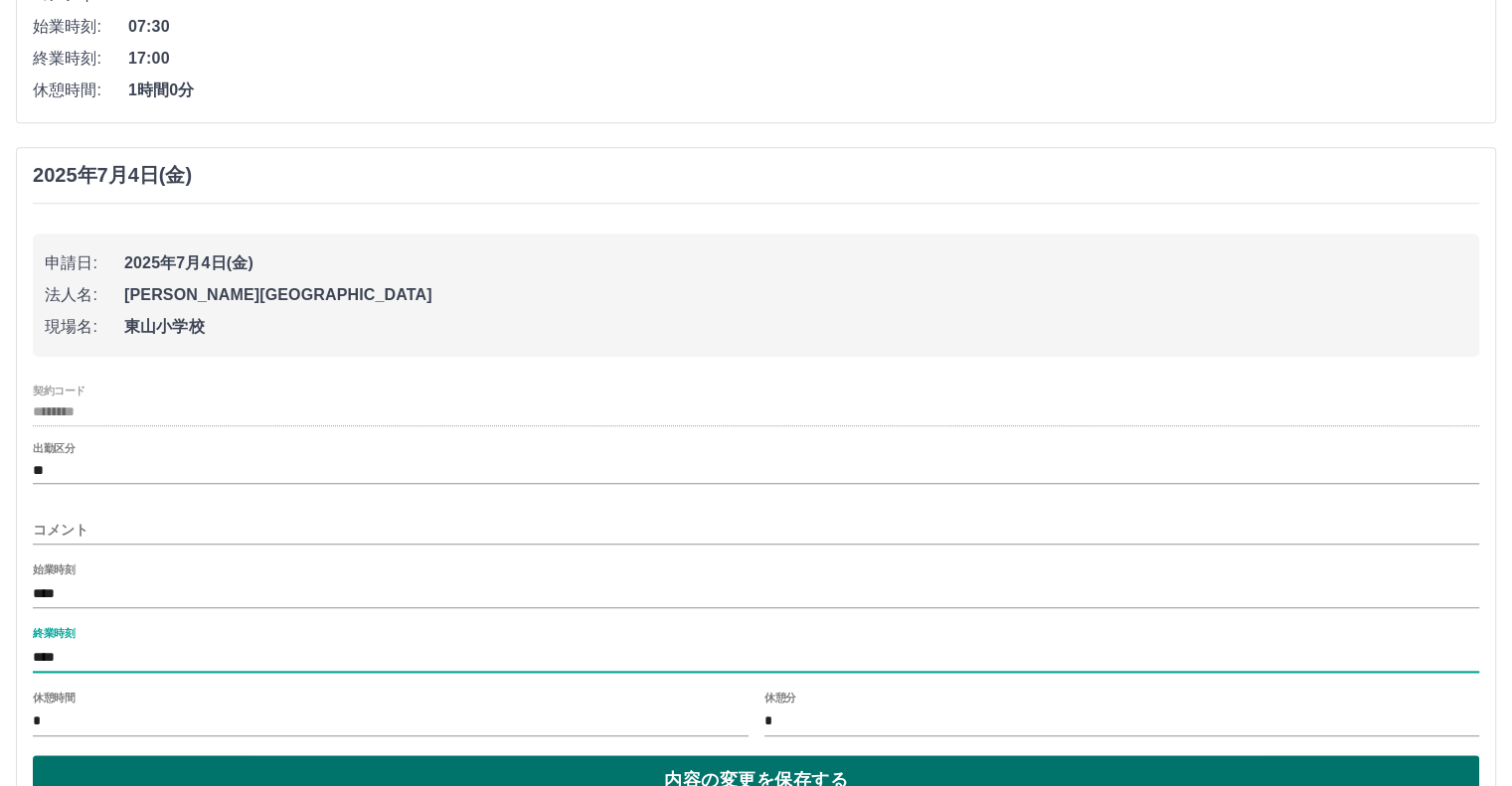 type on "****" 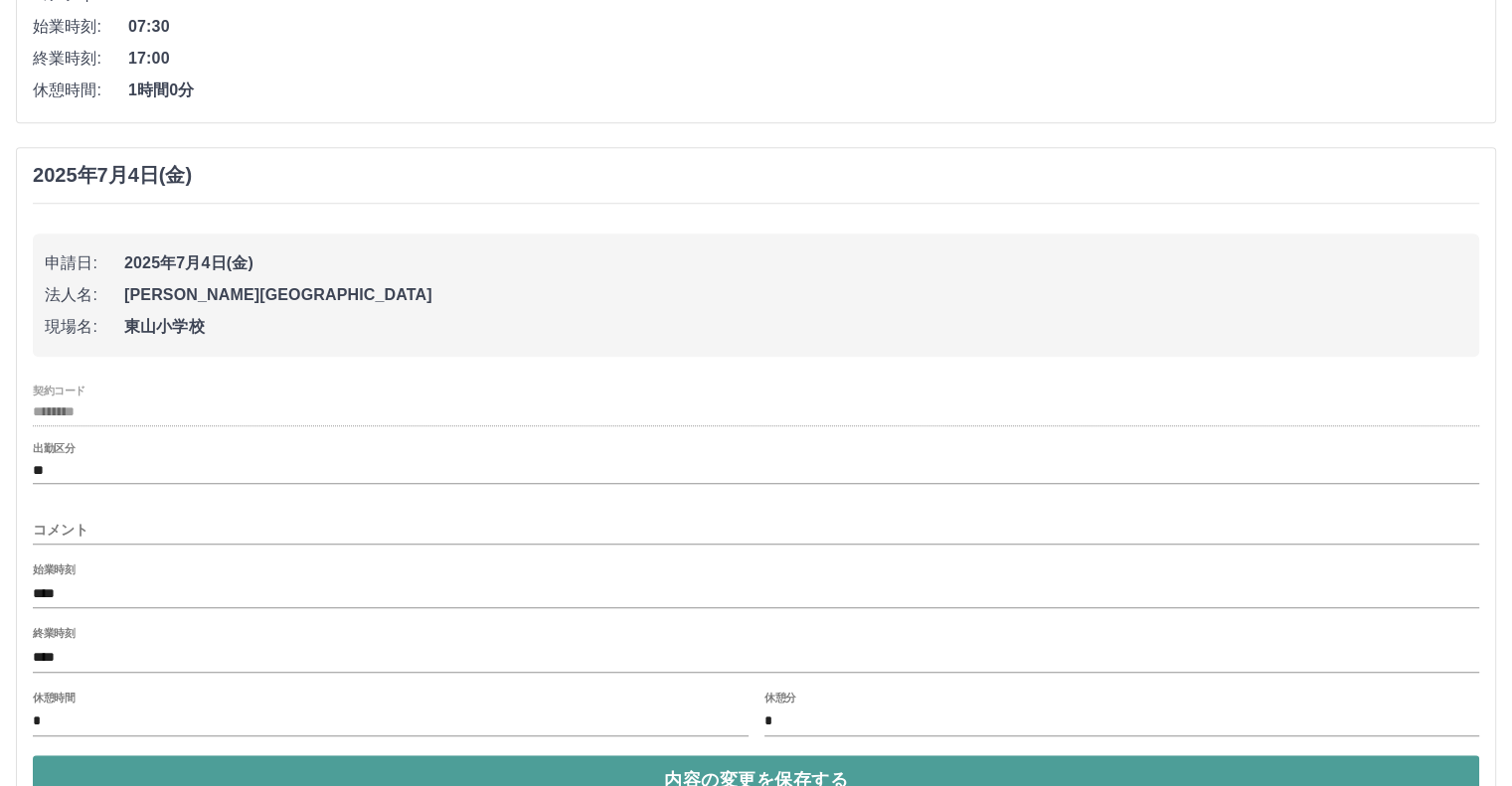 click on "内容の変更を保存する" at bounding box center [756, 780] 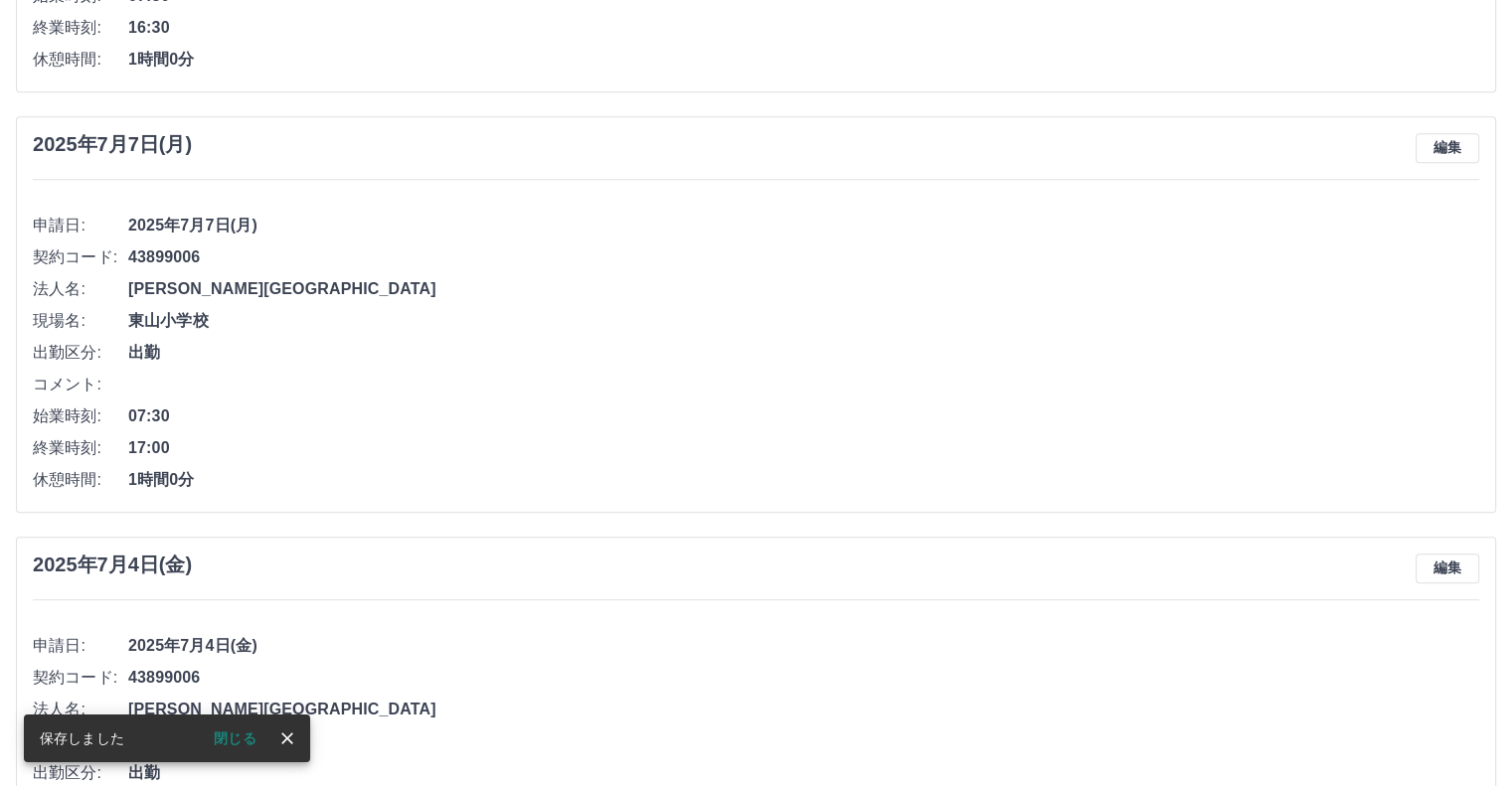 scroll, scrollTop: 1319, scrollLeft: 0, axis: vertical 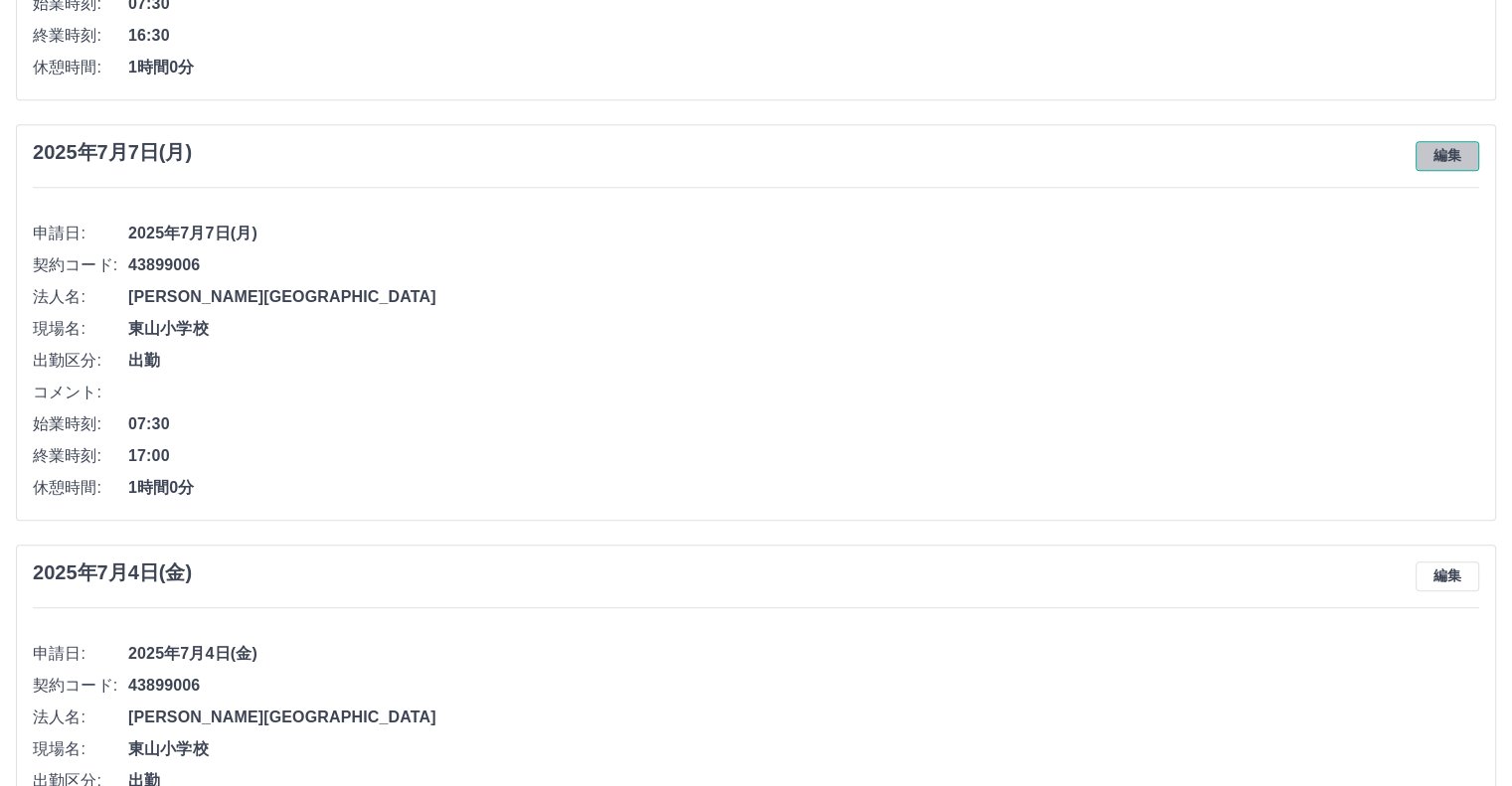 click on "編集" at bounding box center (1447, 156) 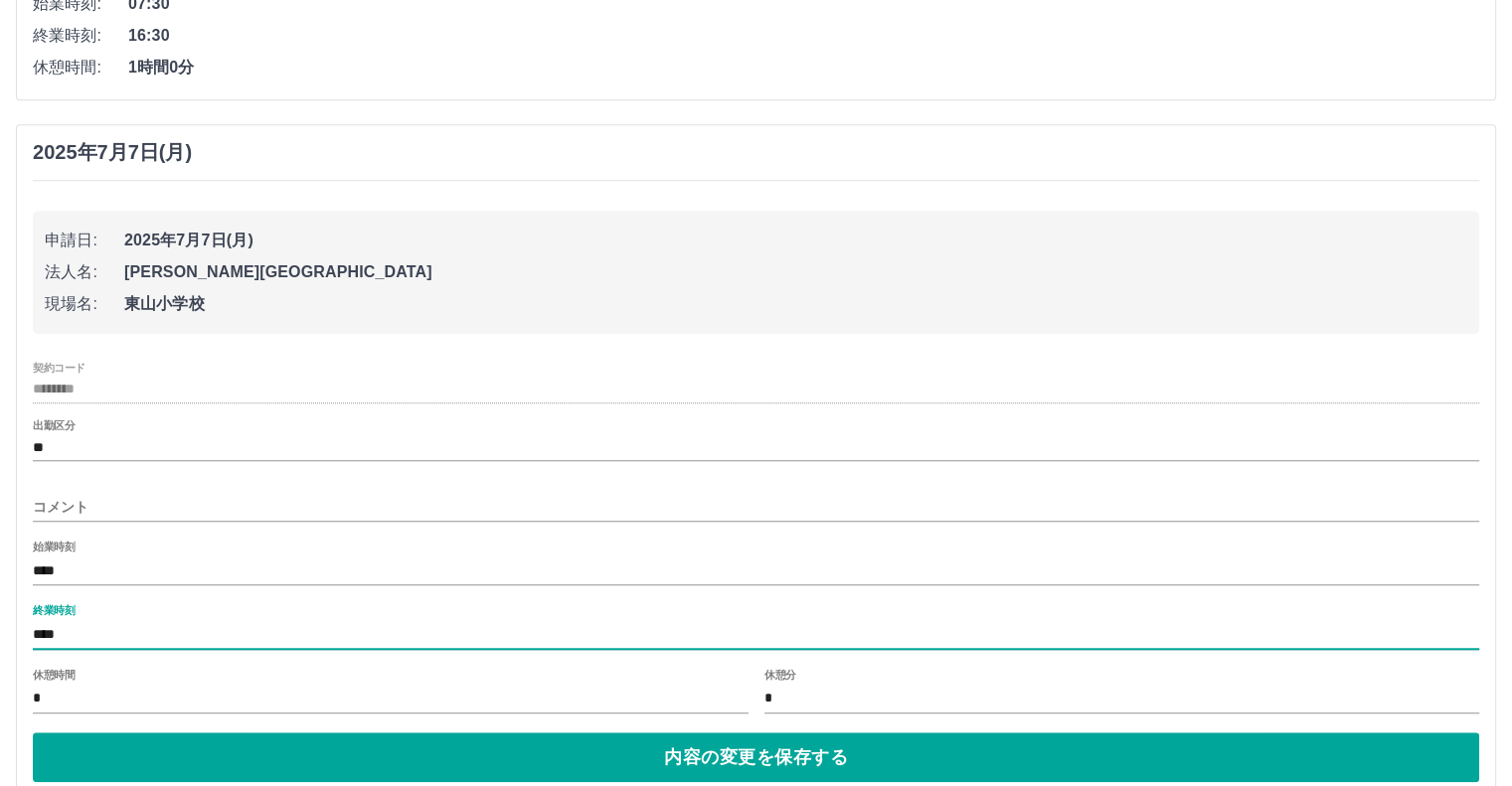 drag, startPoint x: 153, startPoint y: 623, endPoint x: 0, endPoint y: 629, distance: 153.1176 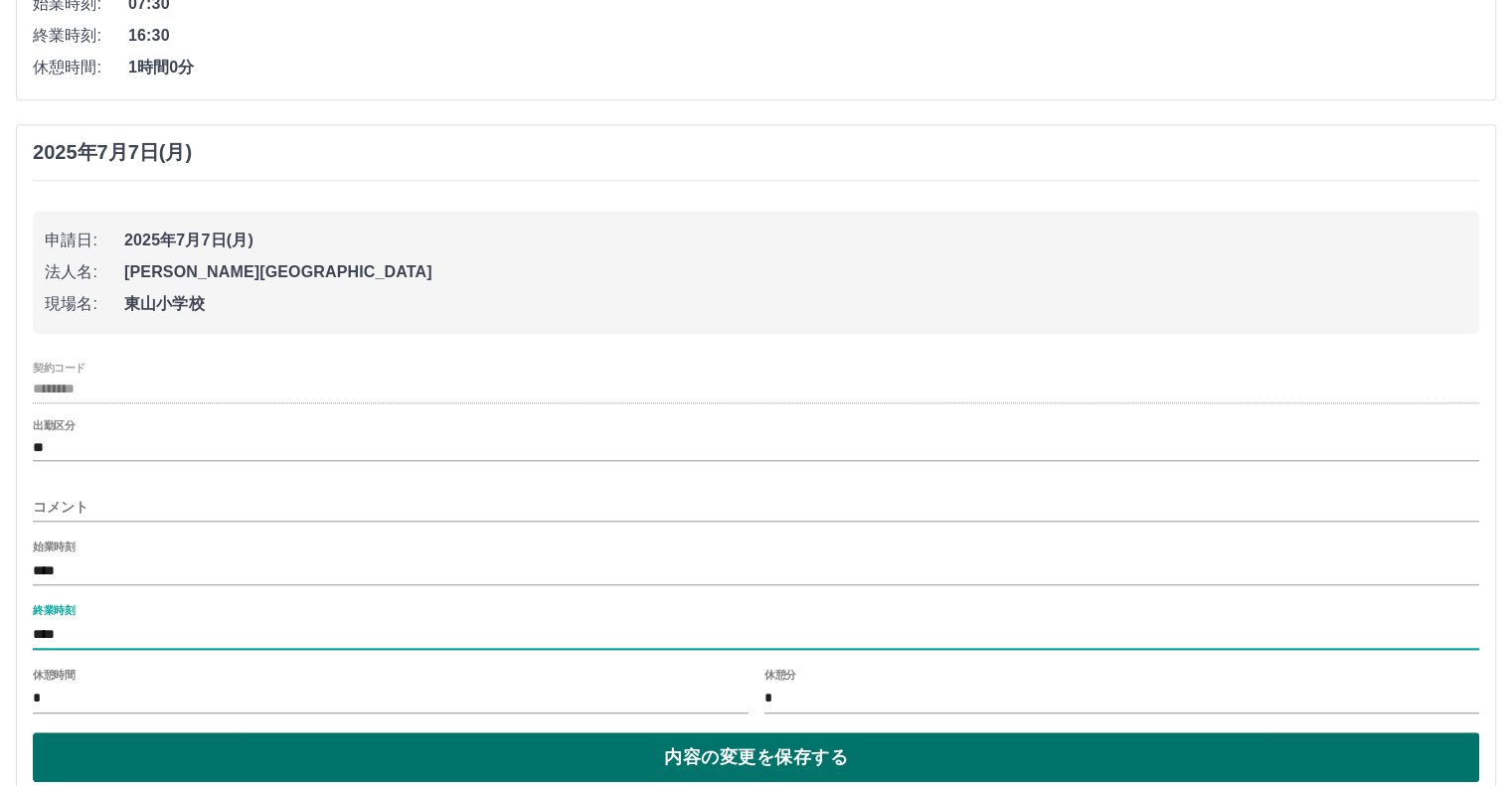 type on "****" 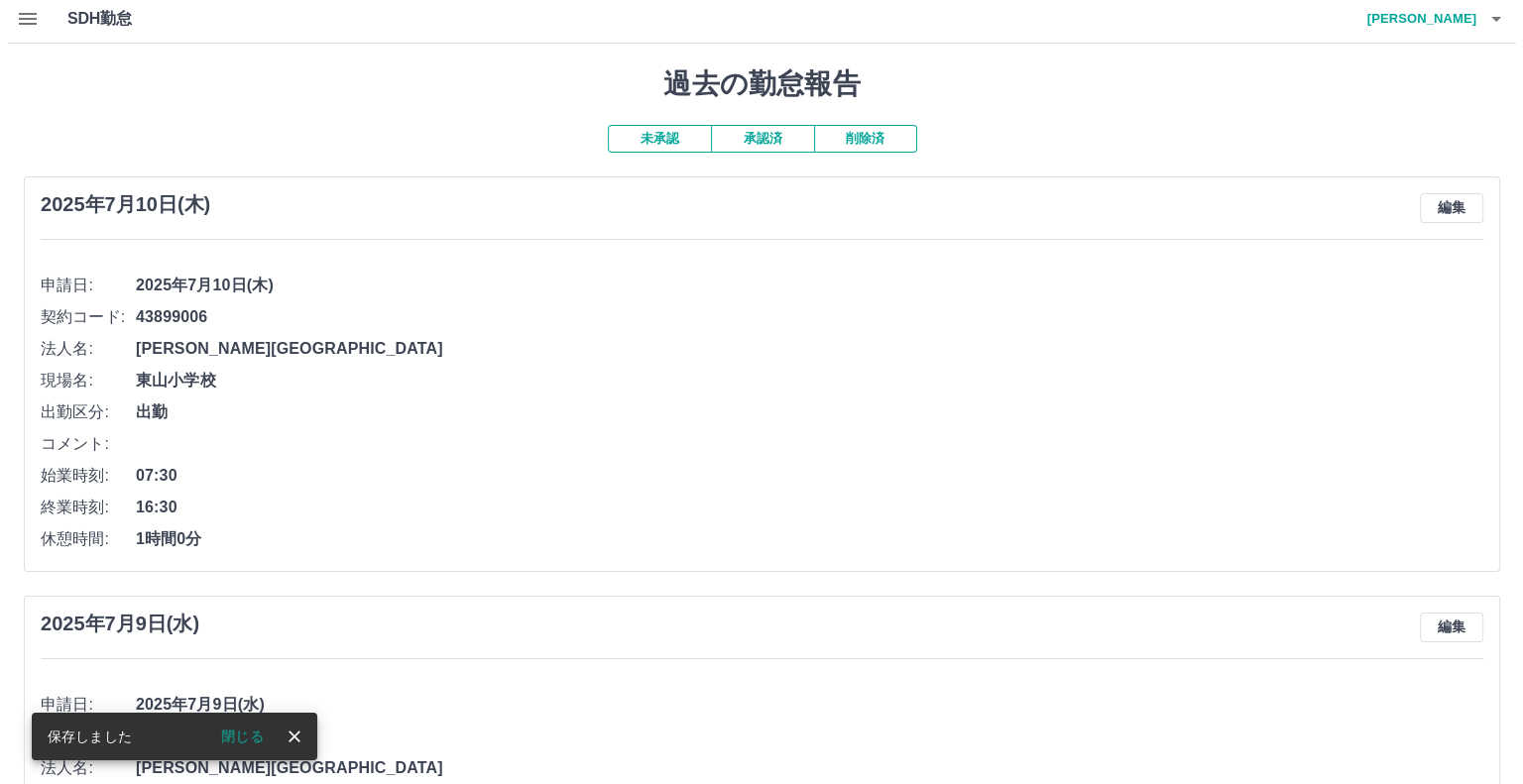 scroll, scrollTop: 0, scrollLeft: 0, axis: both 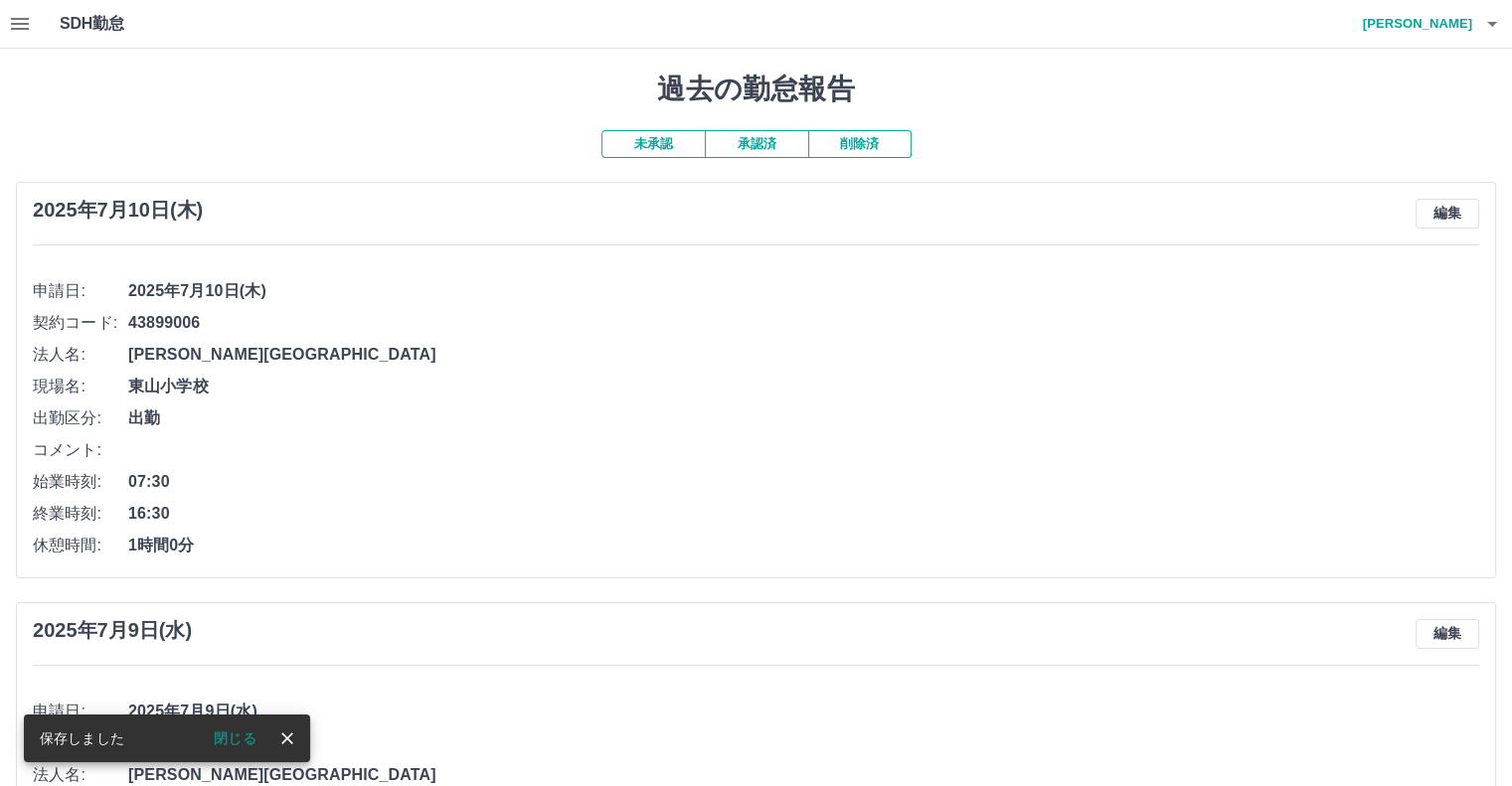 click 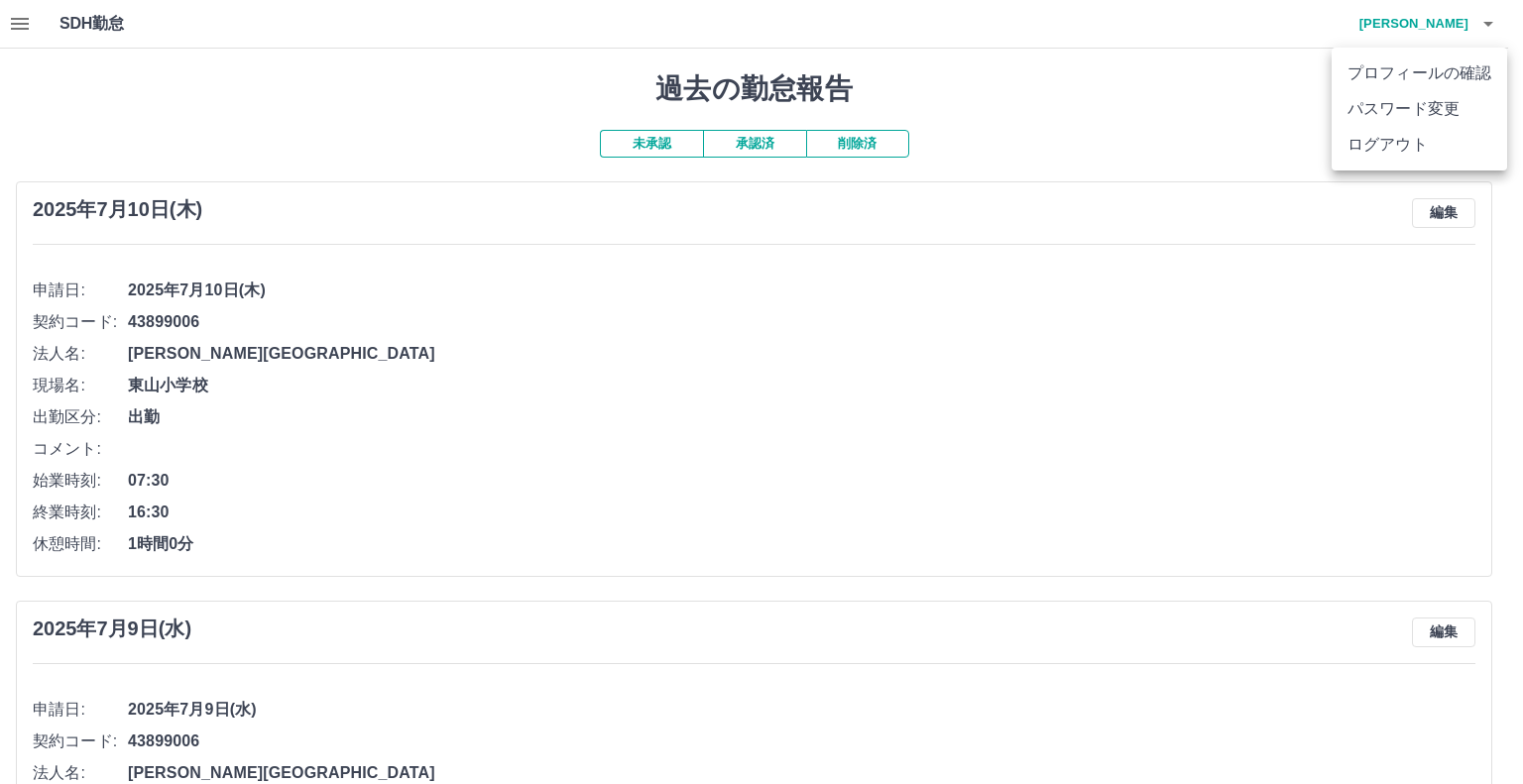 click on "ログアウト" at bounding box center [1419, 145] 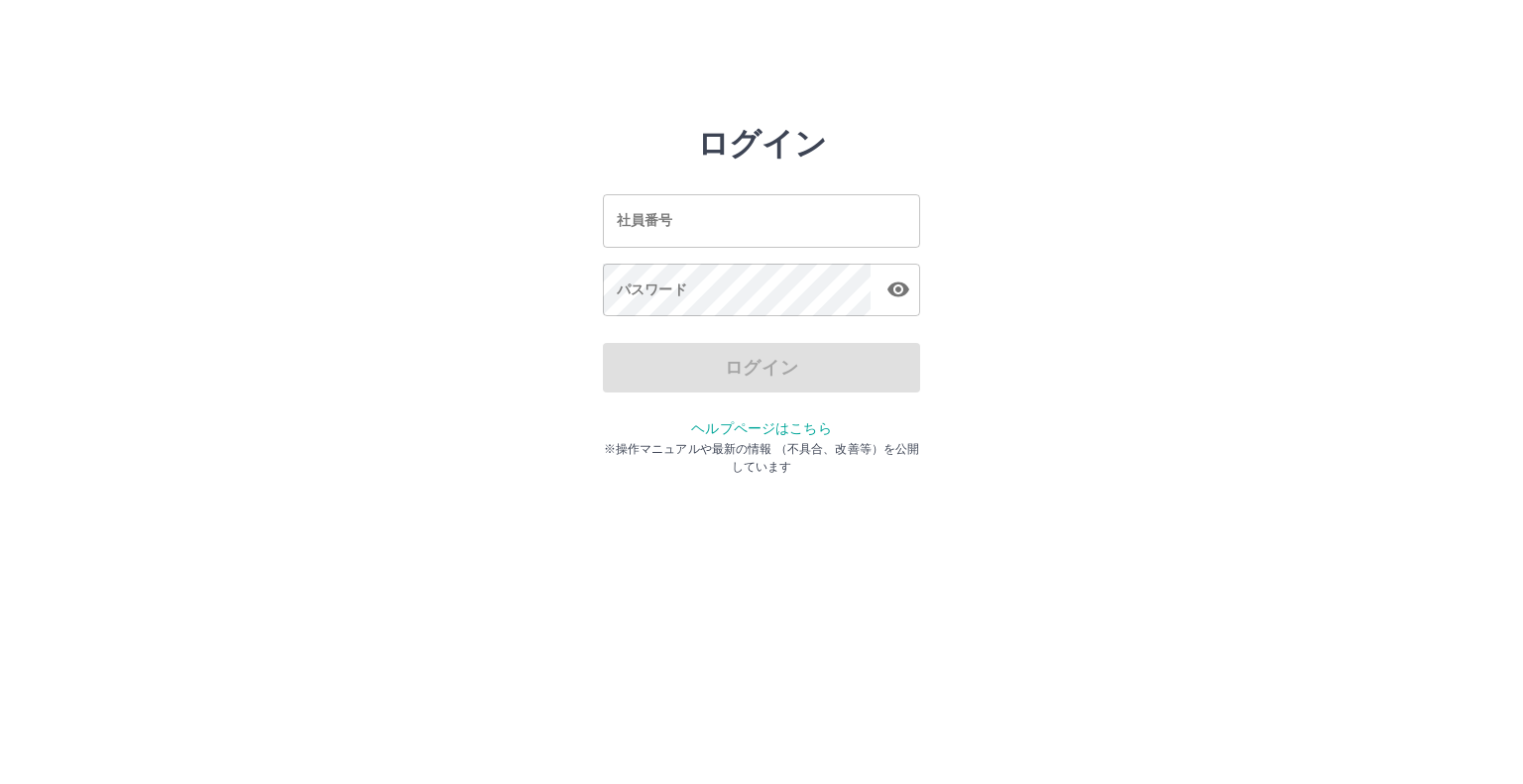 scroll, scrollTop: 0, scrollLeft: 0, axis: both 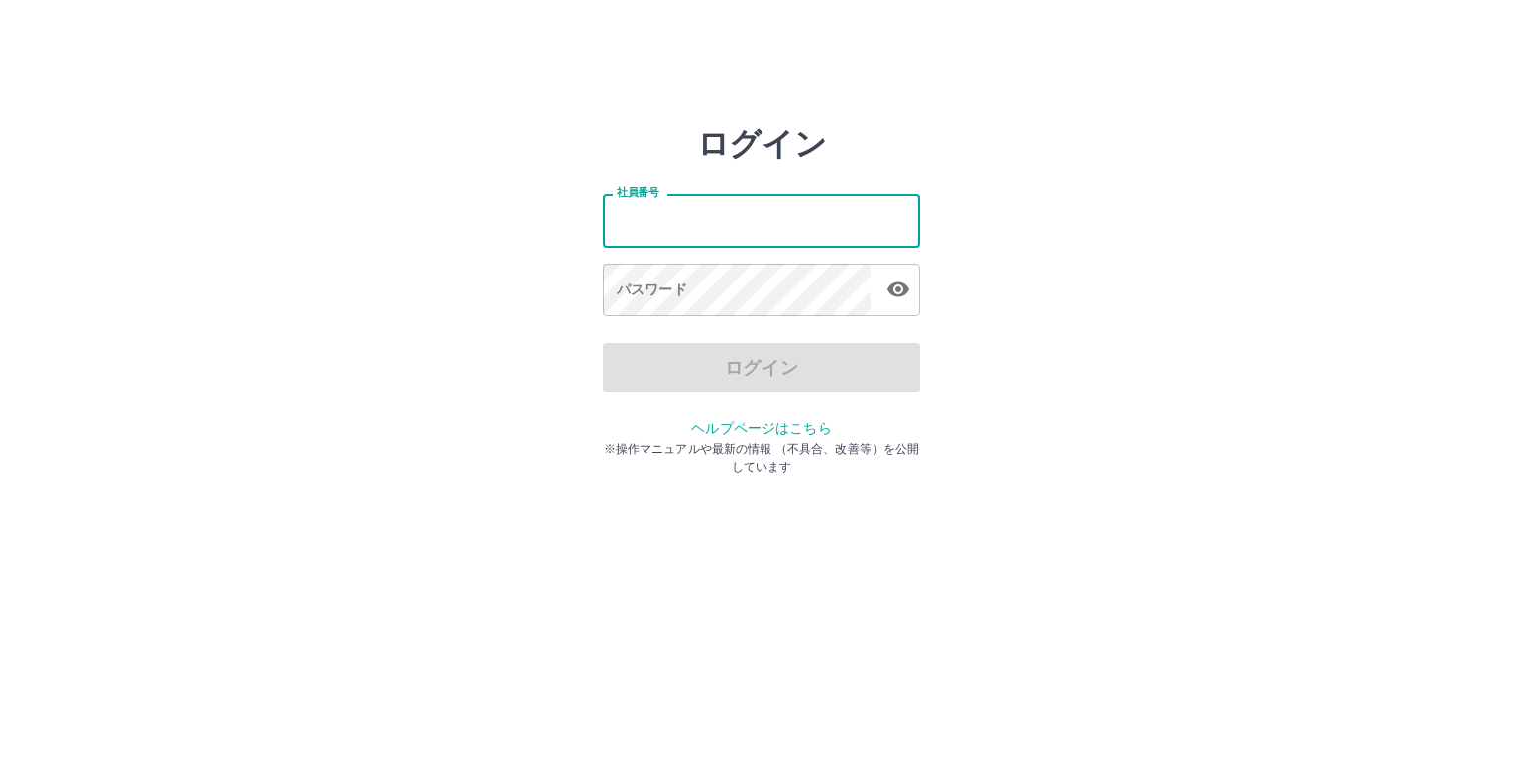 click on "社員番号" at bounding box center (762, 220) 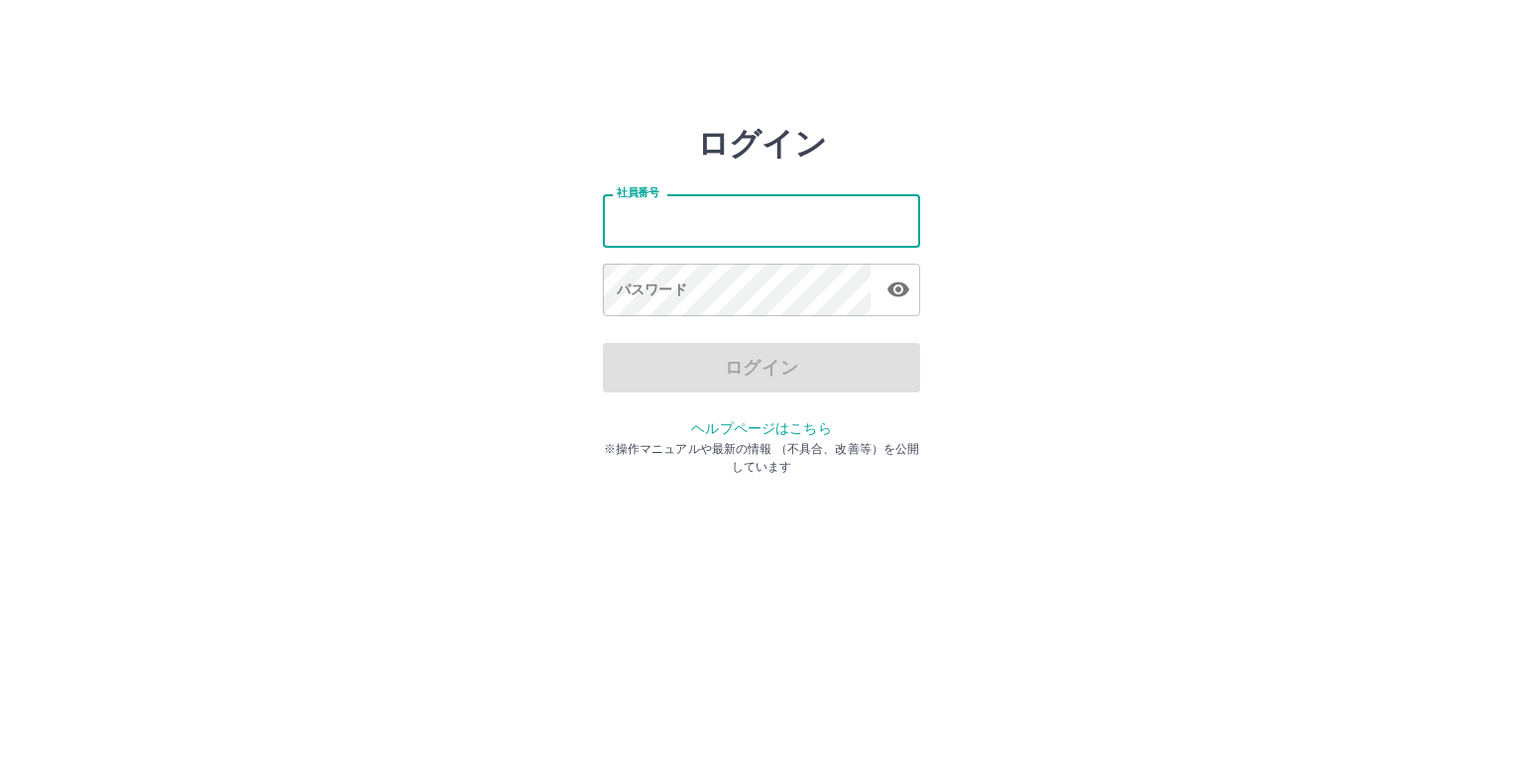 type on "*******" 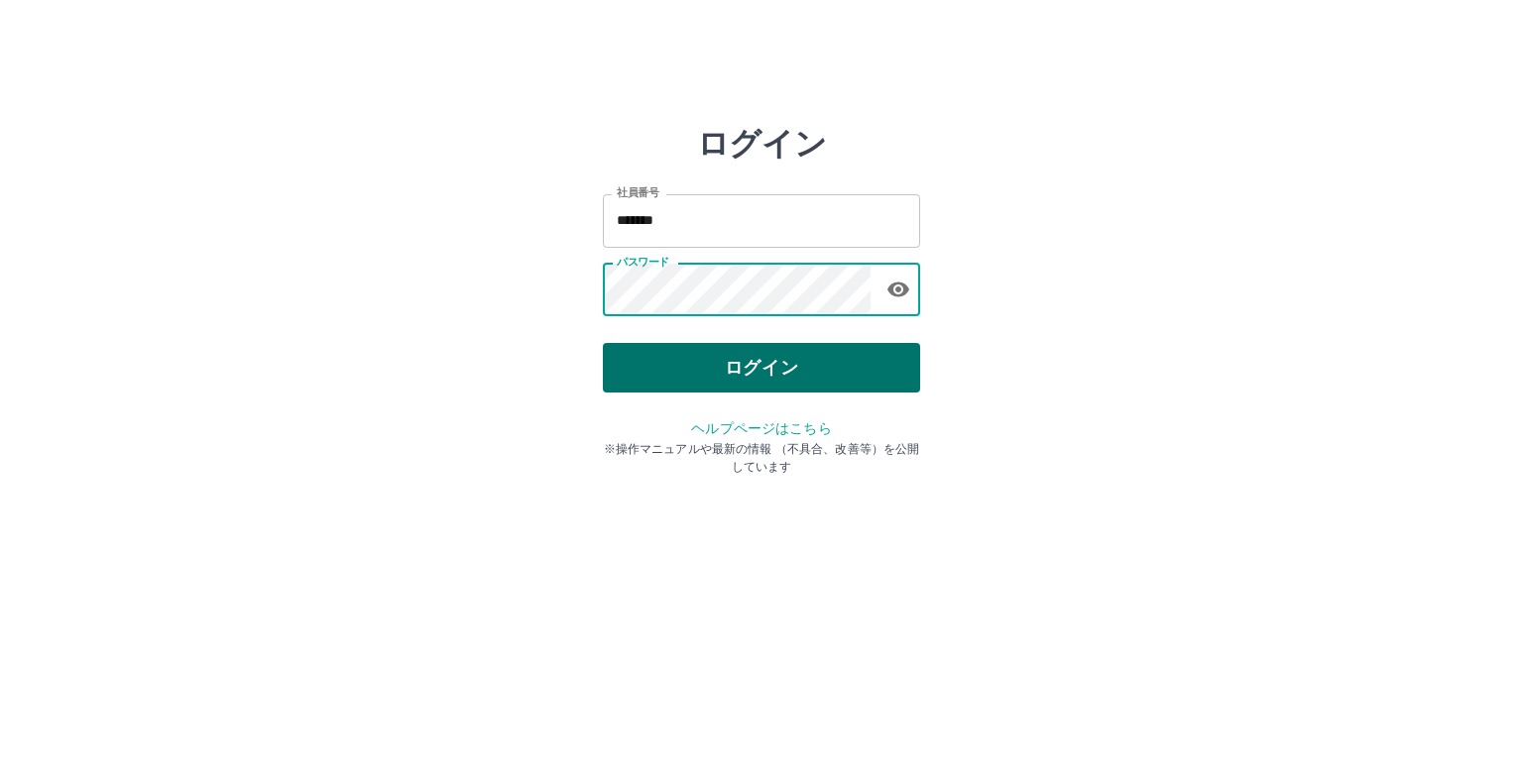 click on "ログイン" at bounding box center [762, 368] 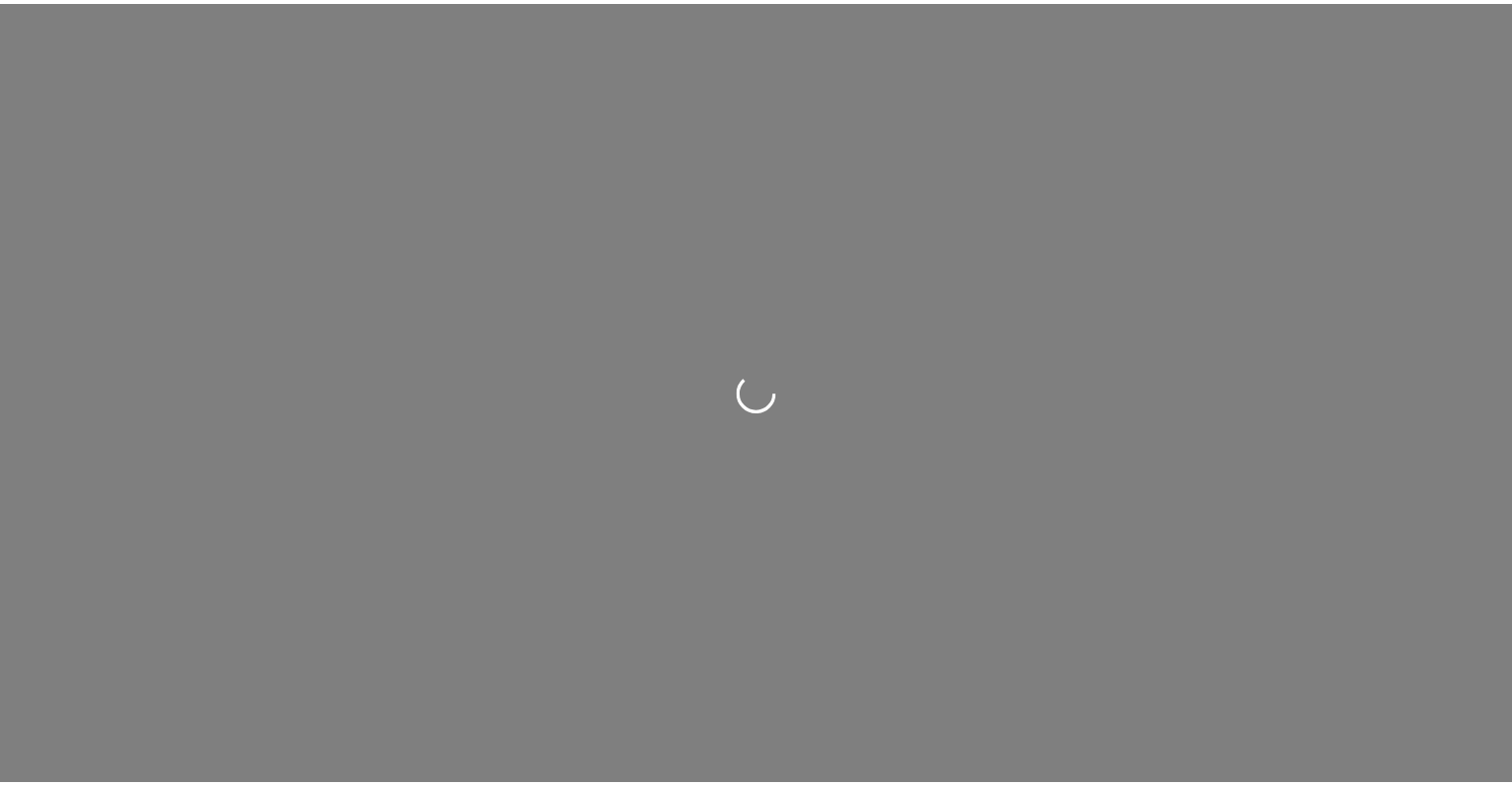 scroll, scrollTop: 0, scrollLeft: 0, axis: both 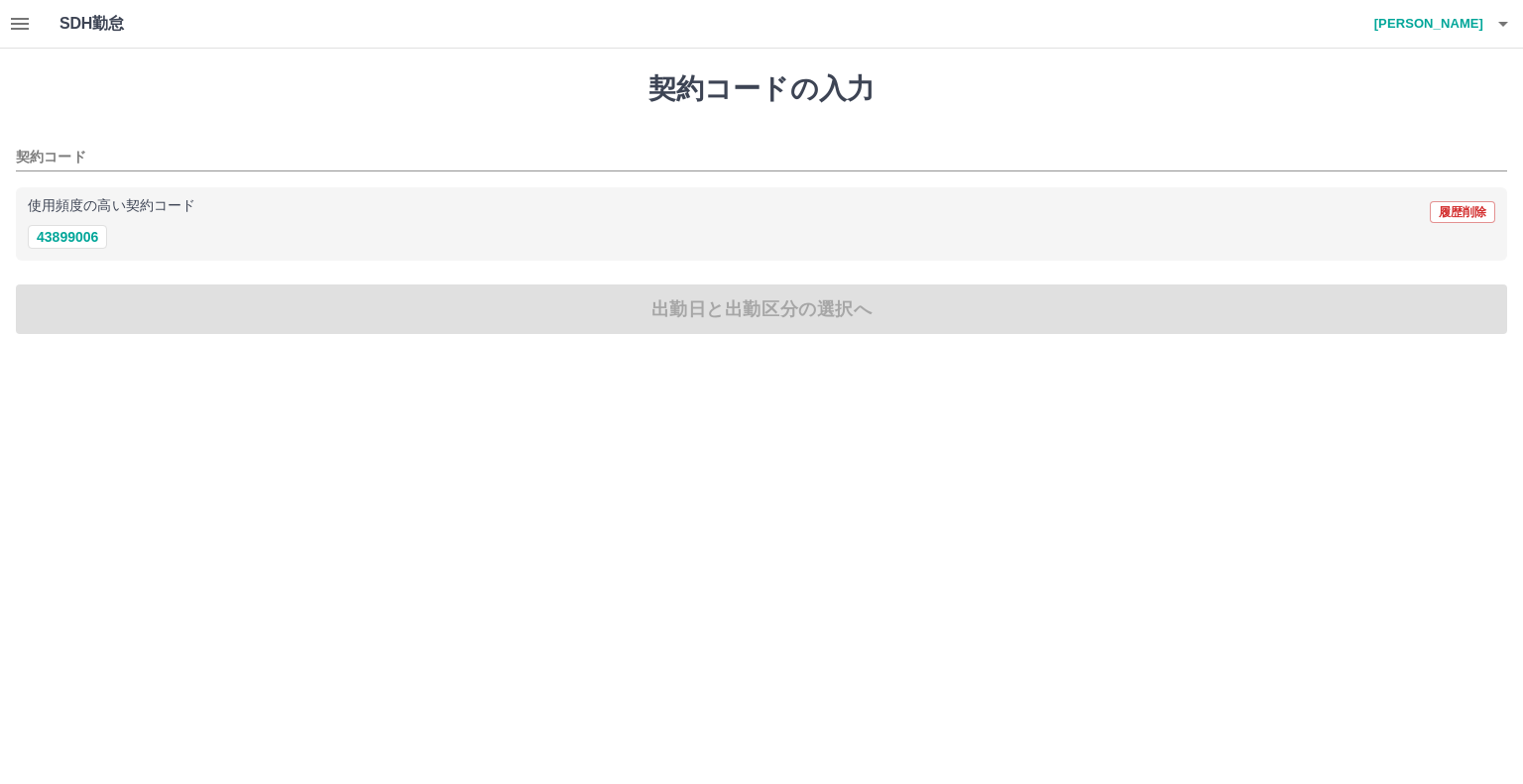 click 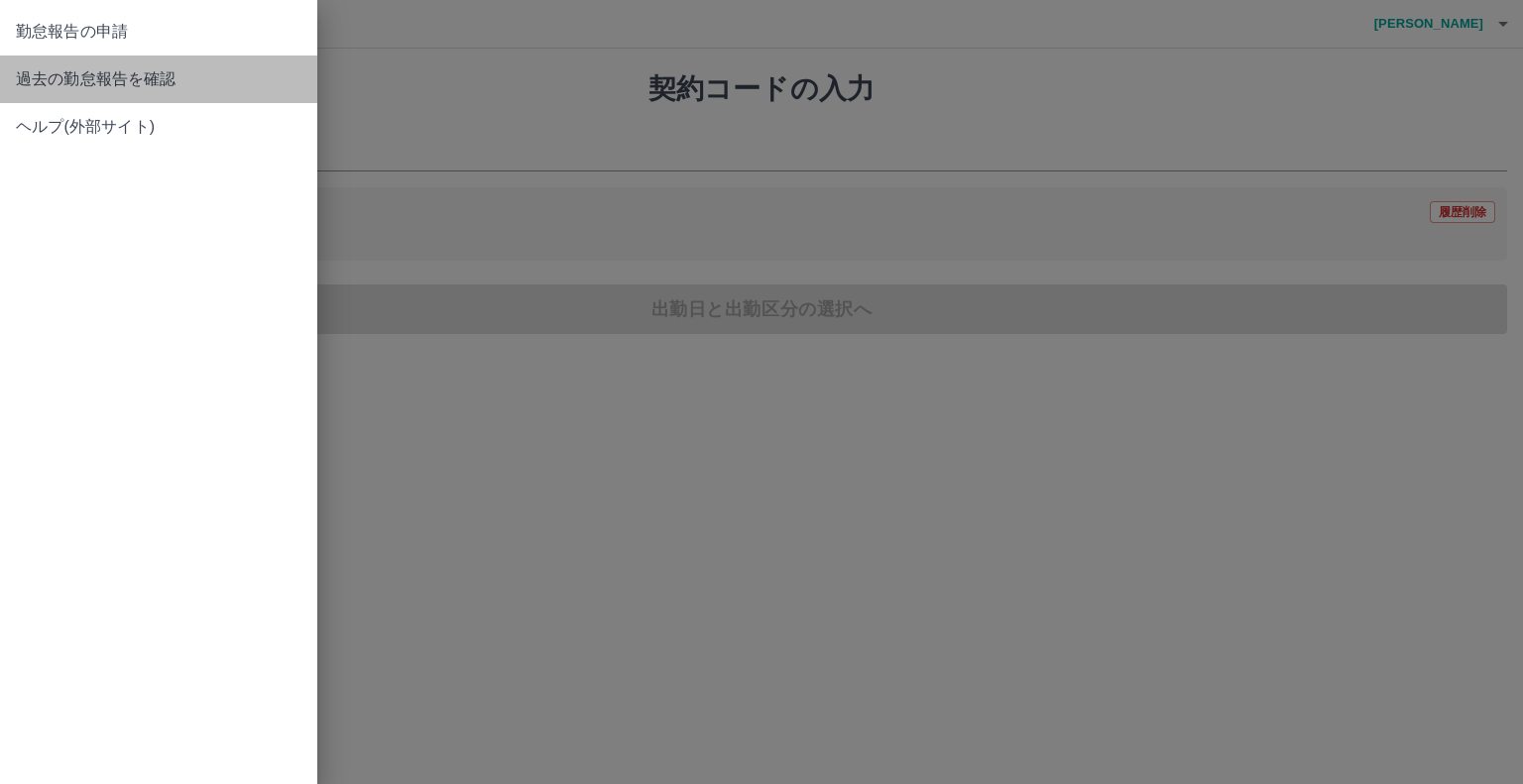 click on "過去の勤怠報告を確認" at bounding box center [159, 79] 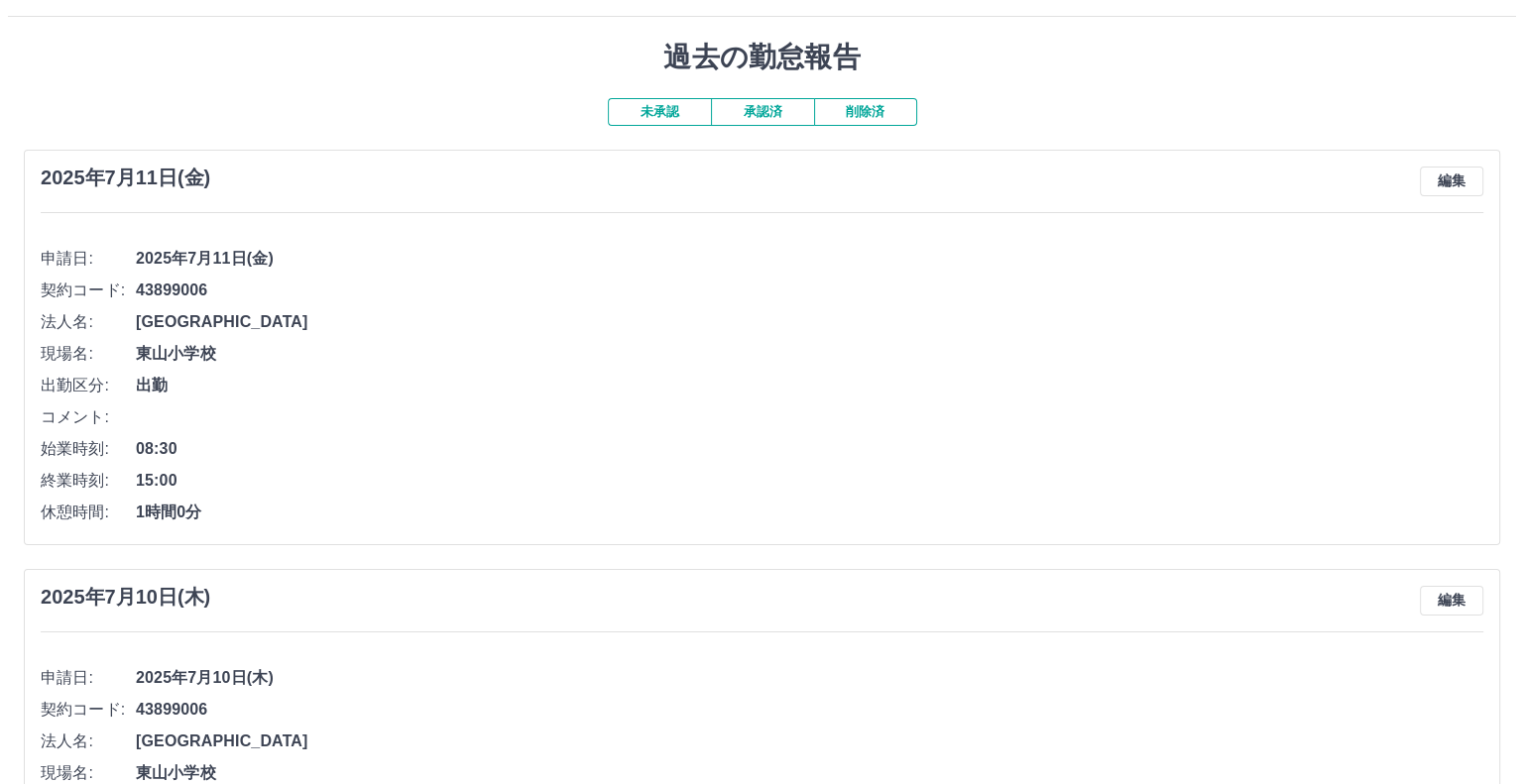 scroll, scrollTop: 0, scrollLeft: 0, axis: both 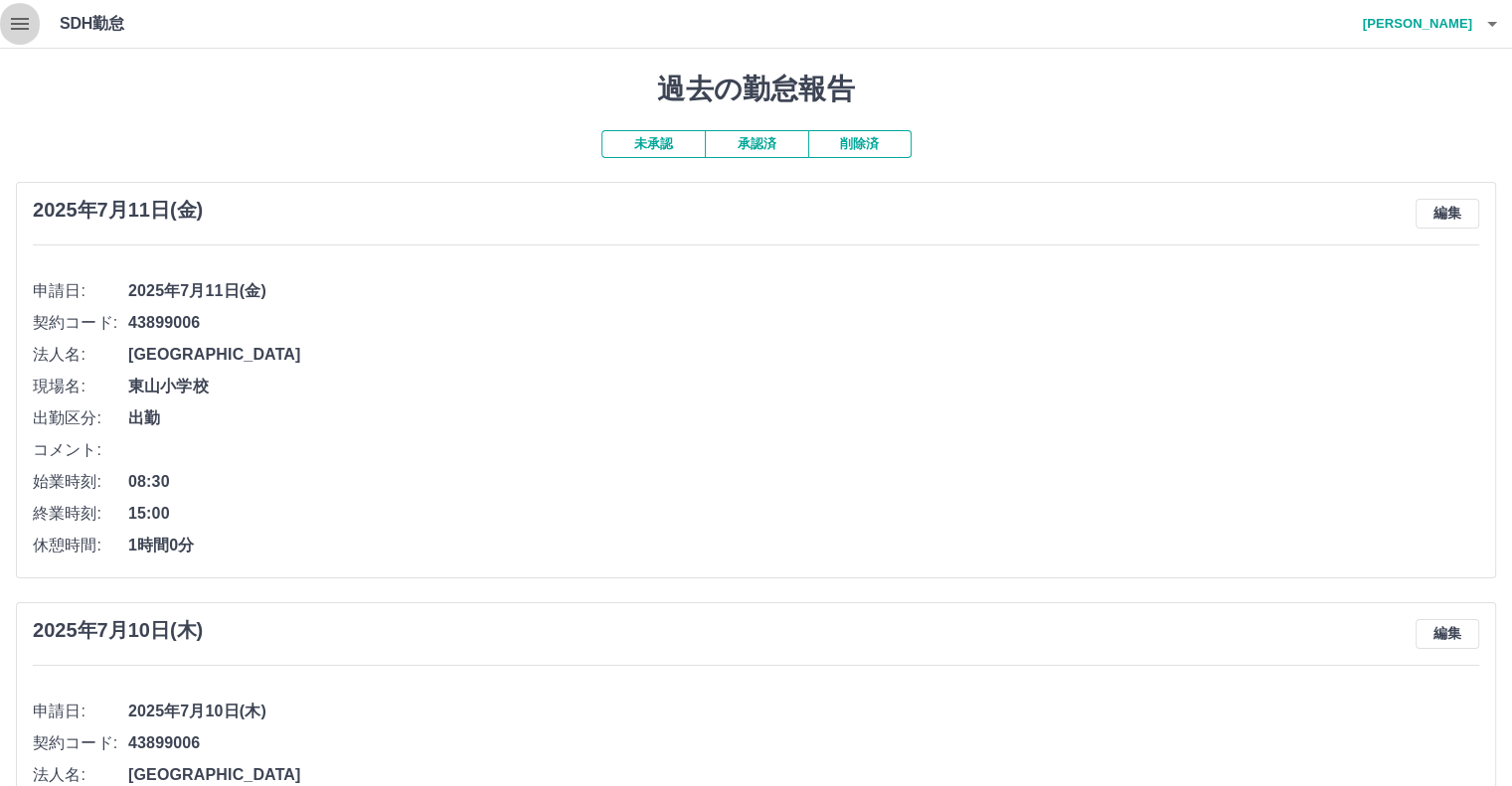 click at bounding box center [20, 24] 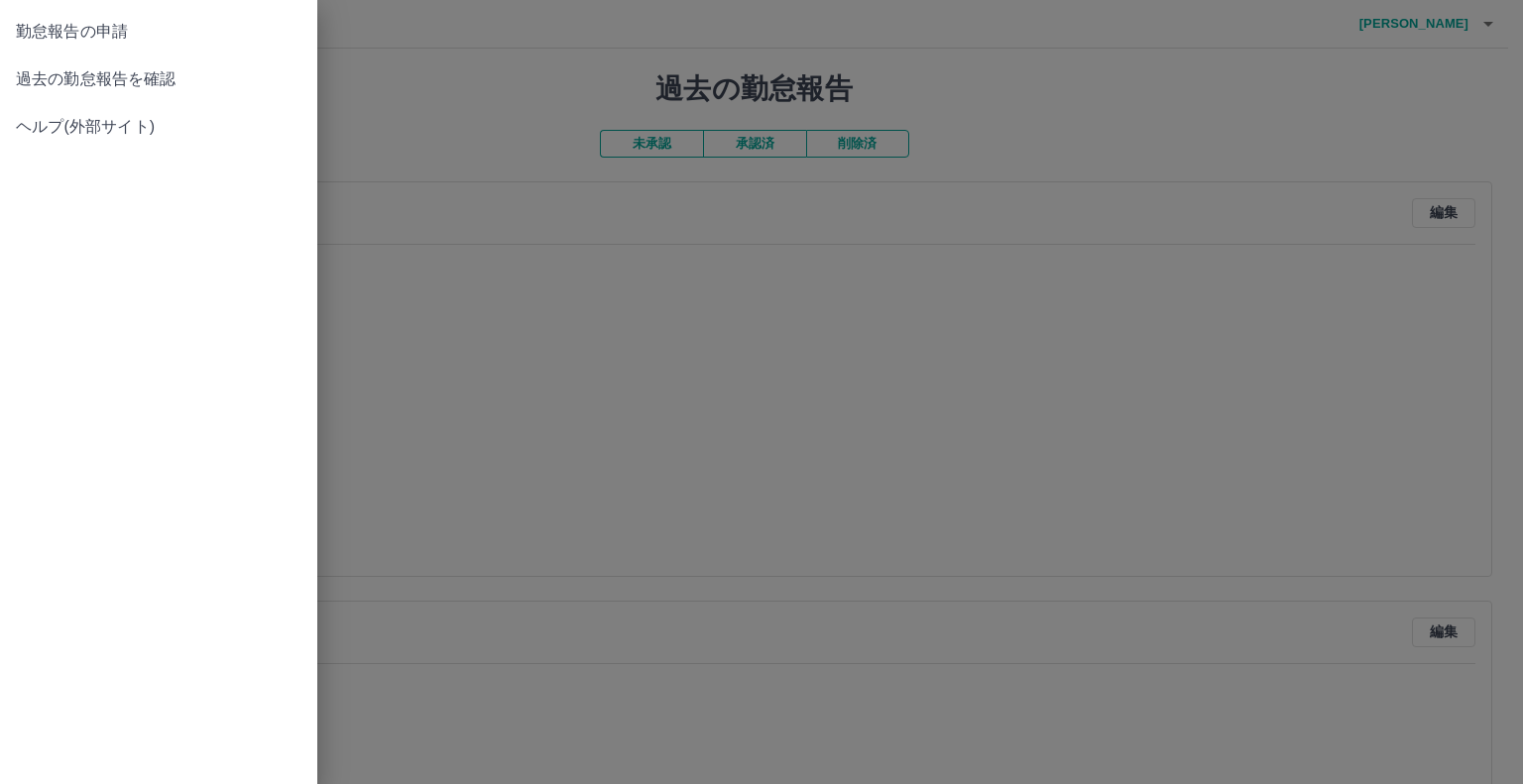 click at bounding box center (762, 392) 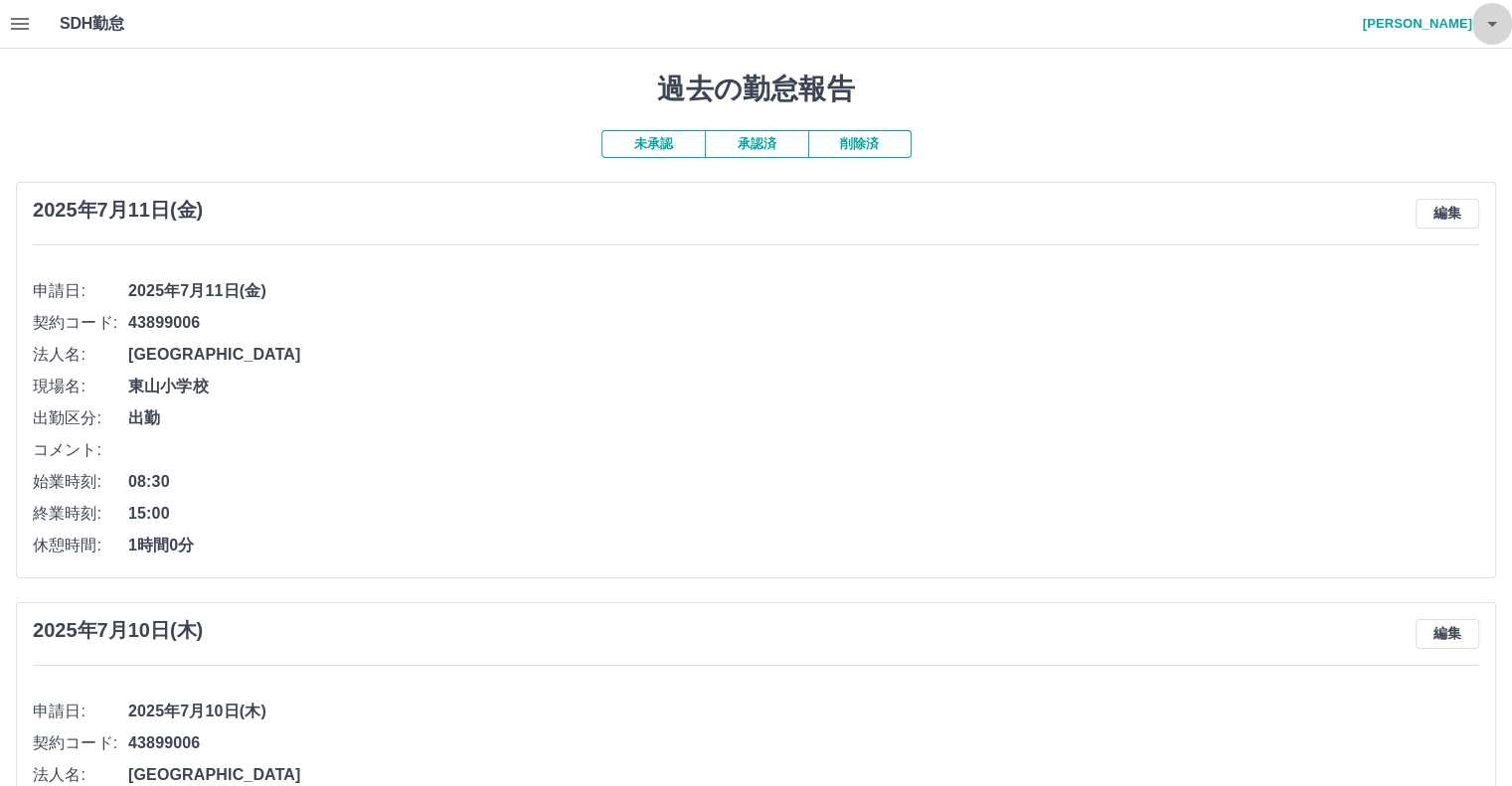 click at bounding box center [1492, 24] 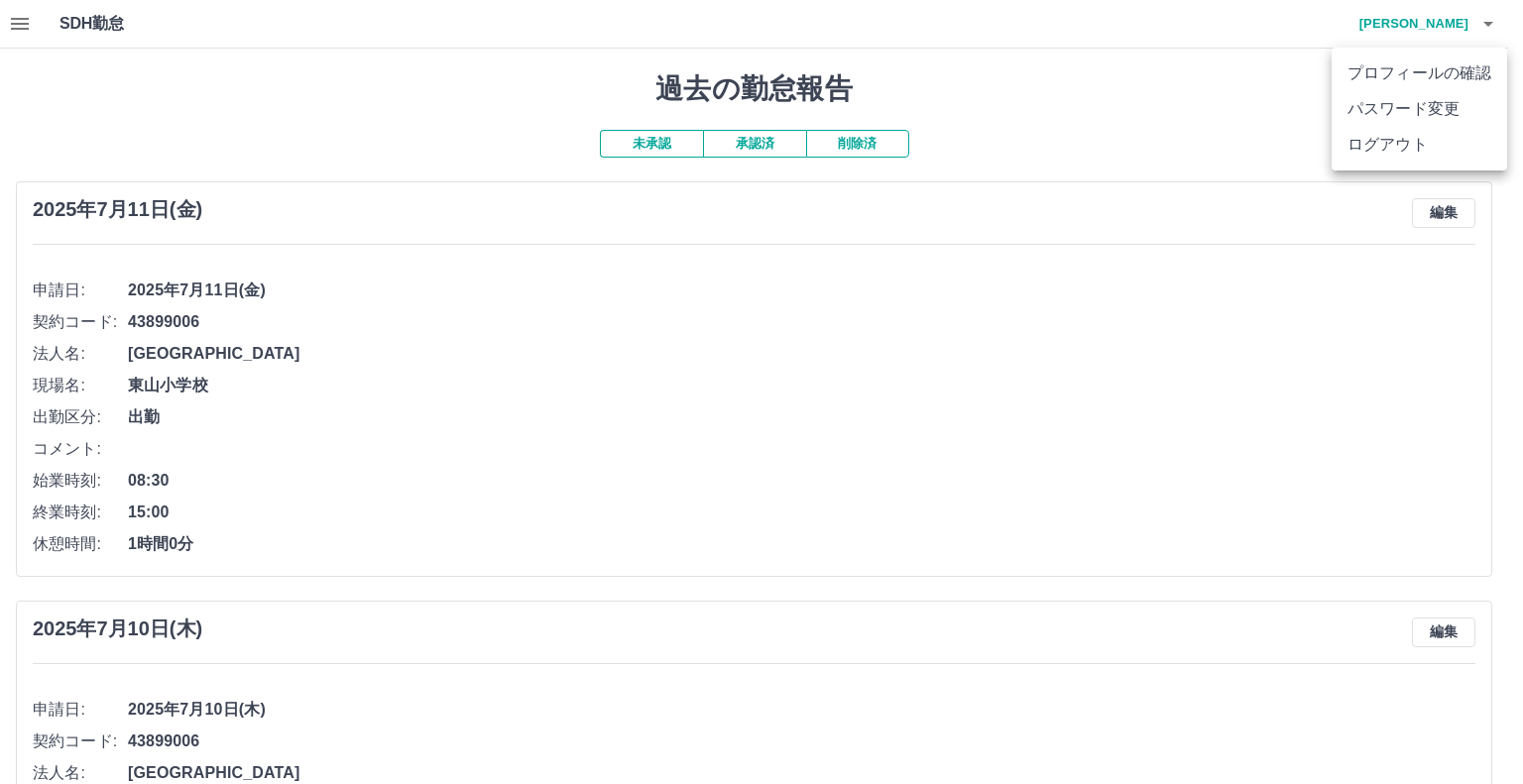 click on "ログアウト" at bounding box center (1419, 145) 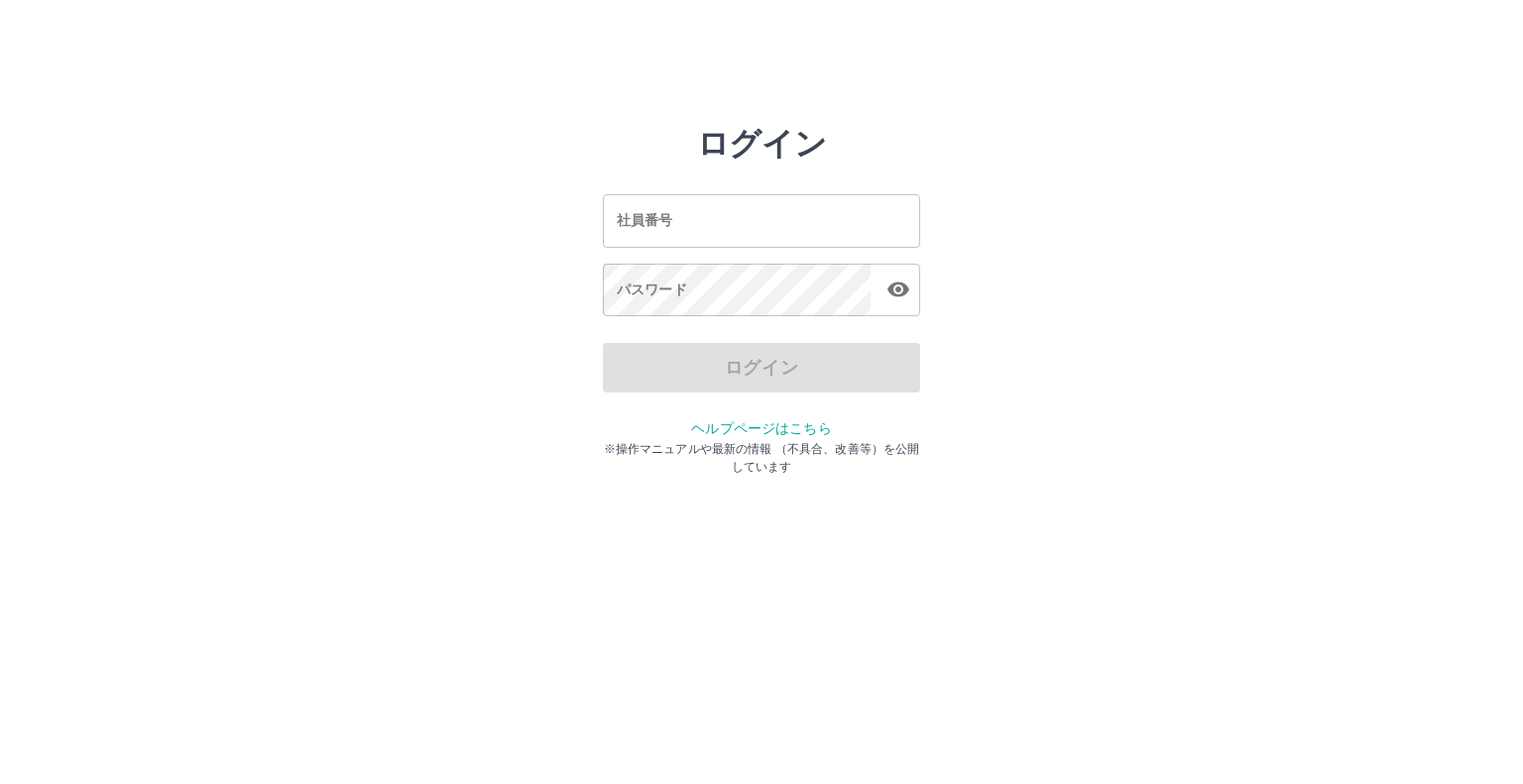 scroll, scrollTop: 0, scrollLeft: 0, axis: both 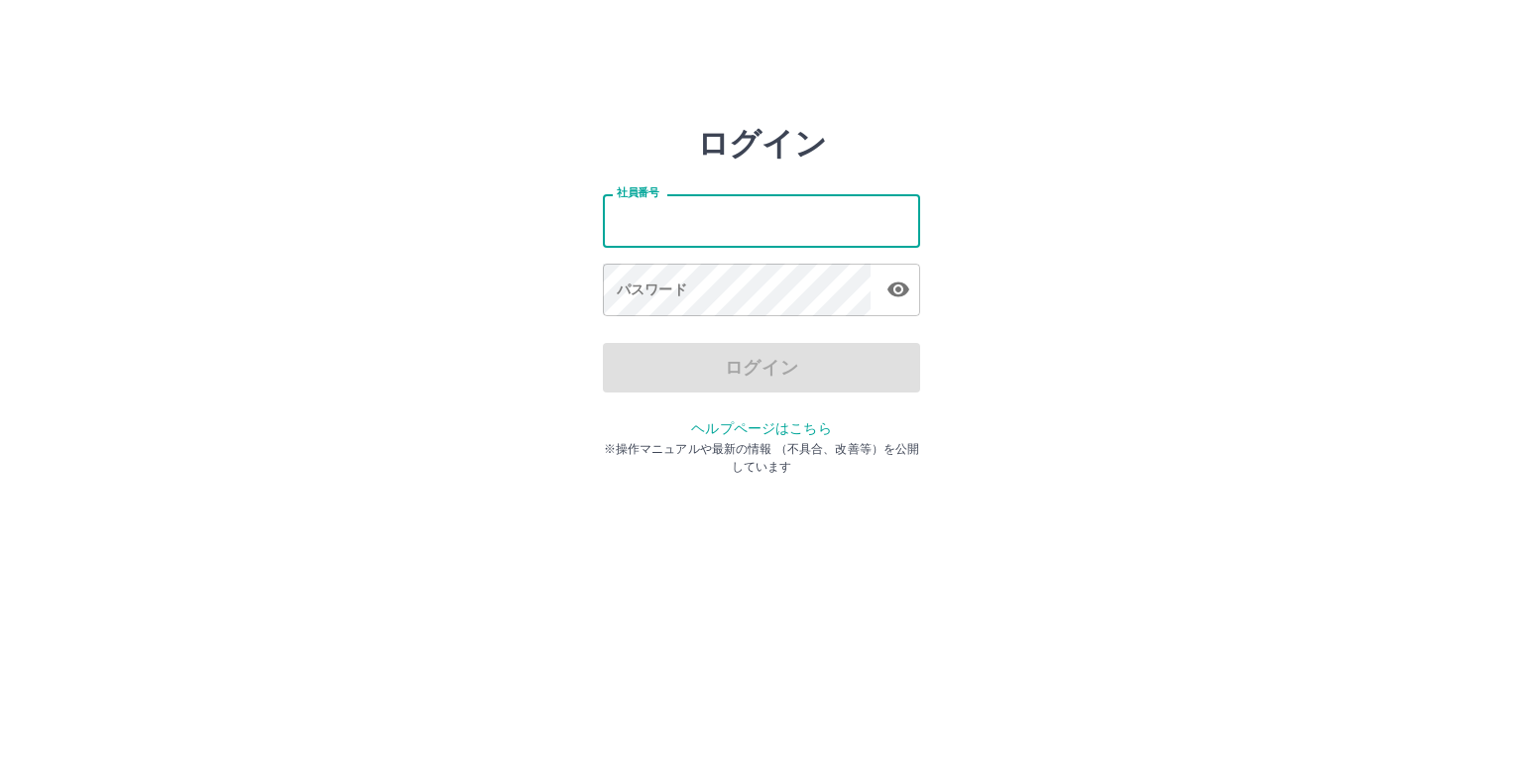 click on "社員番号" at bounding box center [762, 220] 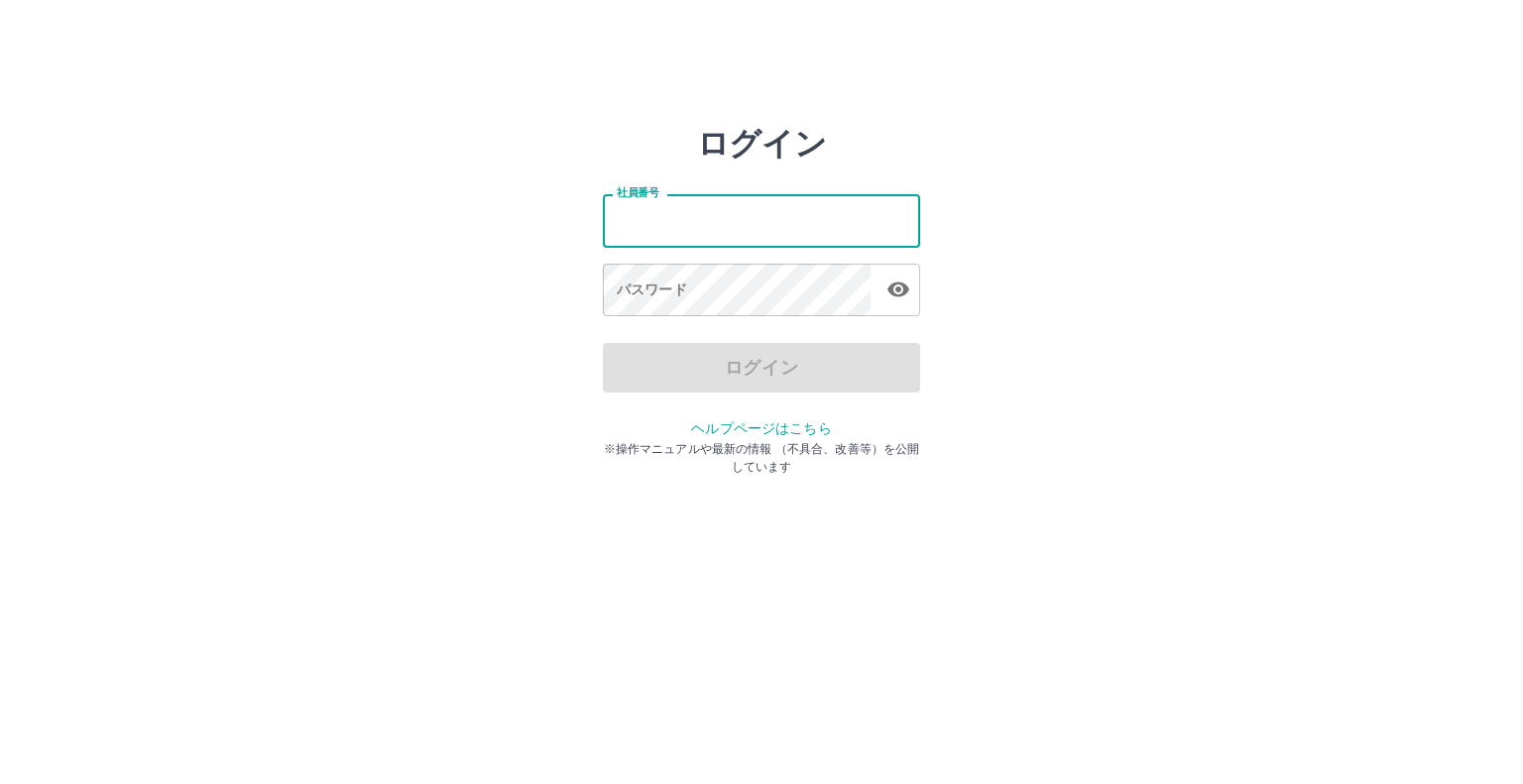 type on "*******" 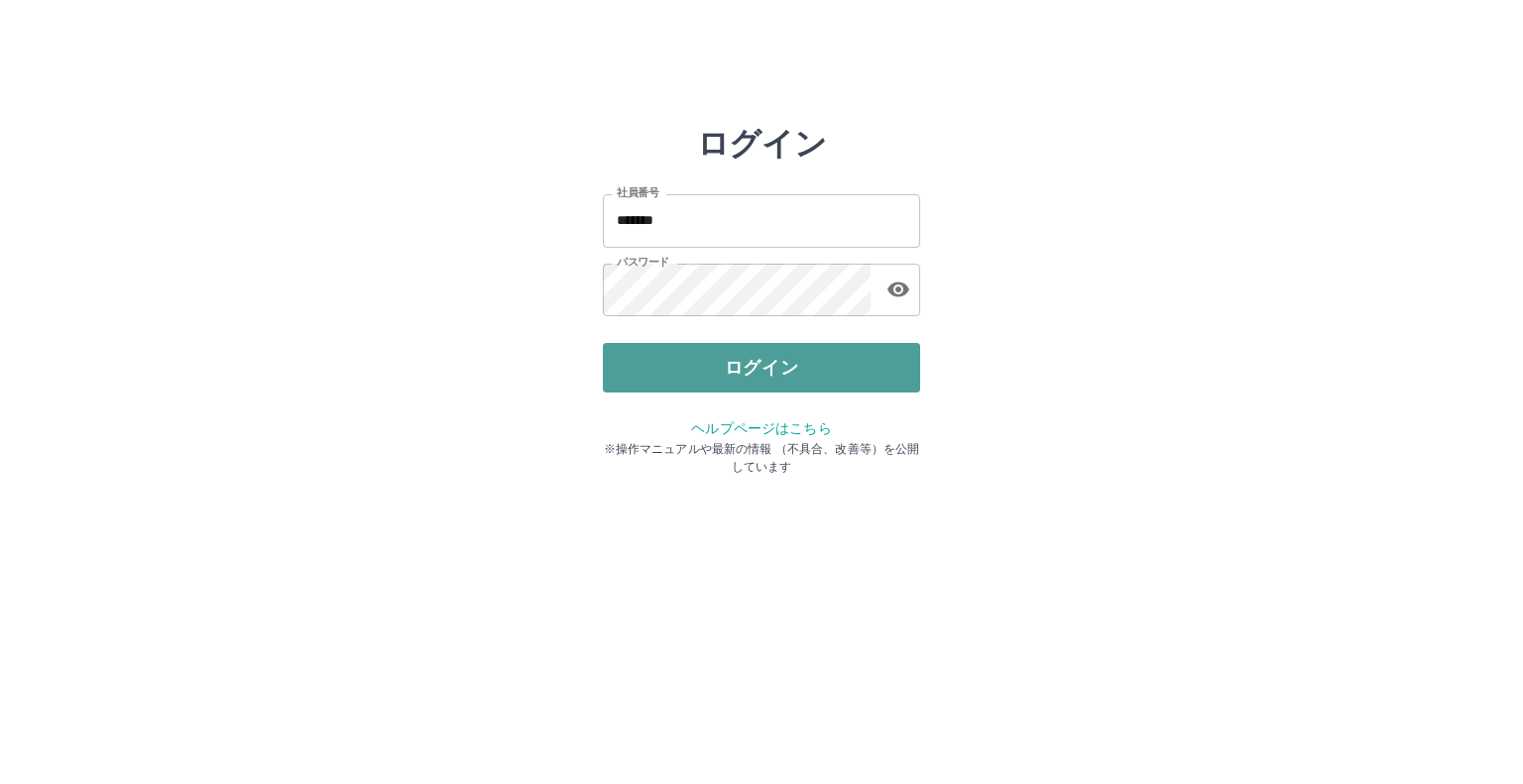 click on "ログイン" at bounding box center [762, 368] 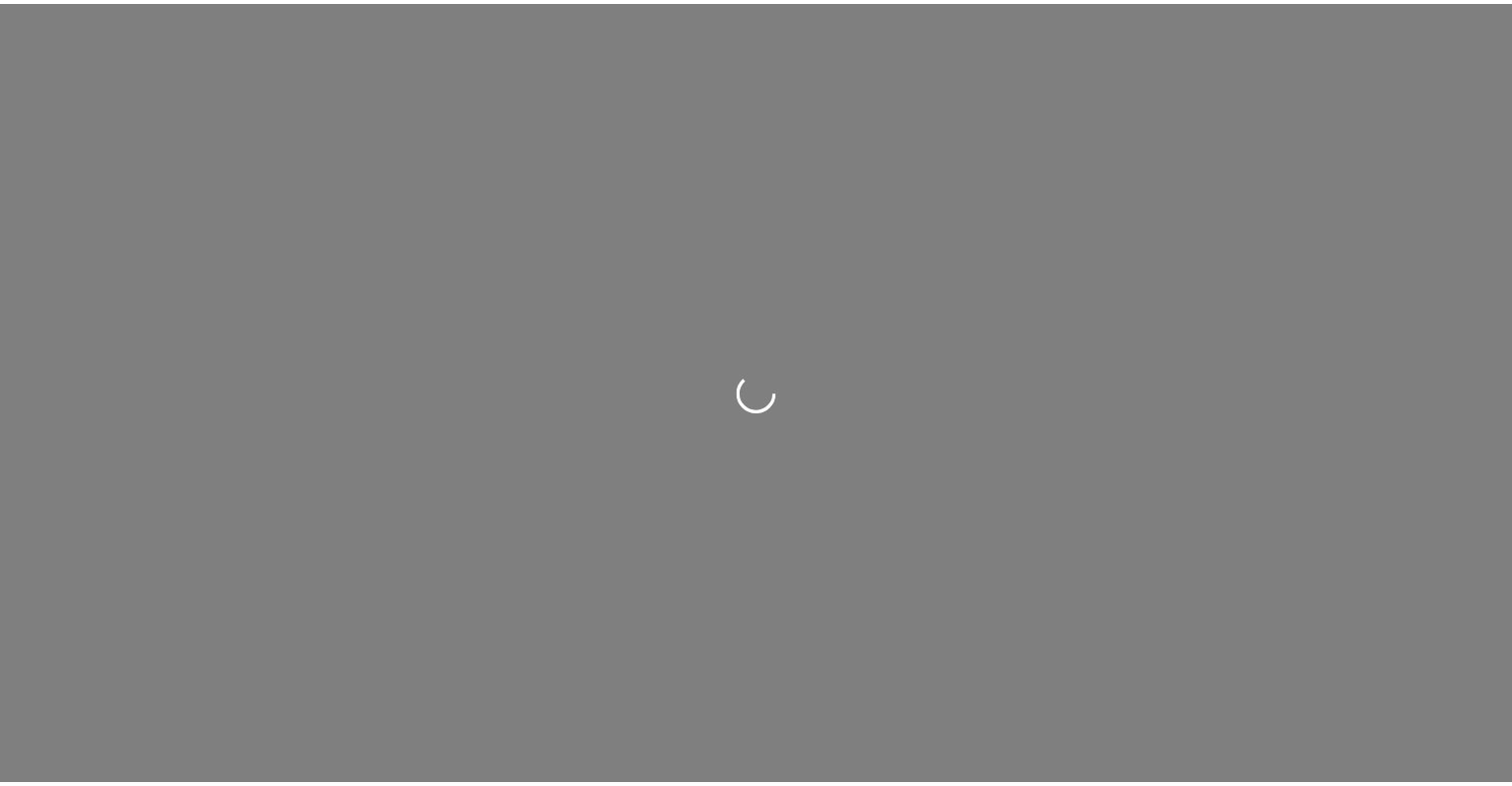 scroll, scrollTop: 0, scrollLeft: 0, axis: both 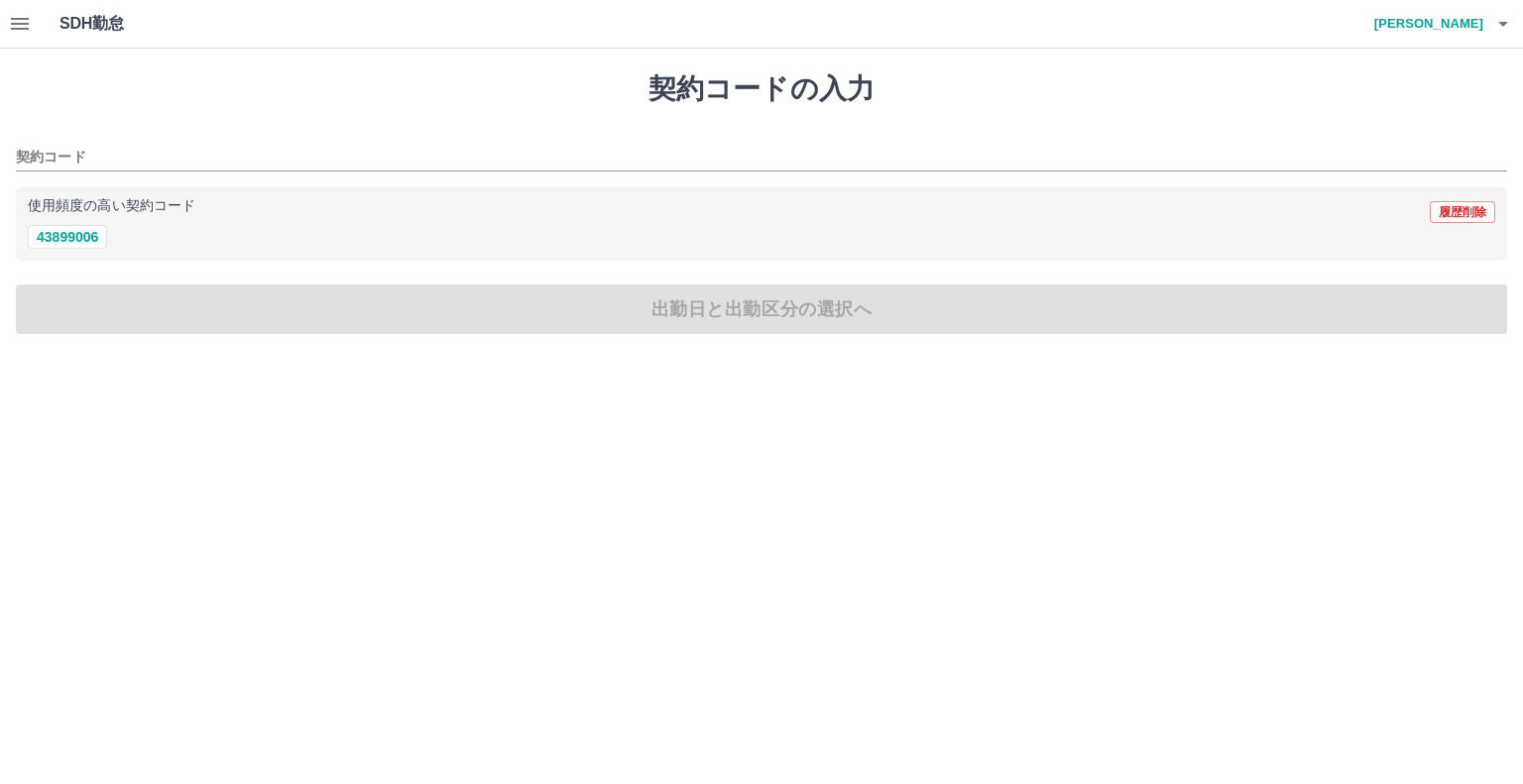 click at bounding box center (20, 24) 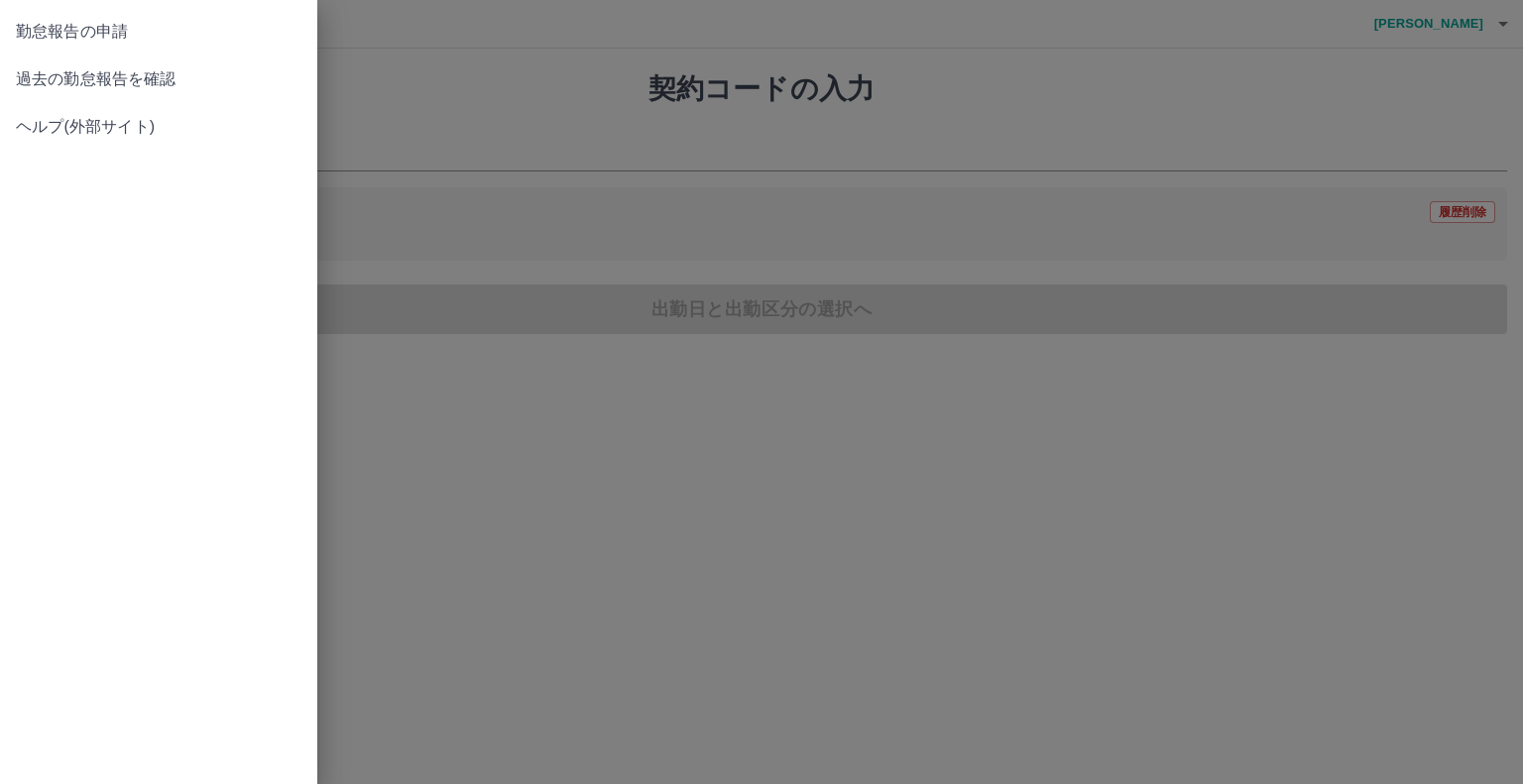 click on "過去の勤怠報告を確認" at bounding box center [159, 79] 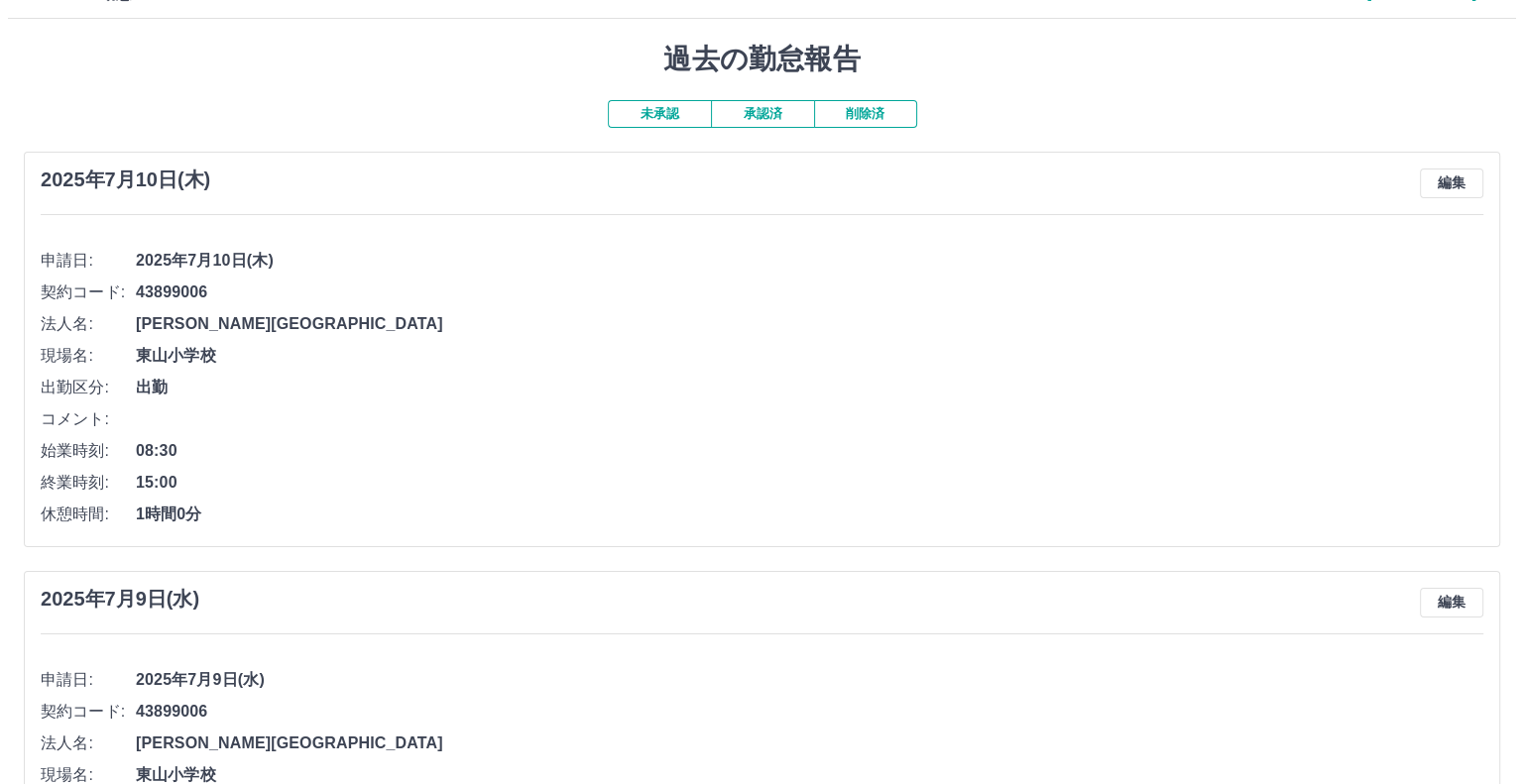 scroll, scrollTop: 0, scrollLeft: 0, axis: both 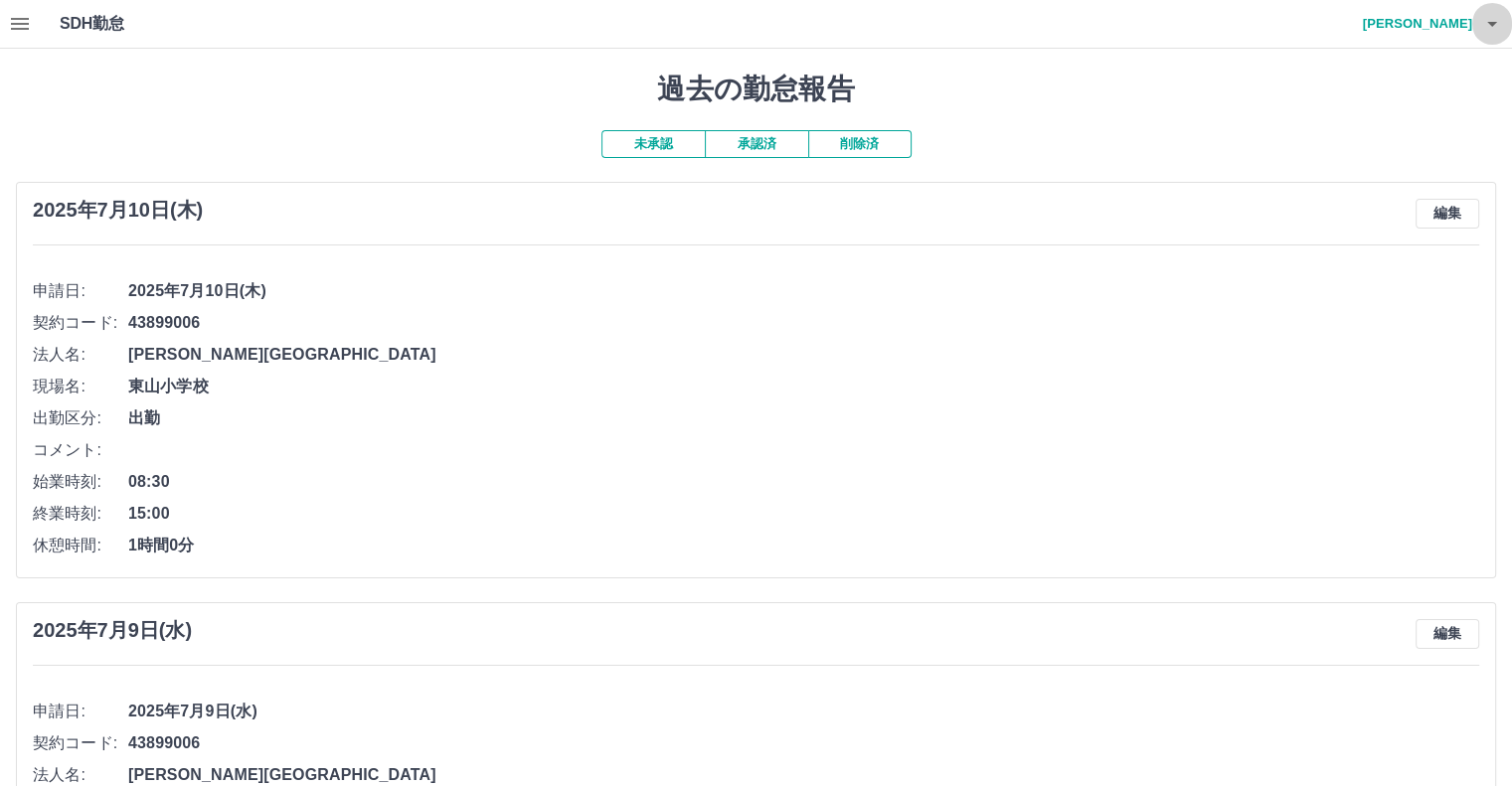 click 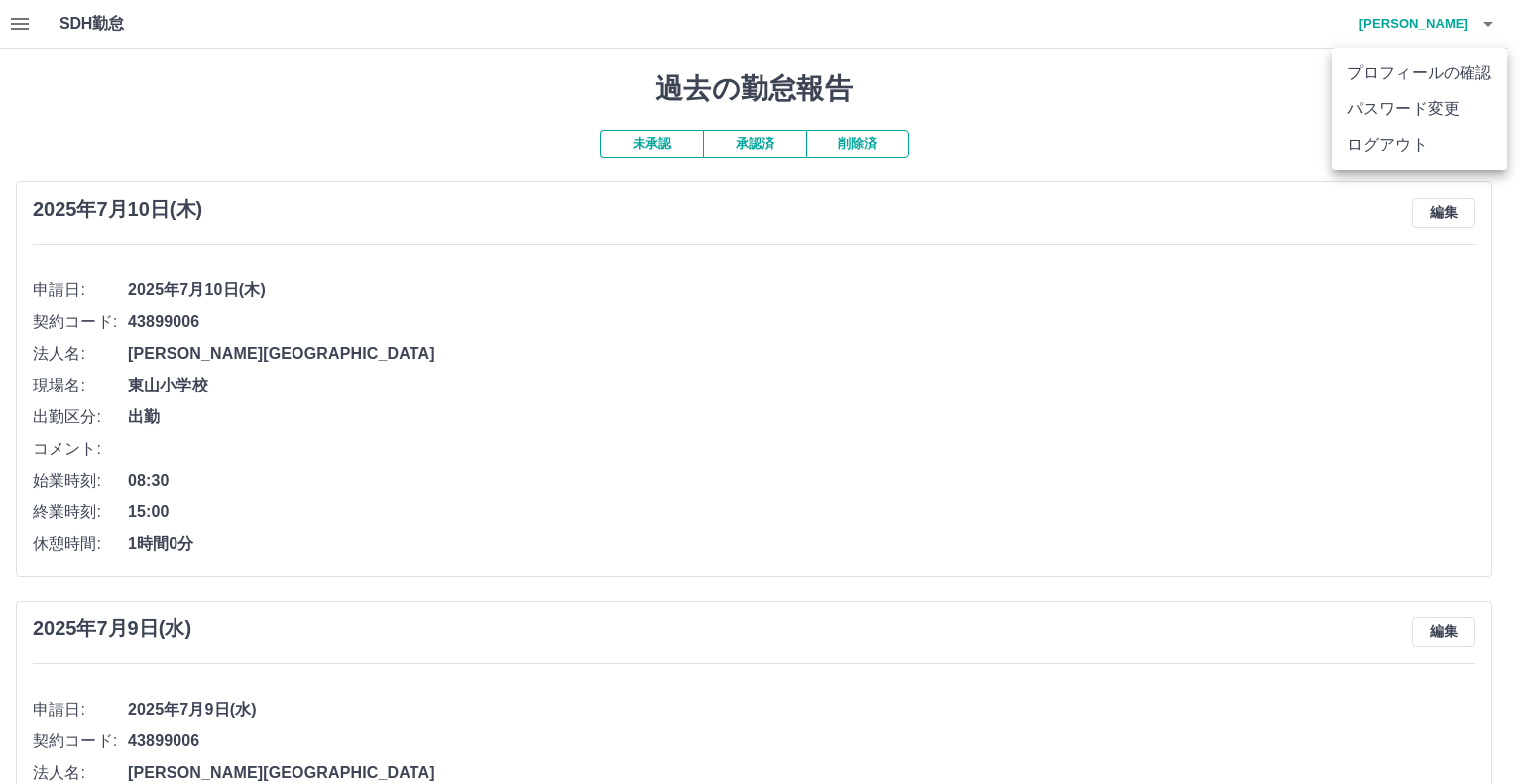 click on "ログアウト" at bounding box center (1419, 145) 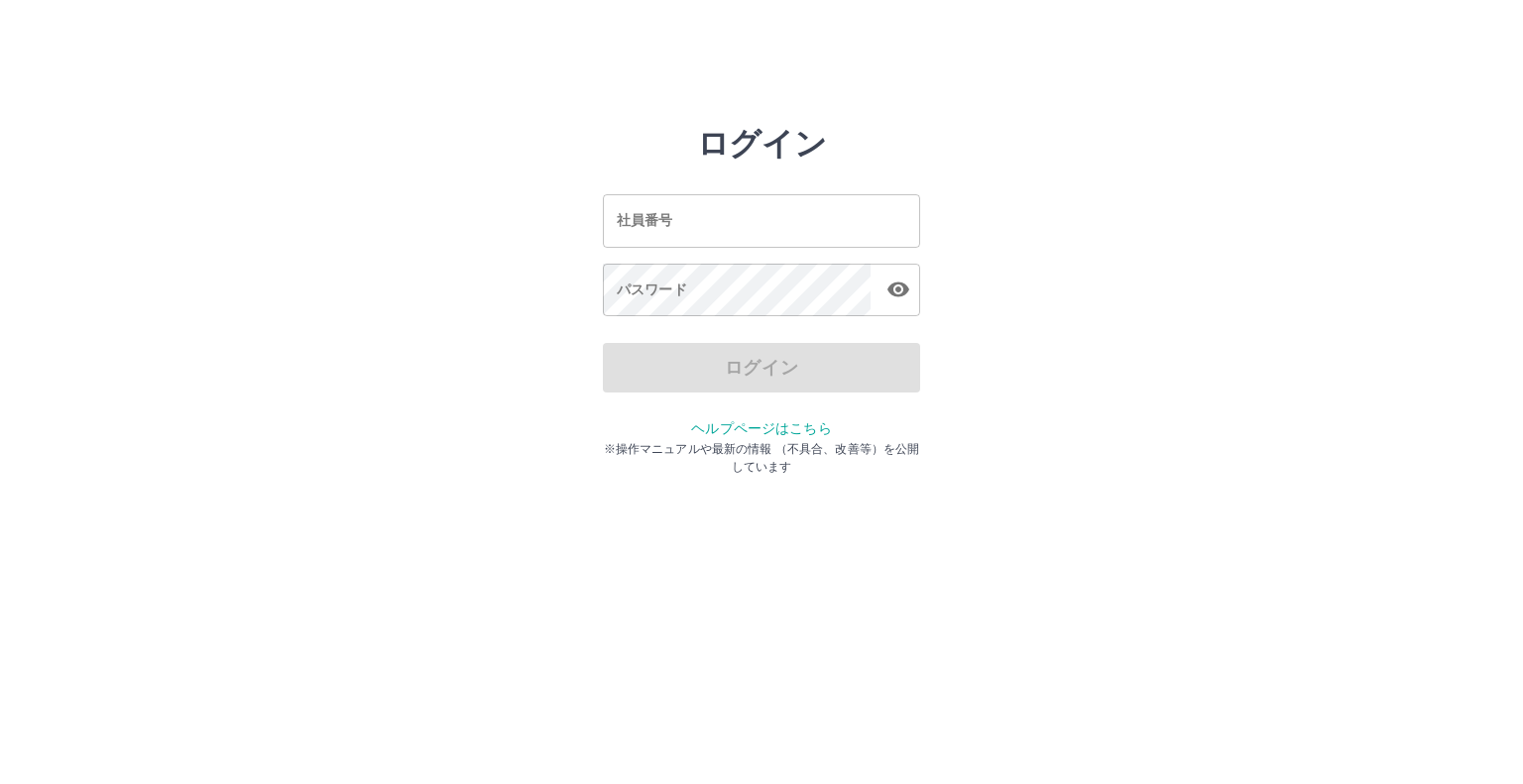scroll, scrollTop: 0, scrollLeft: 0, axis: both 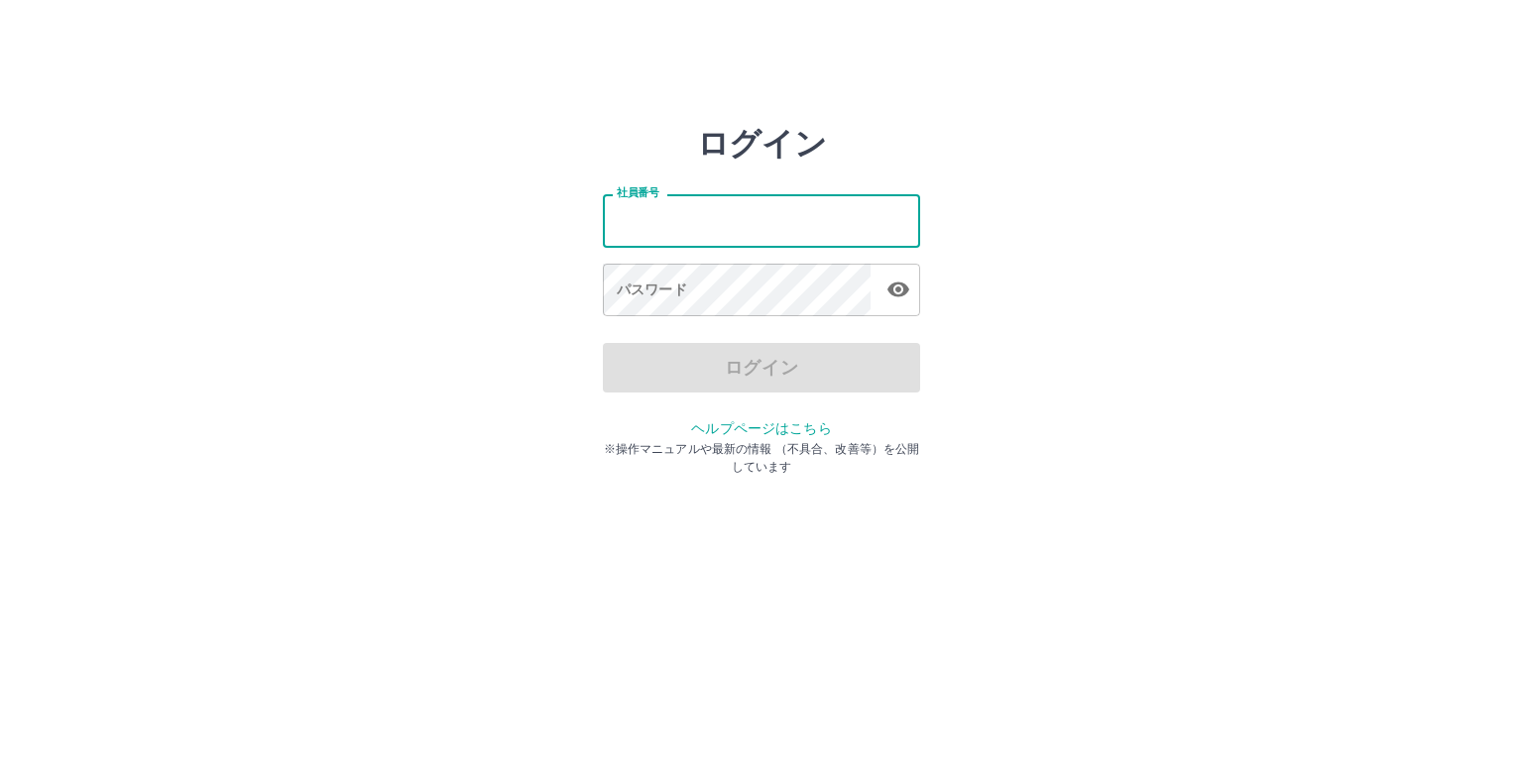 click on "社員番号" at bounding box center (762, 220) 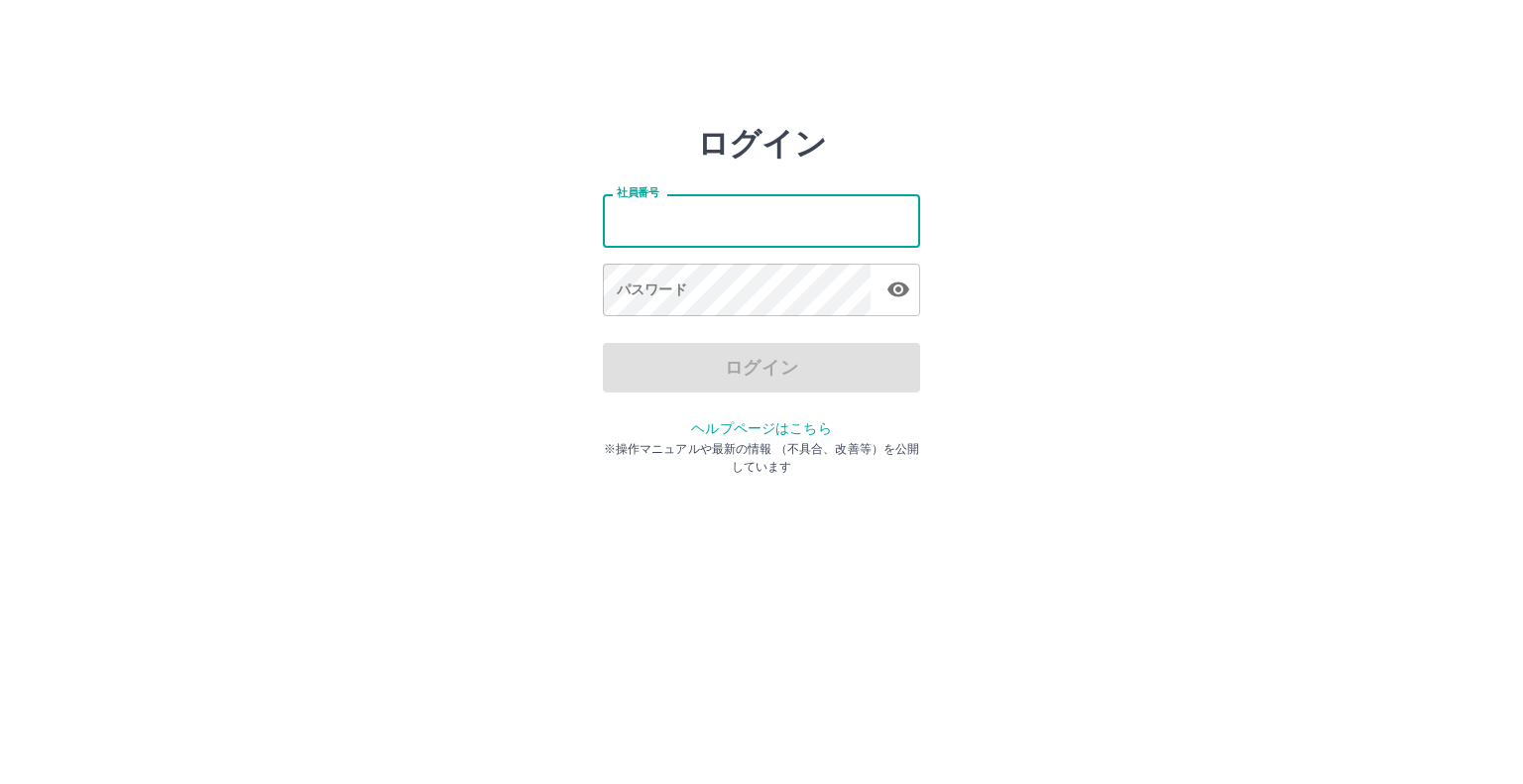 type on "*******" 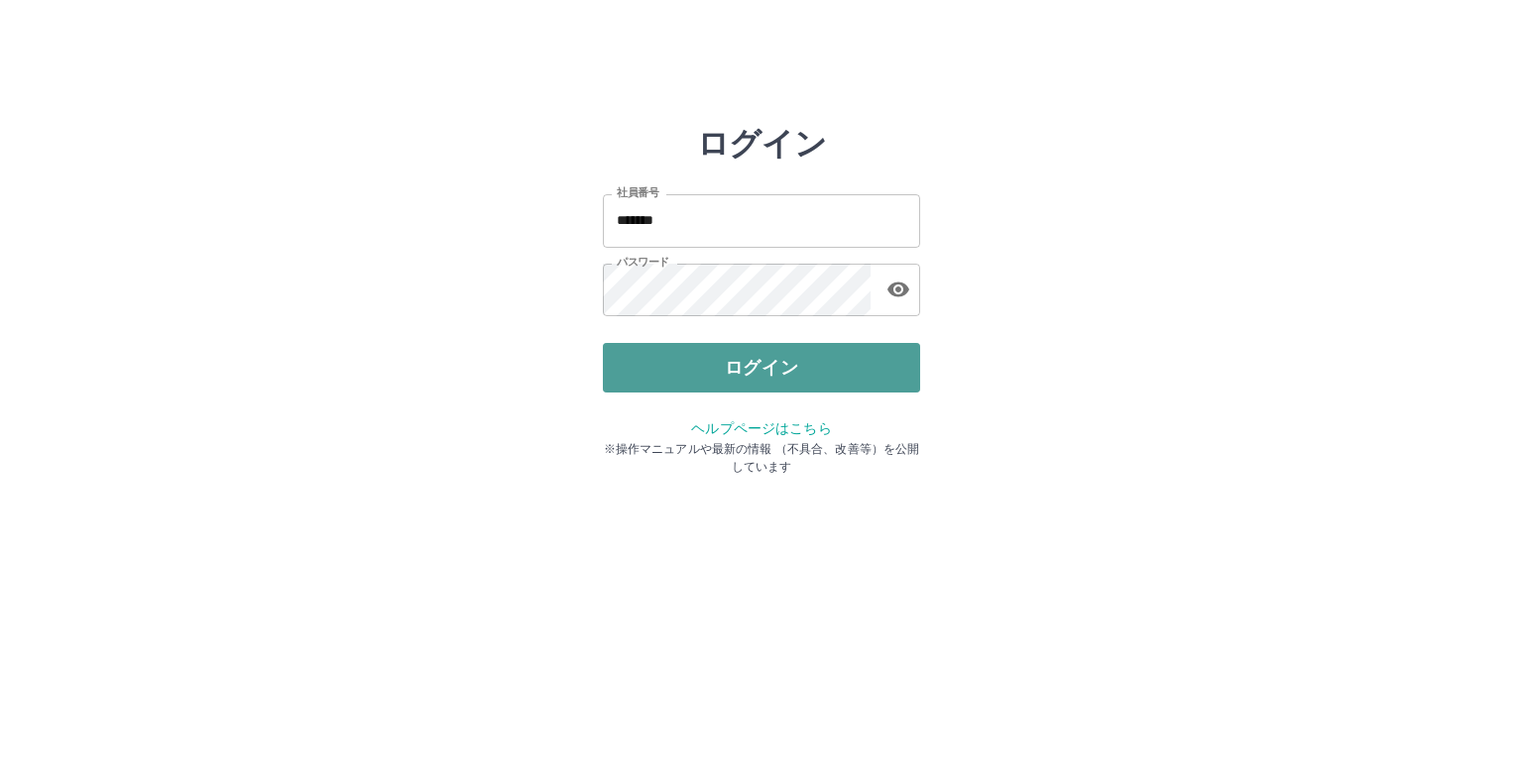 click on "ログイン" at bounding box center [762, 368] 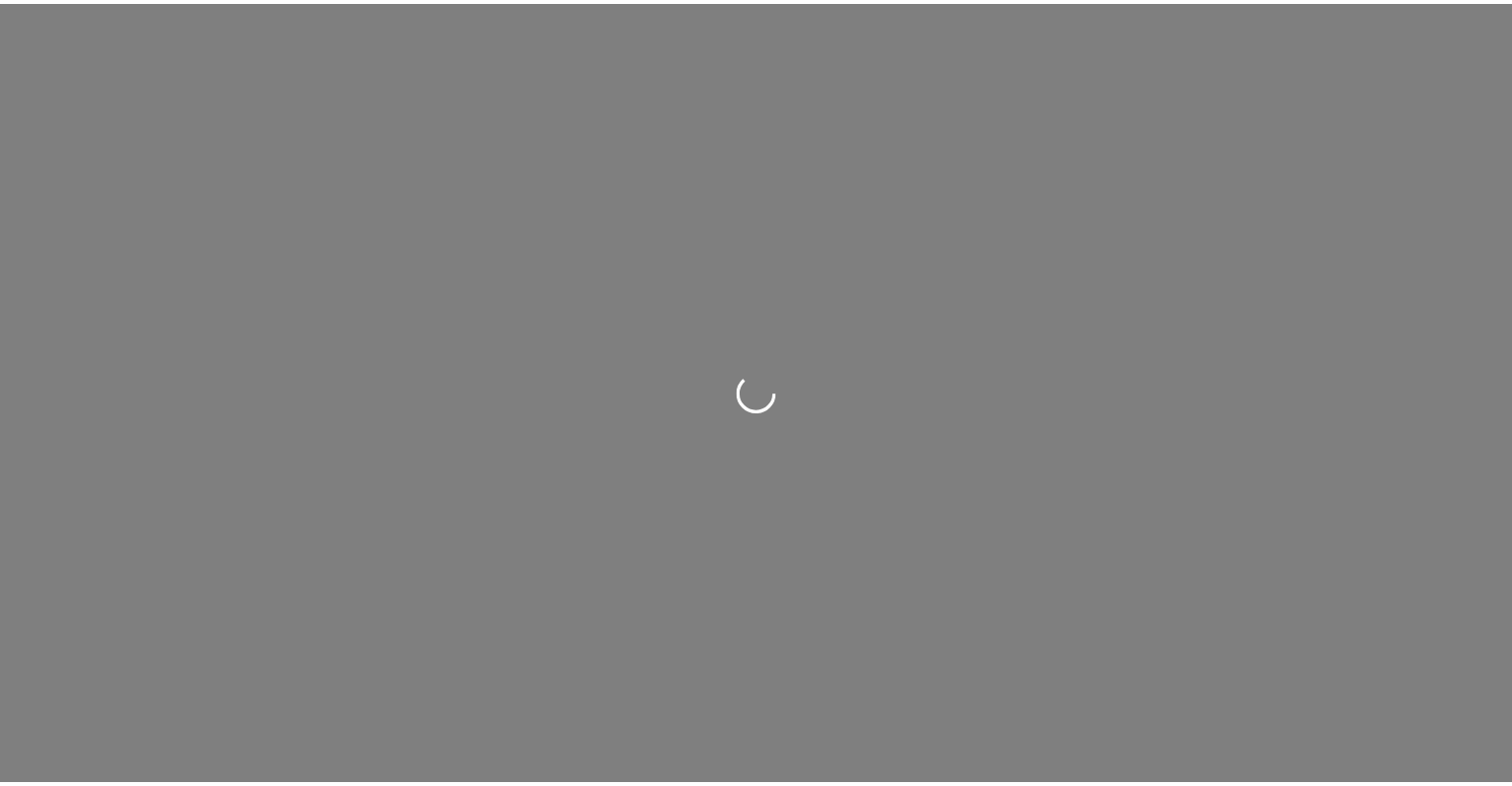 scroll, scrollTop: 0, scrollLeft: 0, axis: both 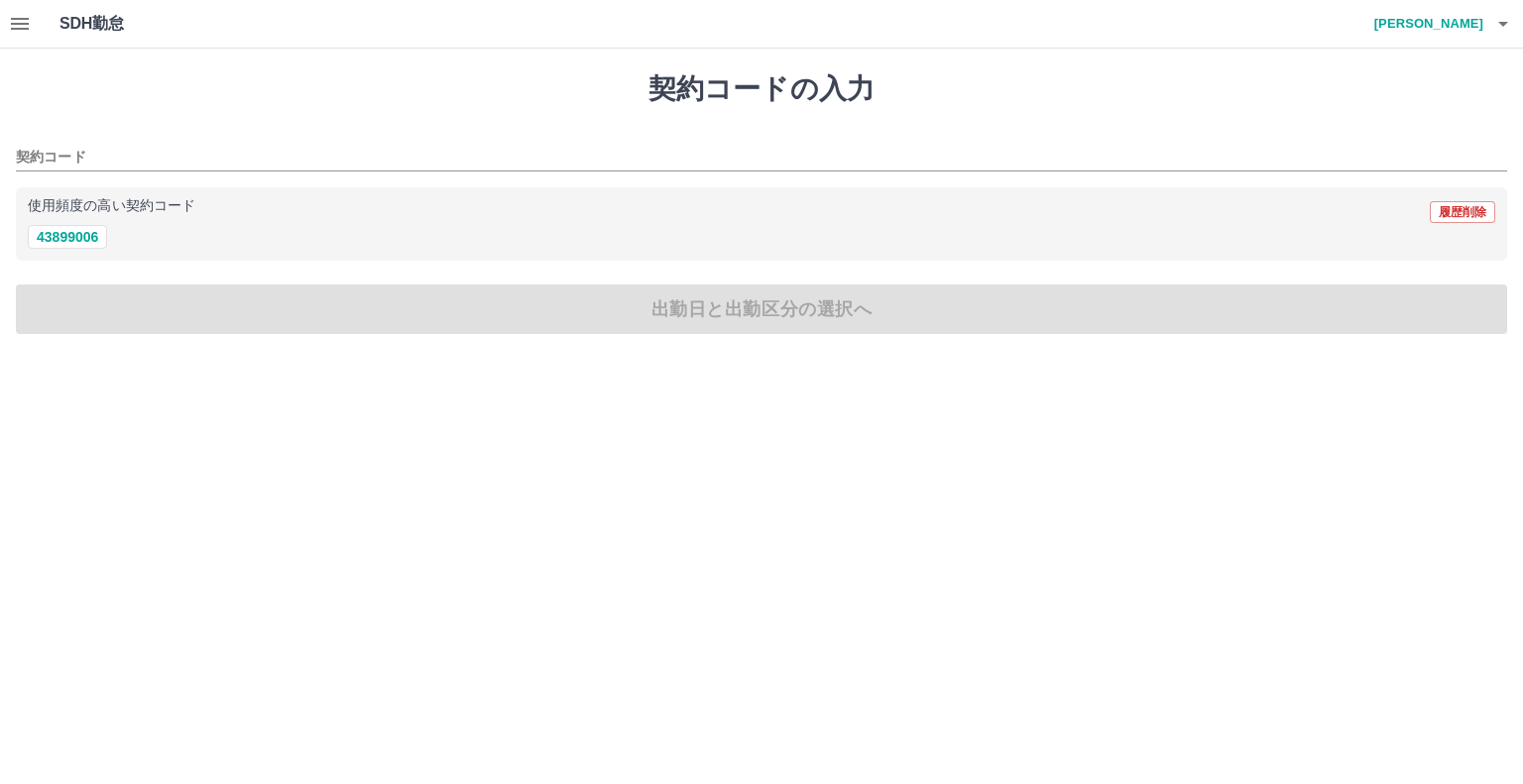 click at bounding box center [20, 24] 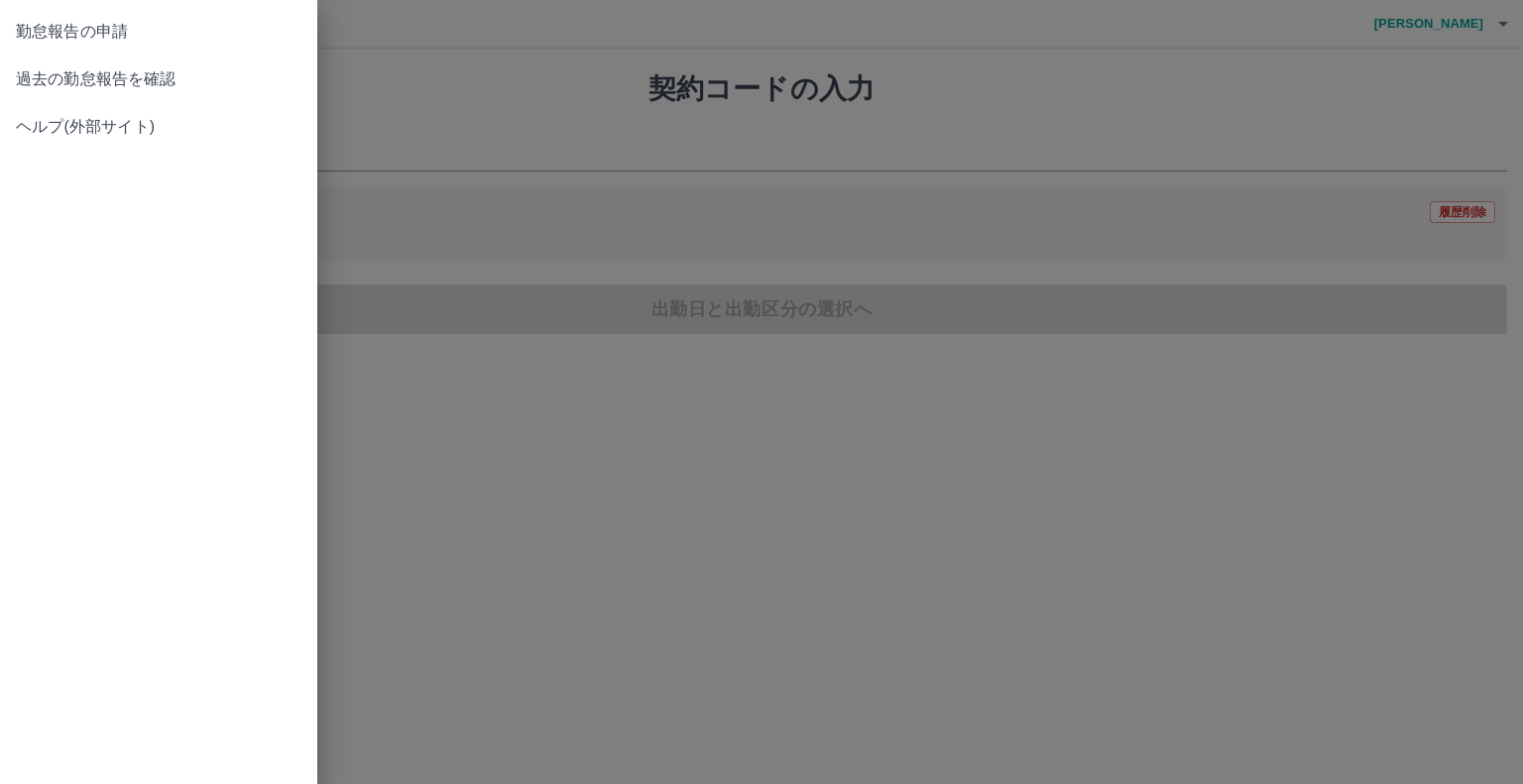 click on "過去の勤怠報告を確認" at bounding box center [159, 79] 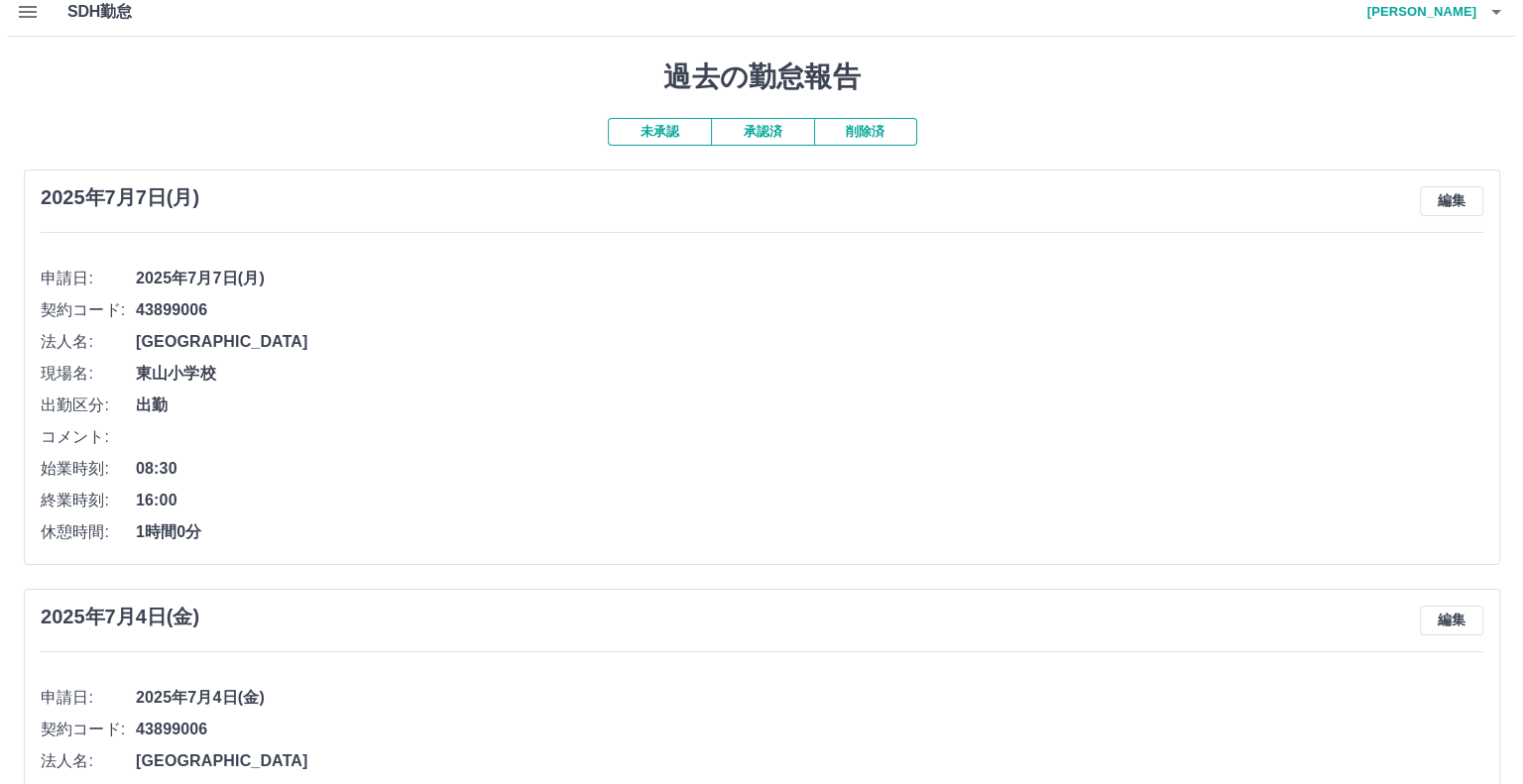 scroll, scrollTop: 0, scrollLeft: 0, axis: both 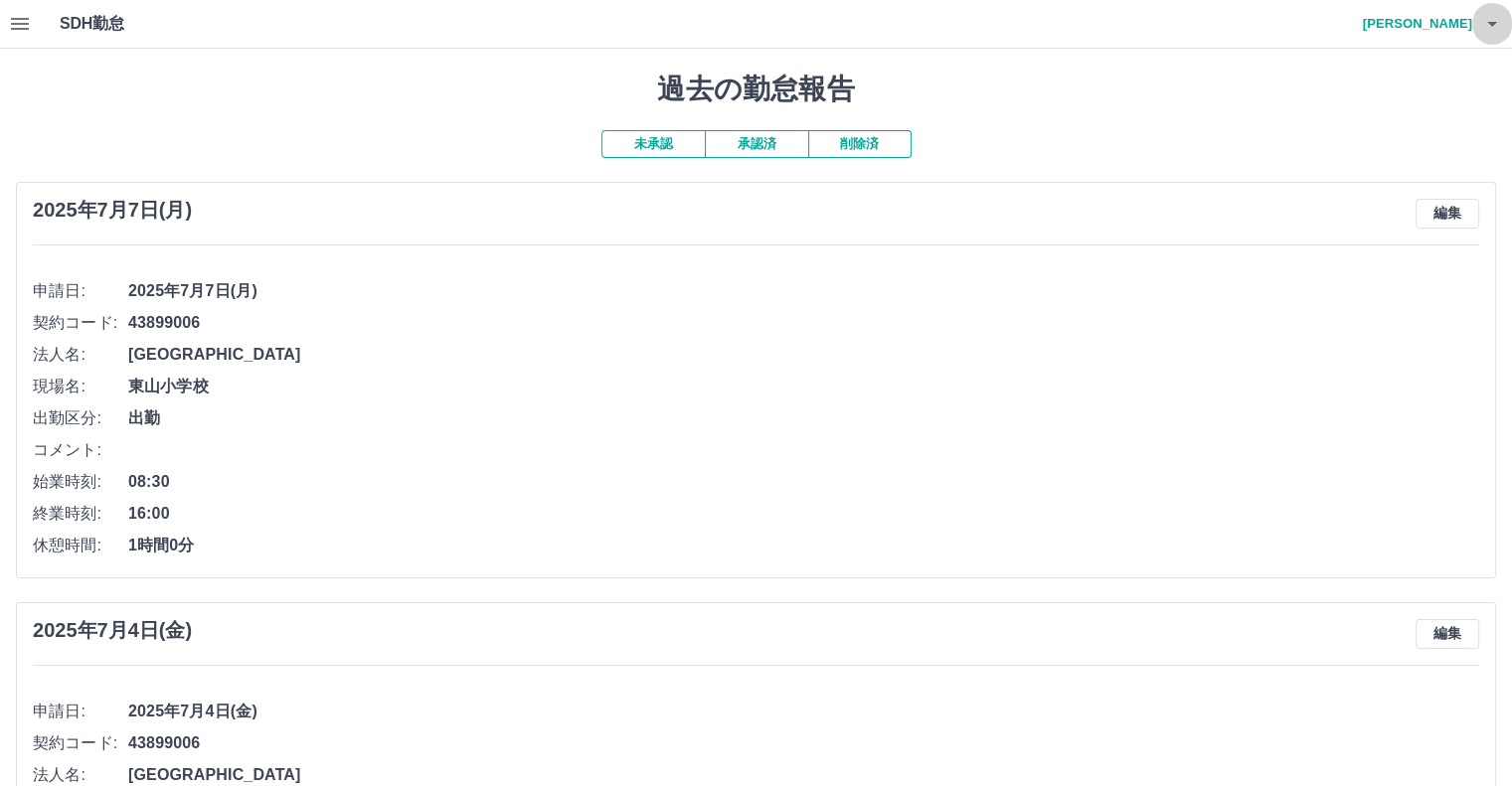 click 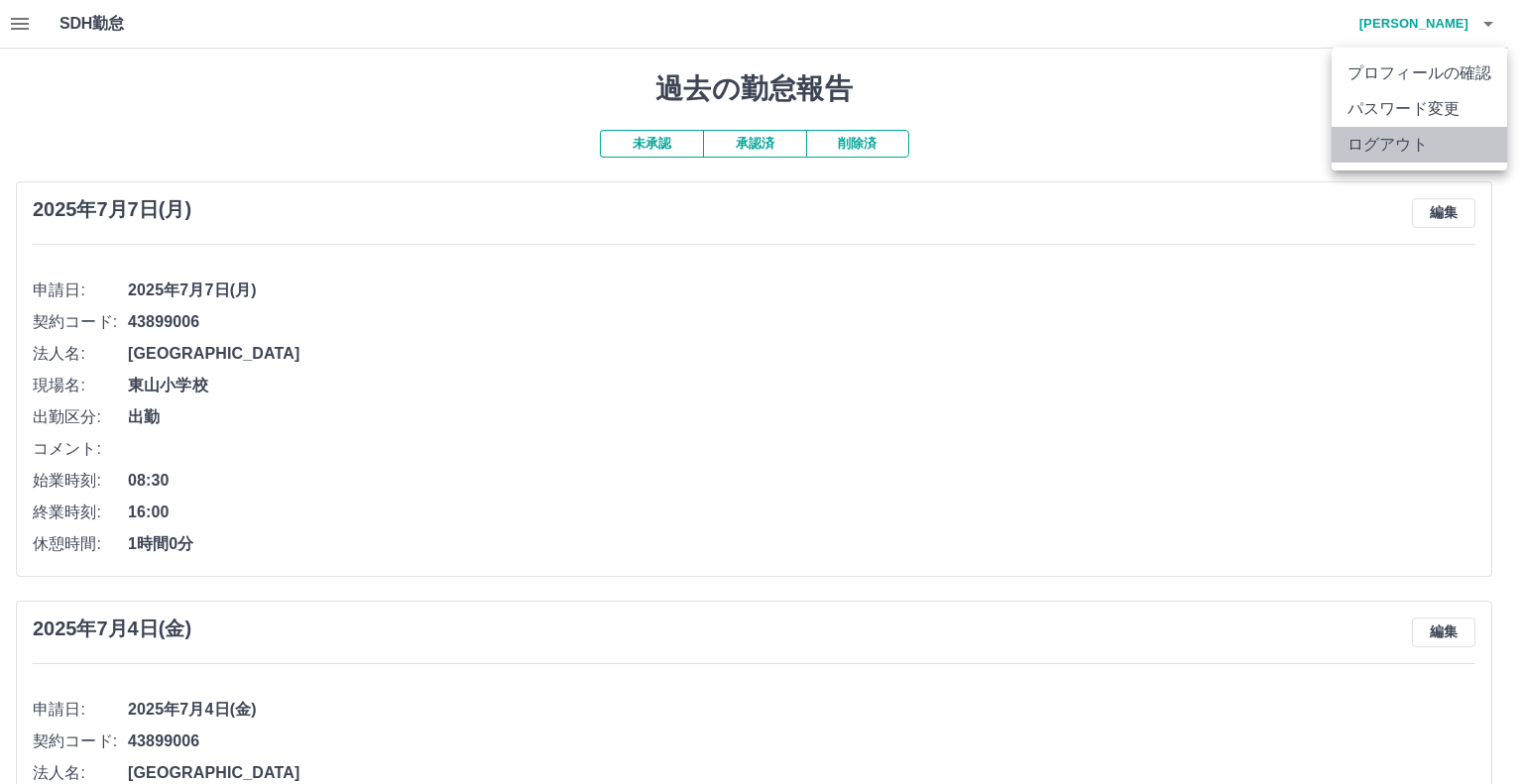 click on "ログアウト" at bounding box center (1419, 145) 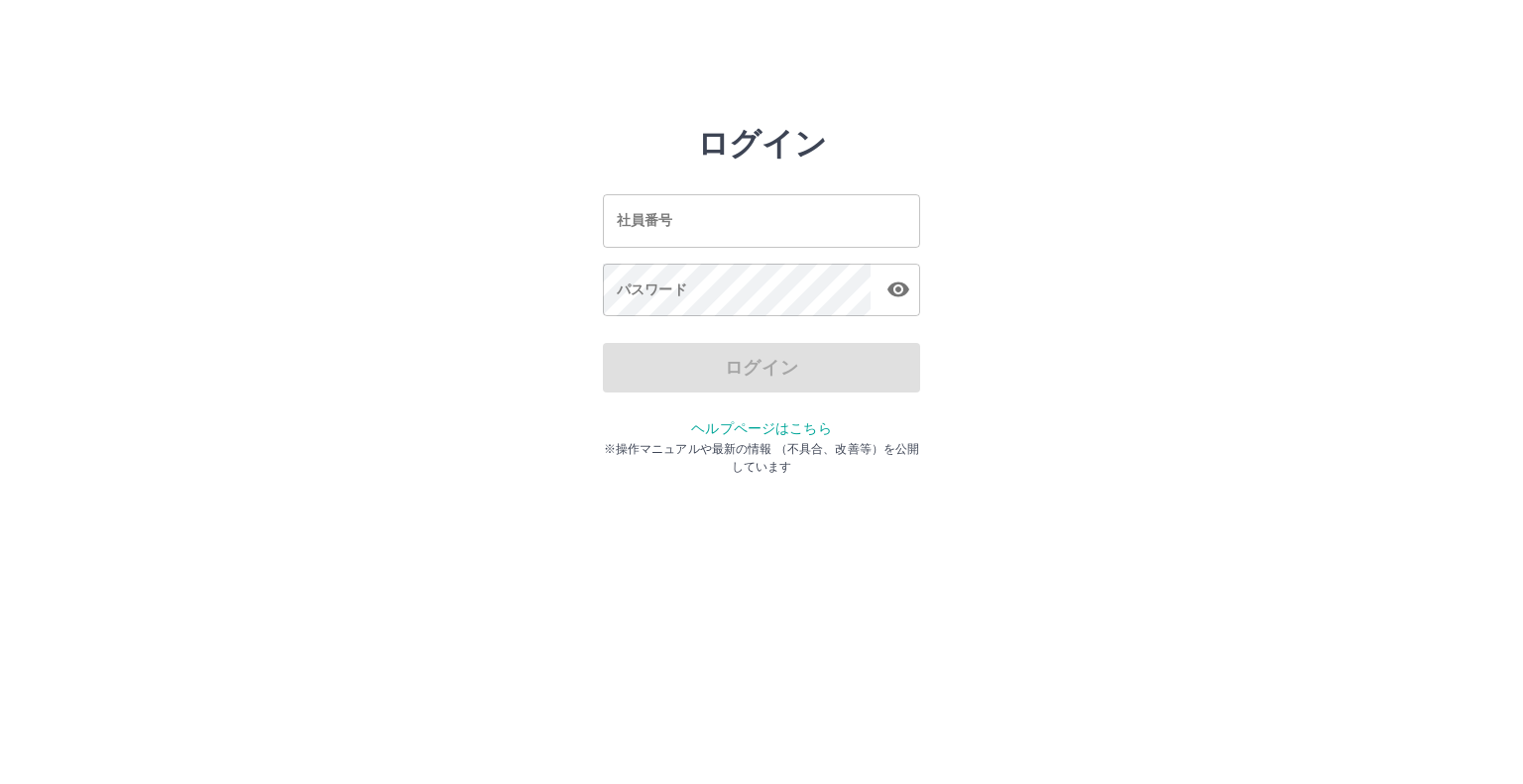 scroll, scrollTop: 0, scrollLeft: 0, axis: both 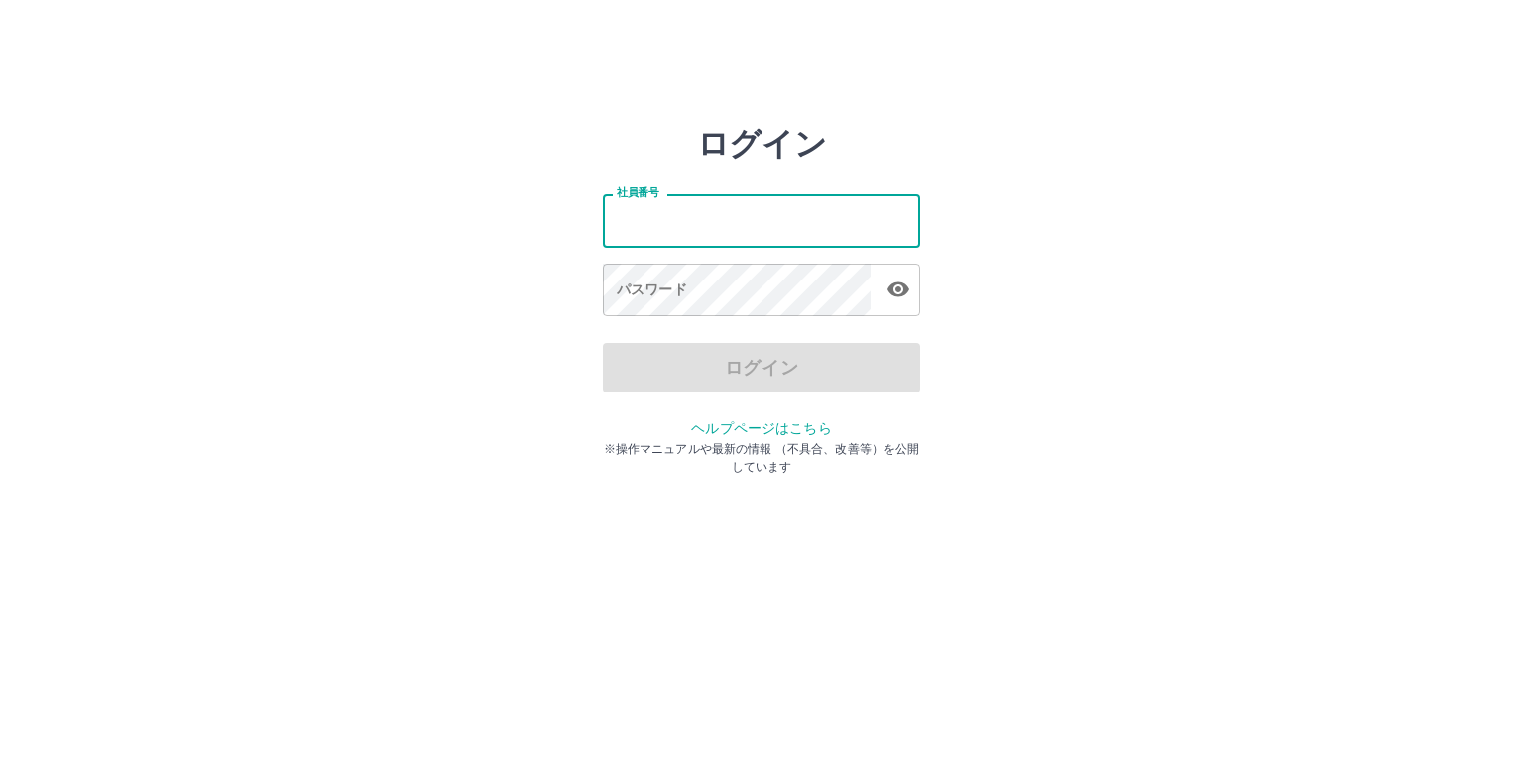 click on "社員番号" at bounding box center (762, 220) 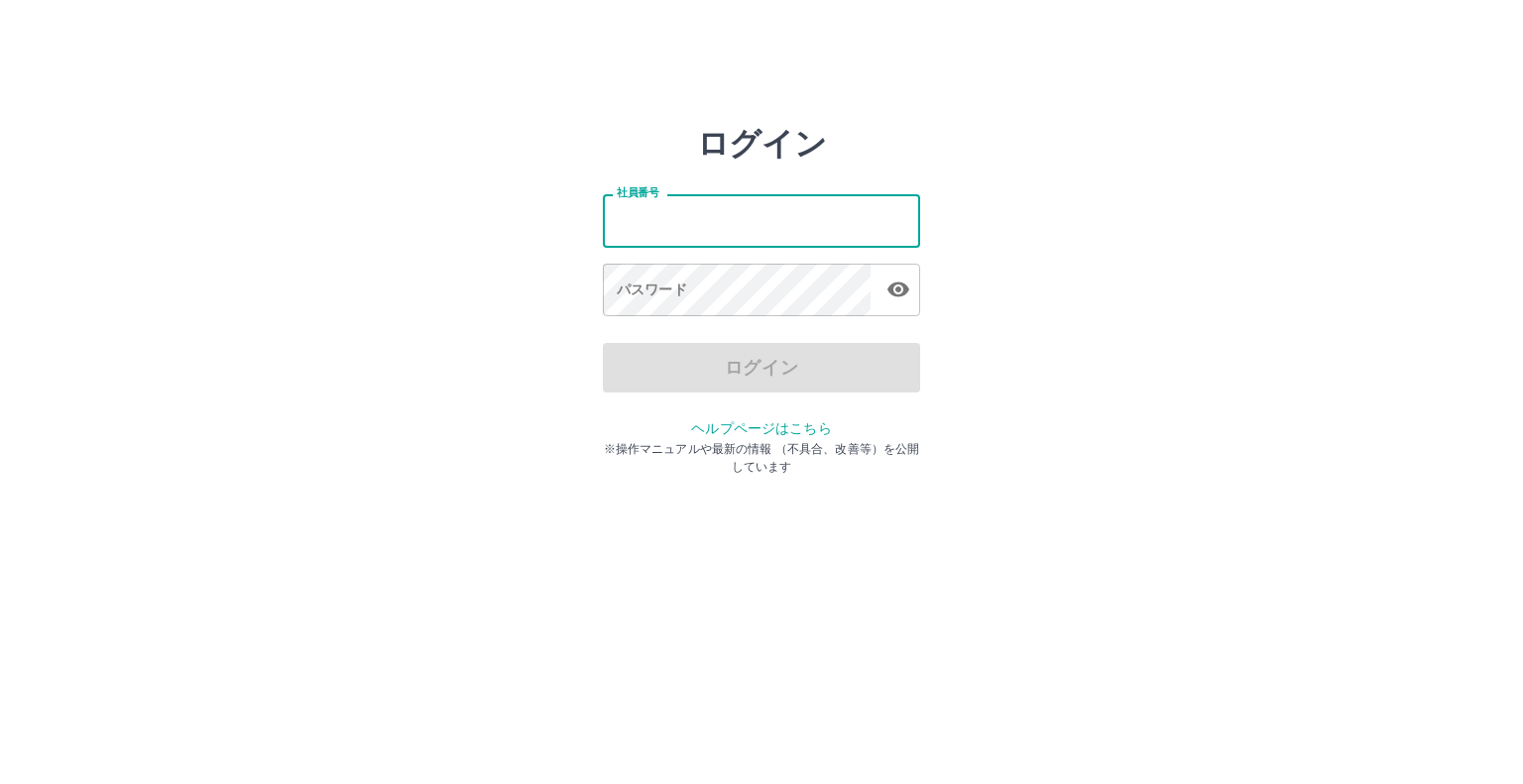 type on "*******" 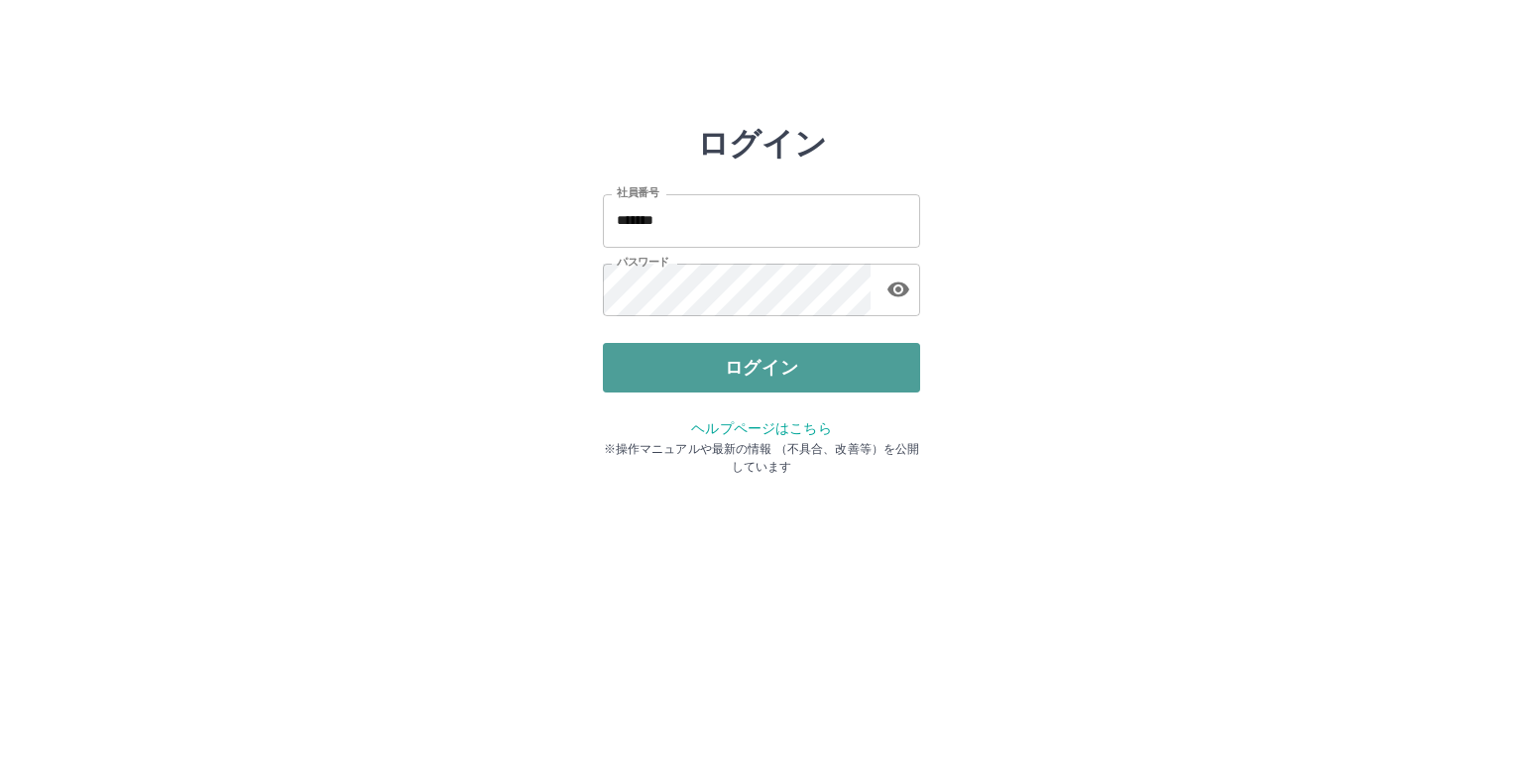 click on "ログイン" at bounding box center [762, 368] 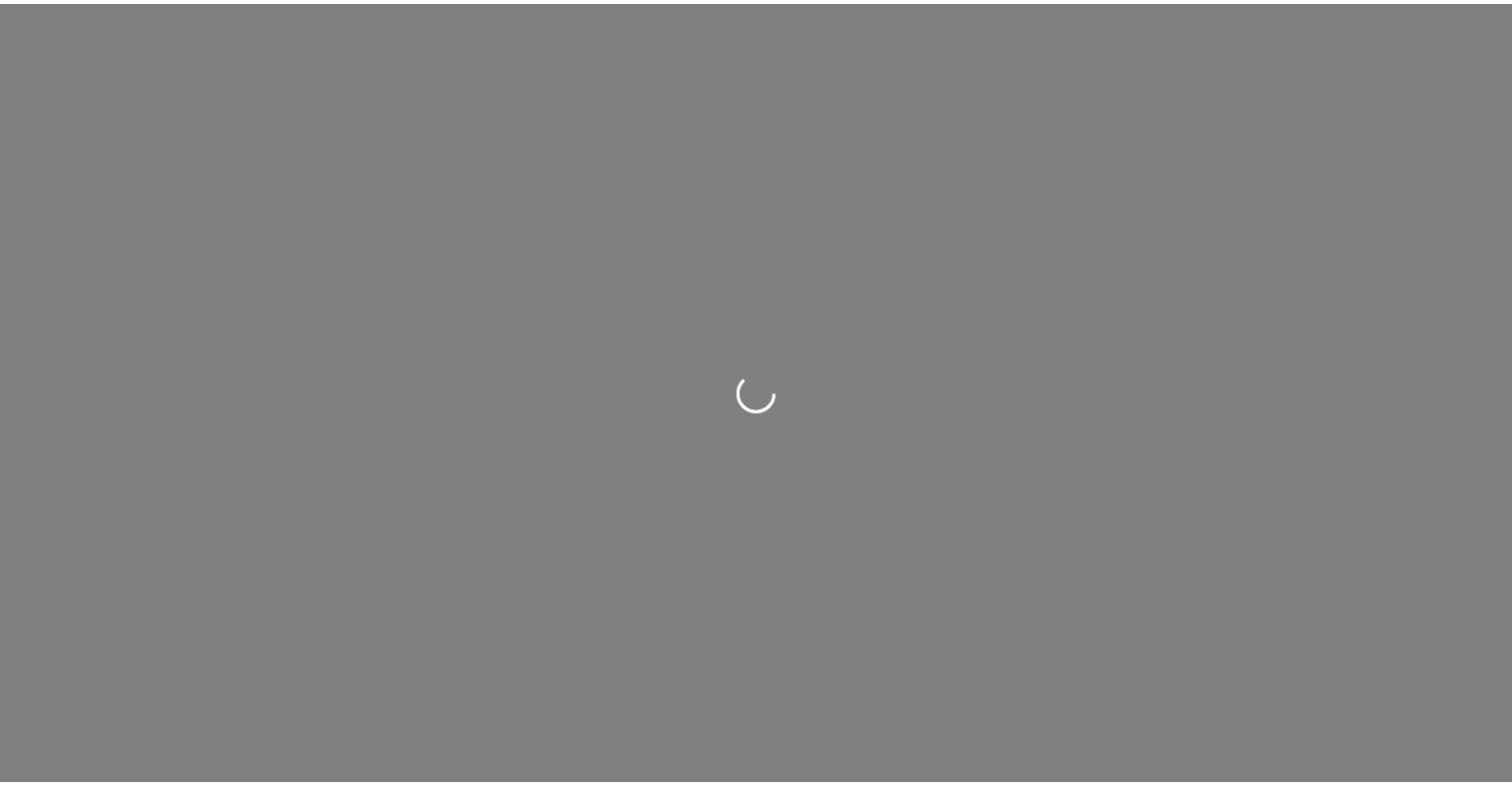 scroll, scrollTop: 0, scrollLeft: 0, axis: both 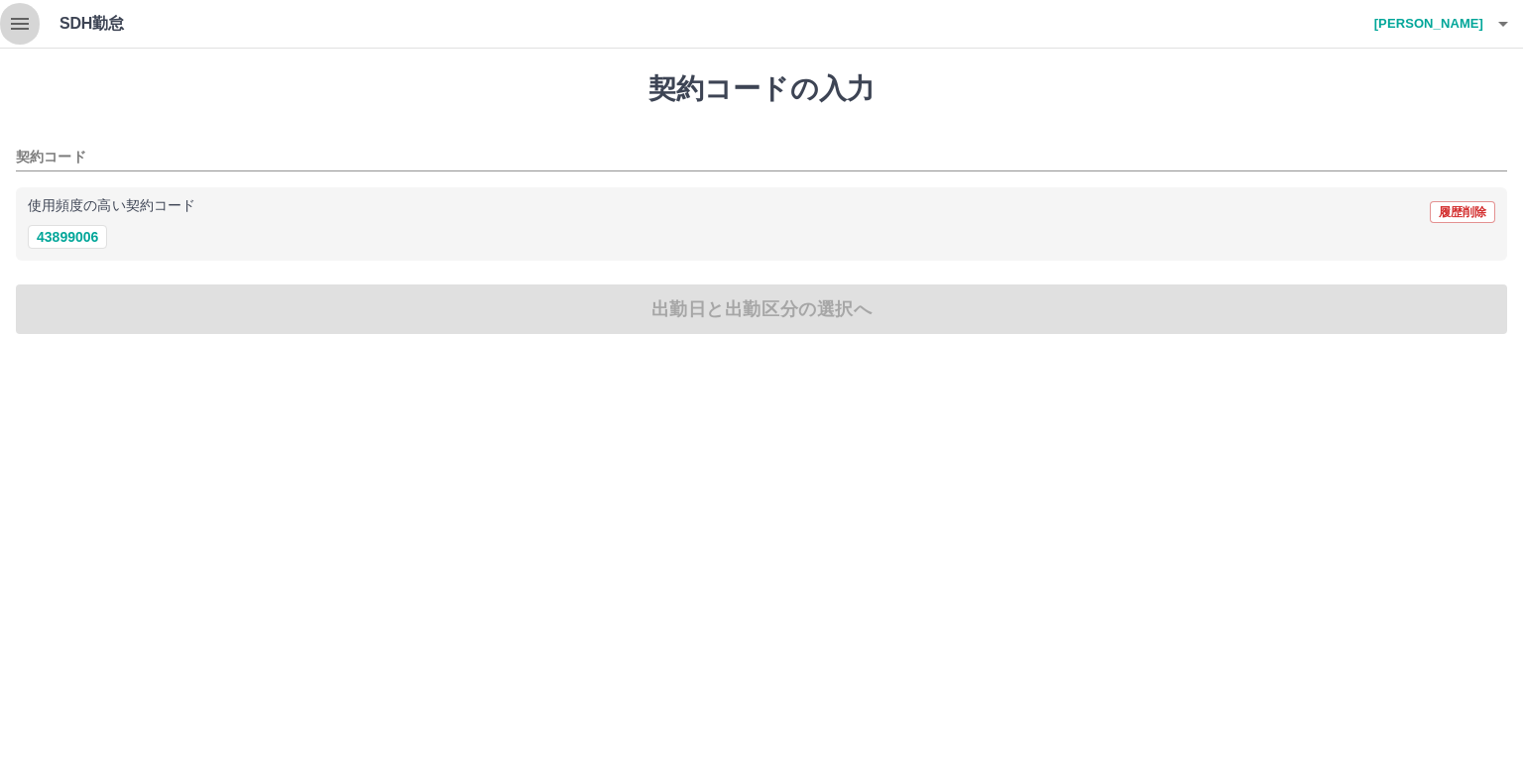 click at bounding box center (20, 24) 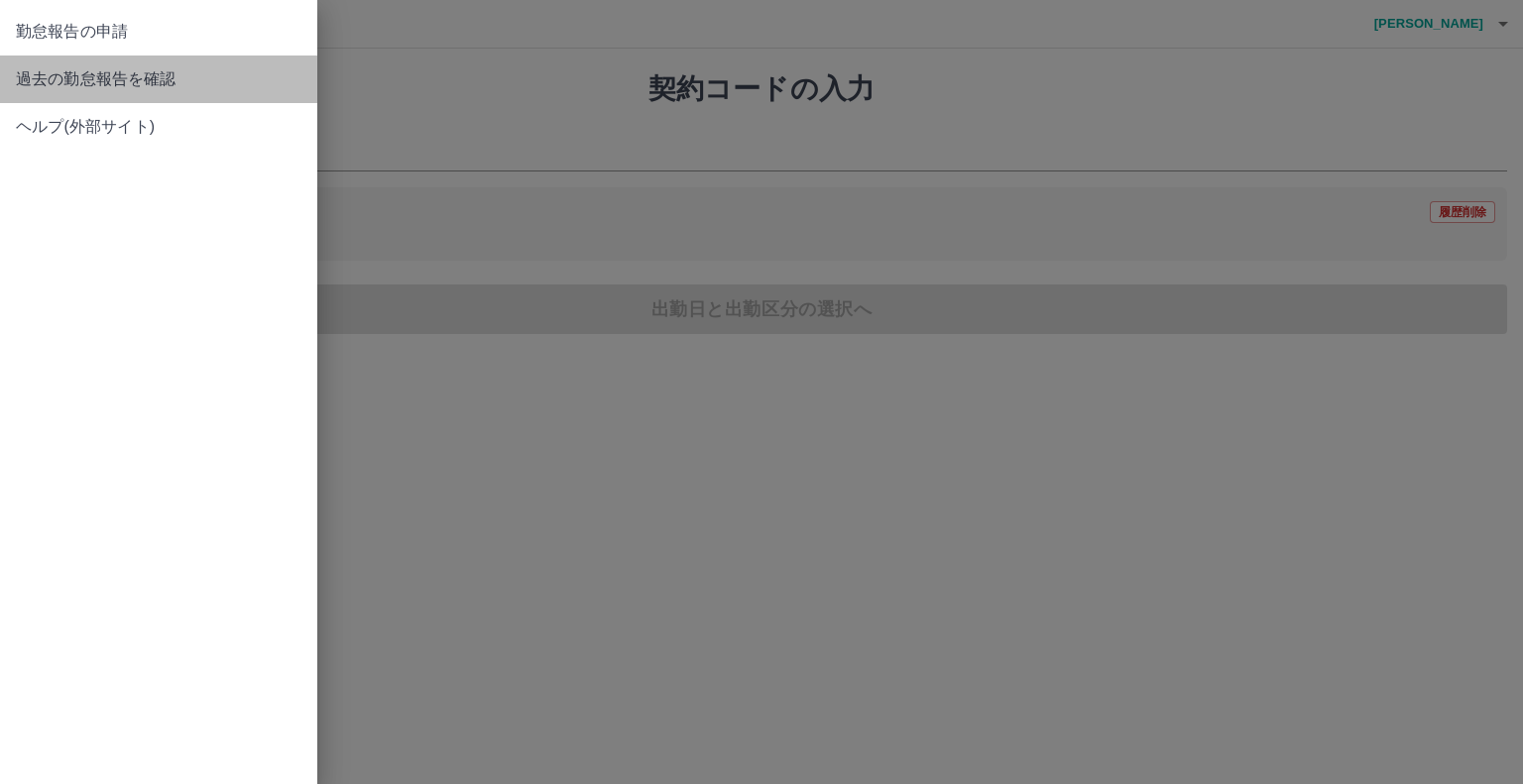 click on "過去の勤怠報告を確認" at bounding box center (159, 79) 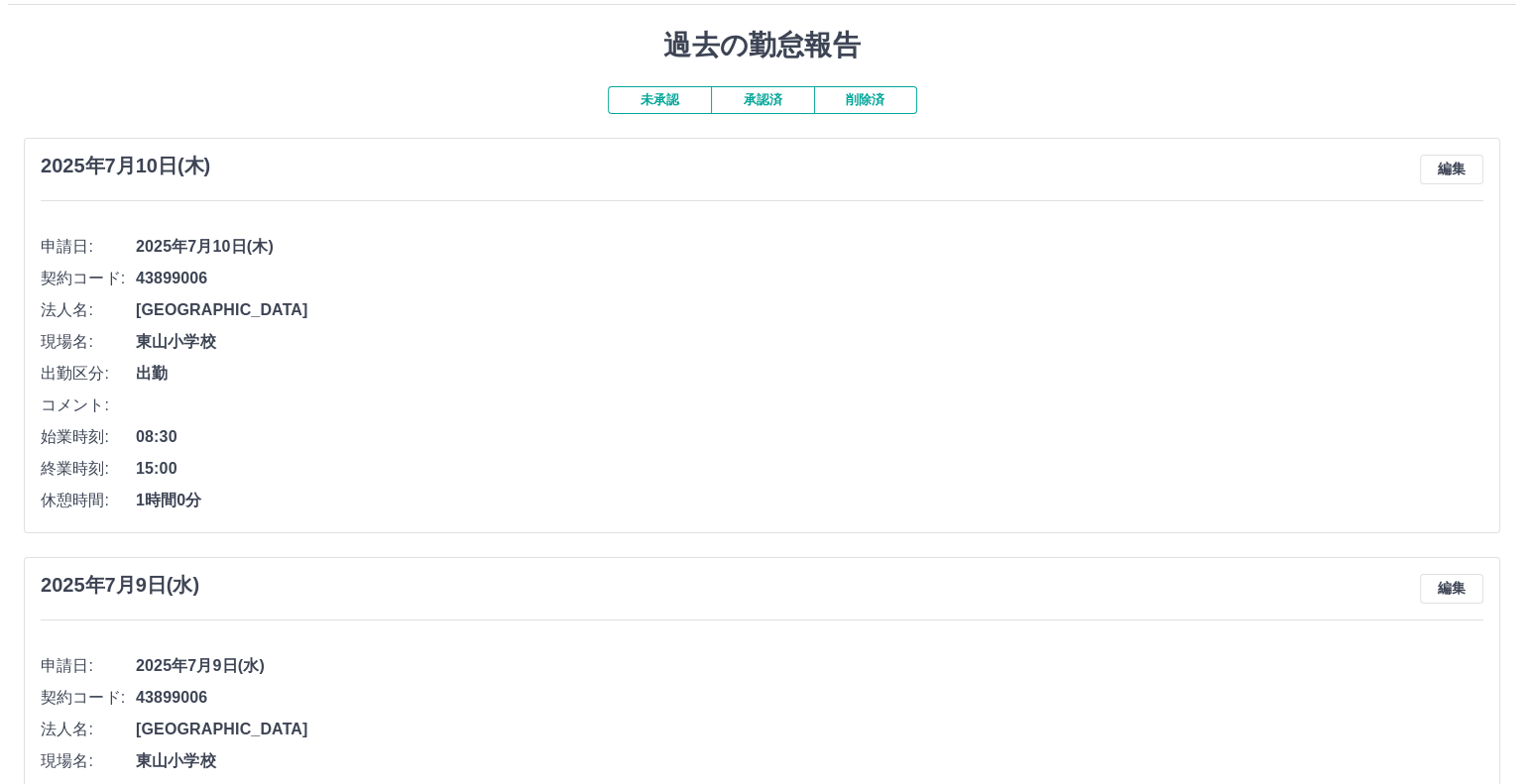 scroll, scrollTop: 0, scrollLeft: 0, axis: both 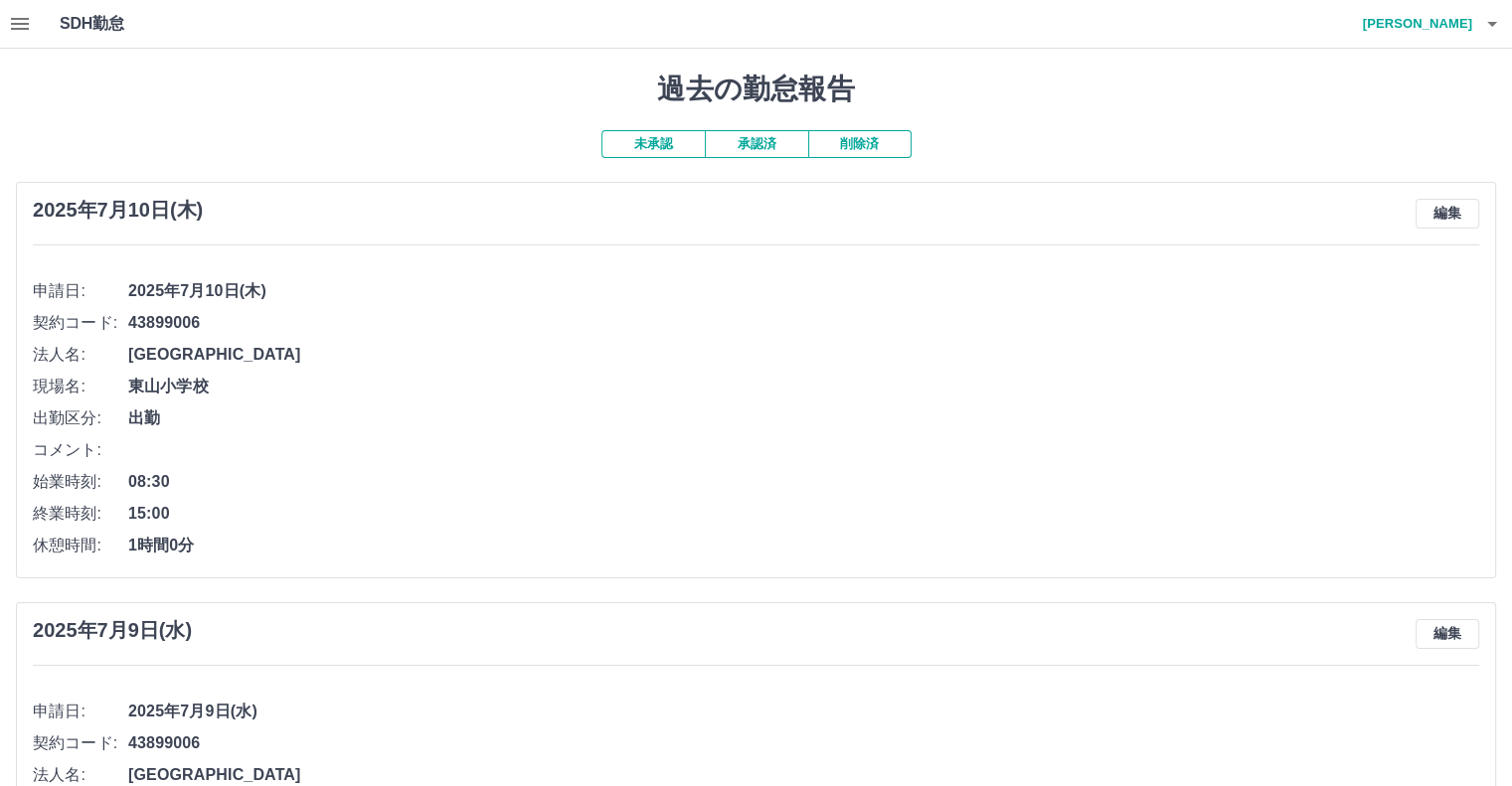 click 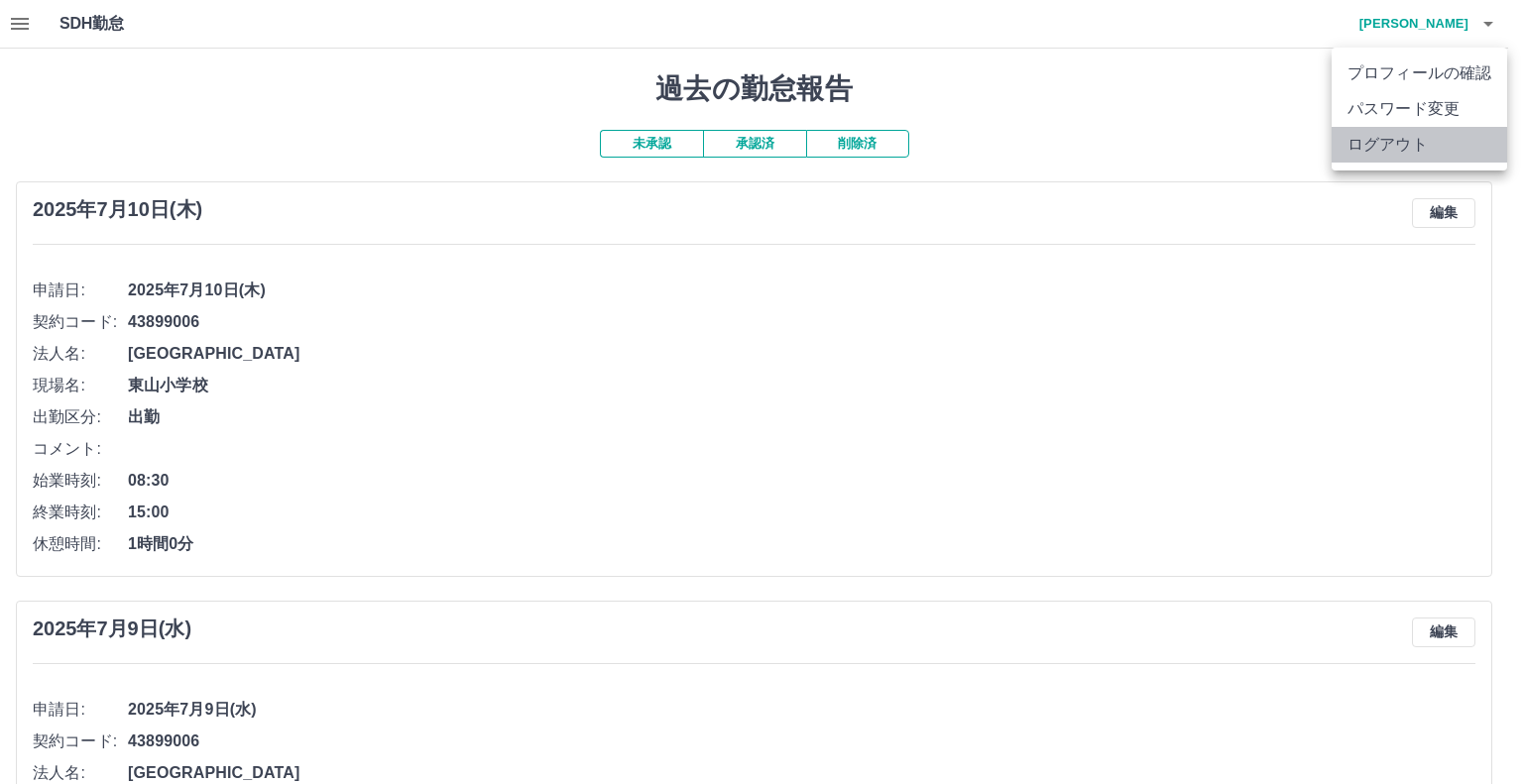 click on "ログアウト" at bounding box center (1419, 145) 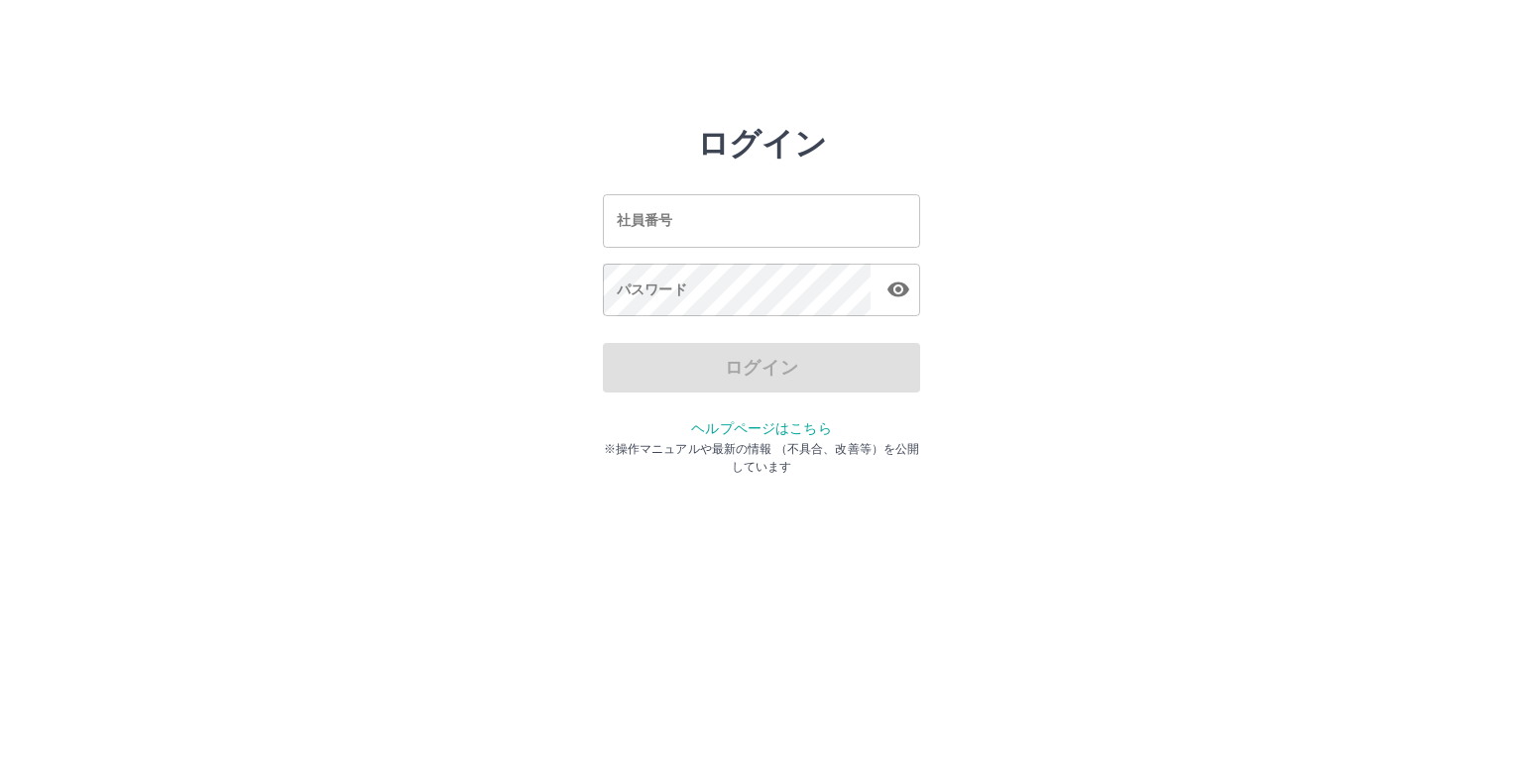 scroll, scrollTop: 0, scrollLeft: 0, axis: both 